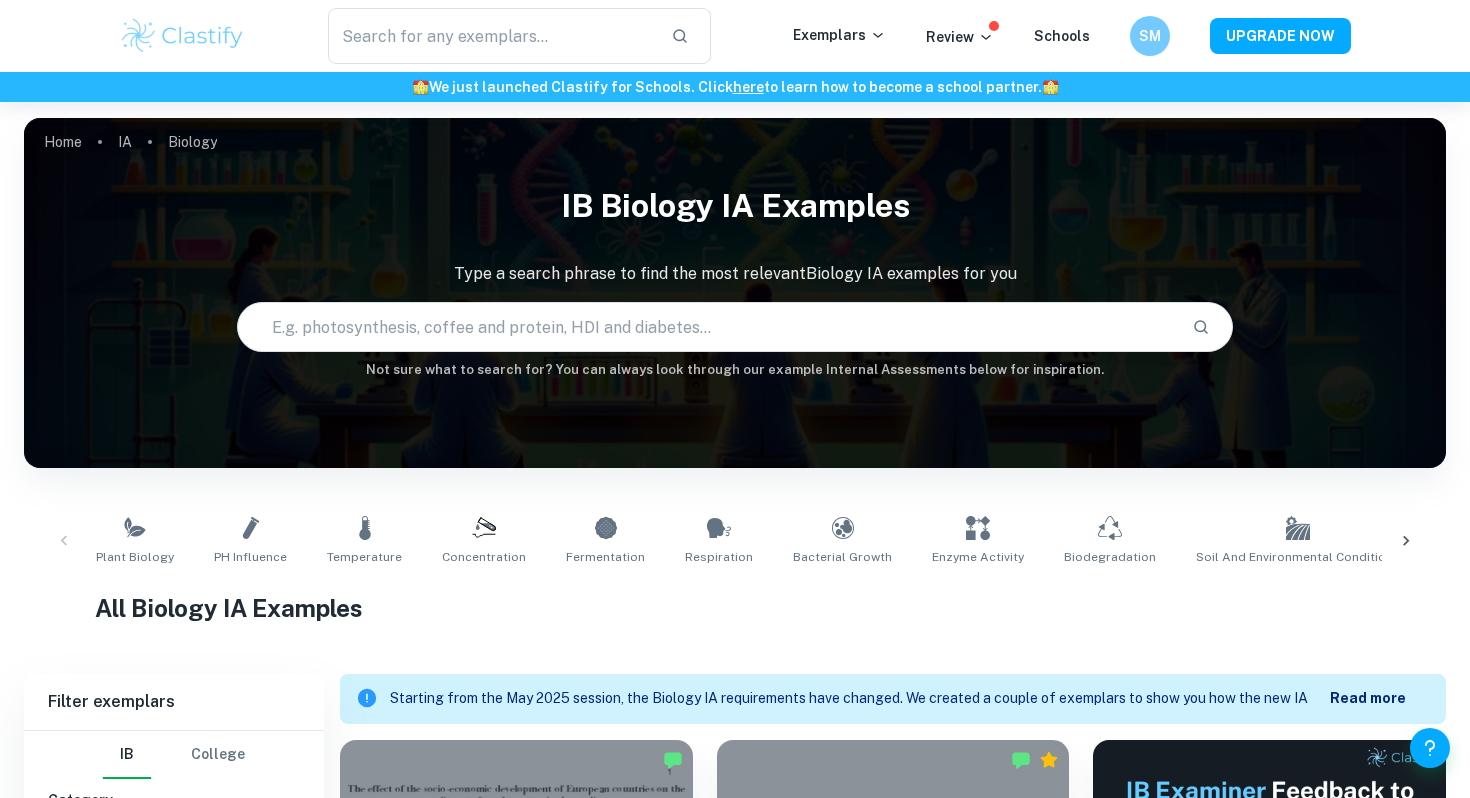 scroll, scrollTop: 626, scrollLeft: 0, axis: vertical 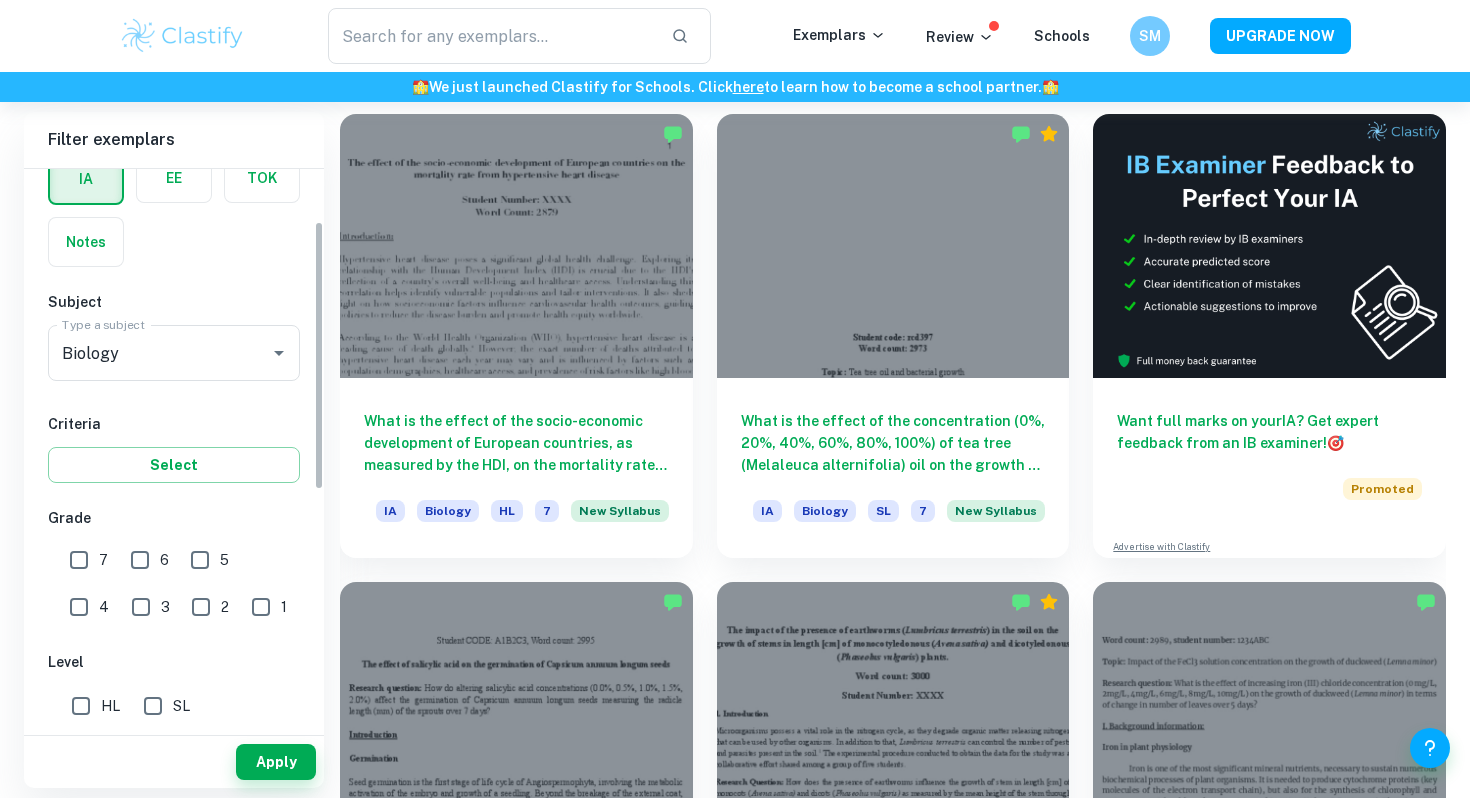 click on "7" at bounding box center (79, 560) 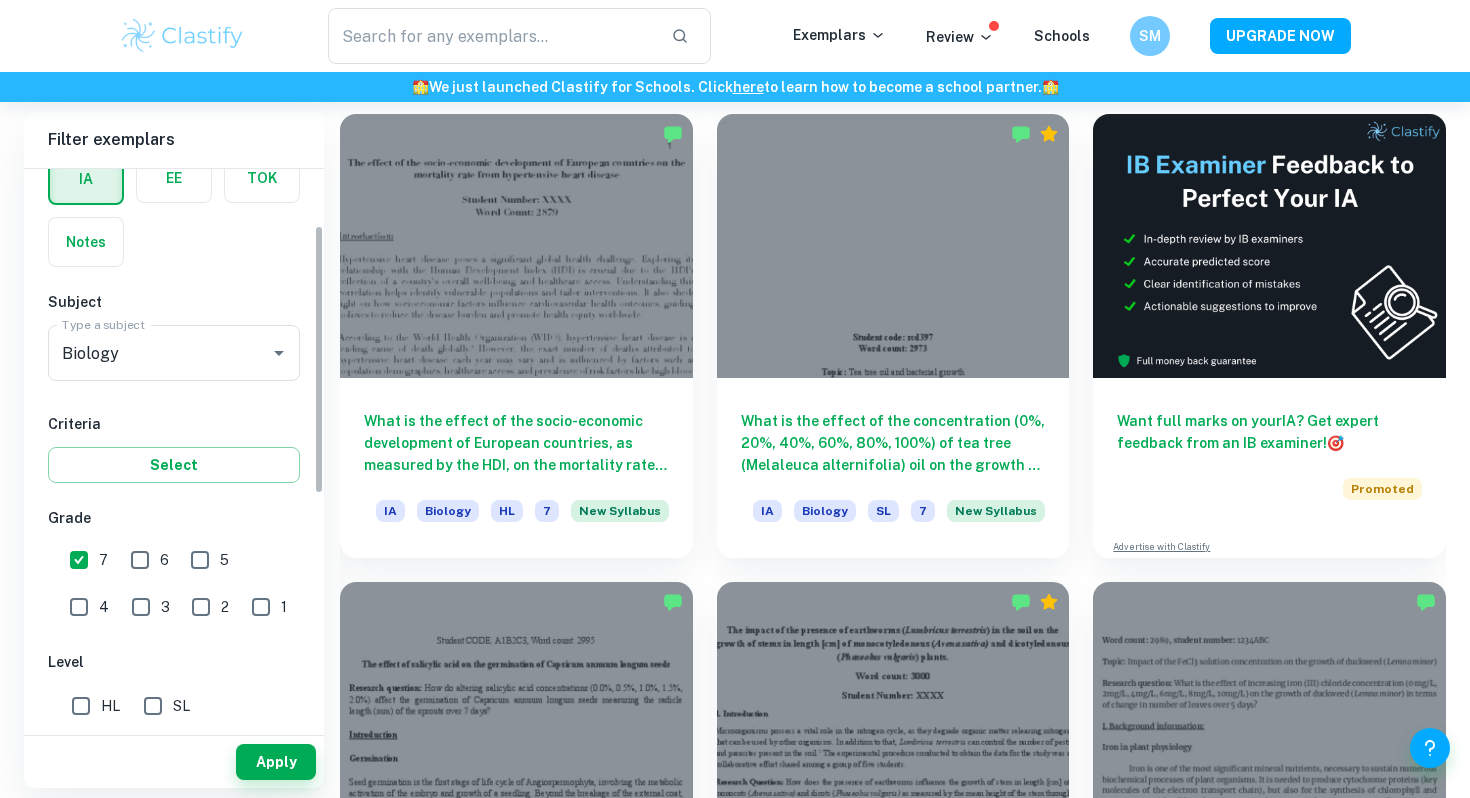scroll, scrollTop: 152, scrollLeft: 0, axis: vertical 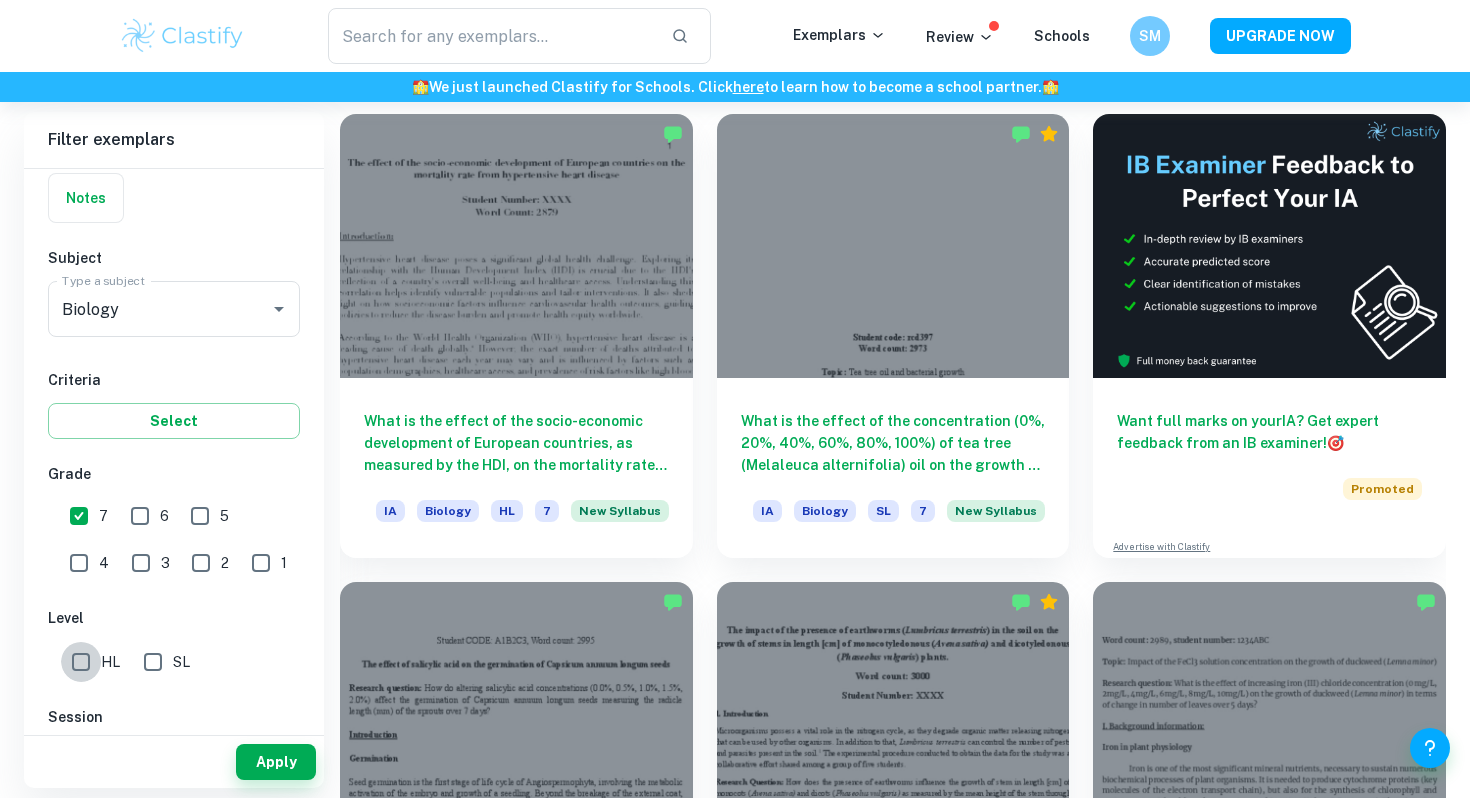 click on "HL" at bounding box center (81, 662) 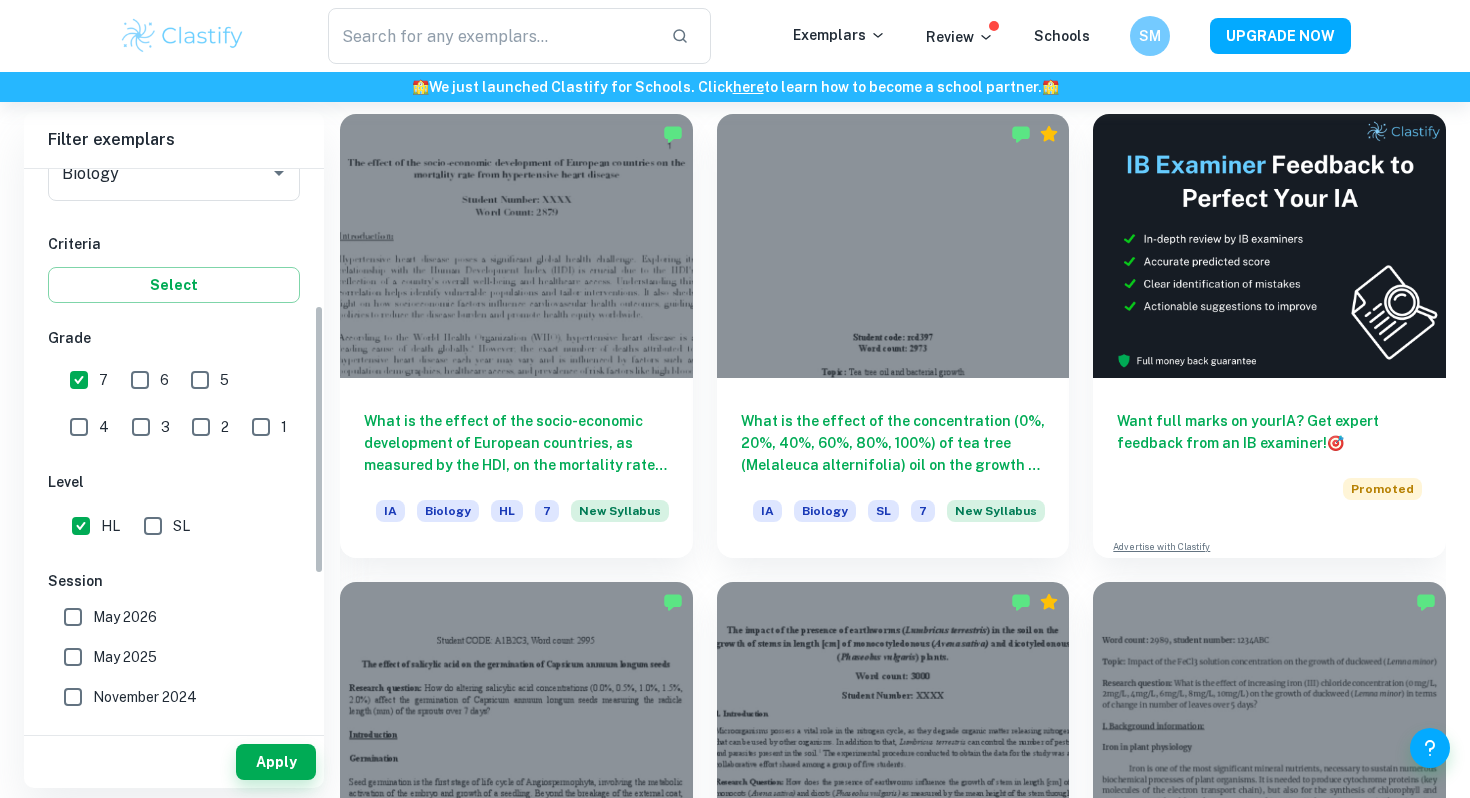 scroll, scrollTop: 303, scrollLeft: 0, axis: vertical 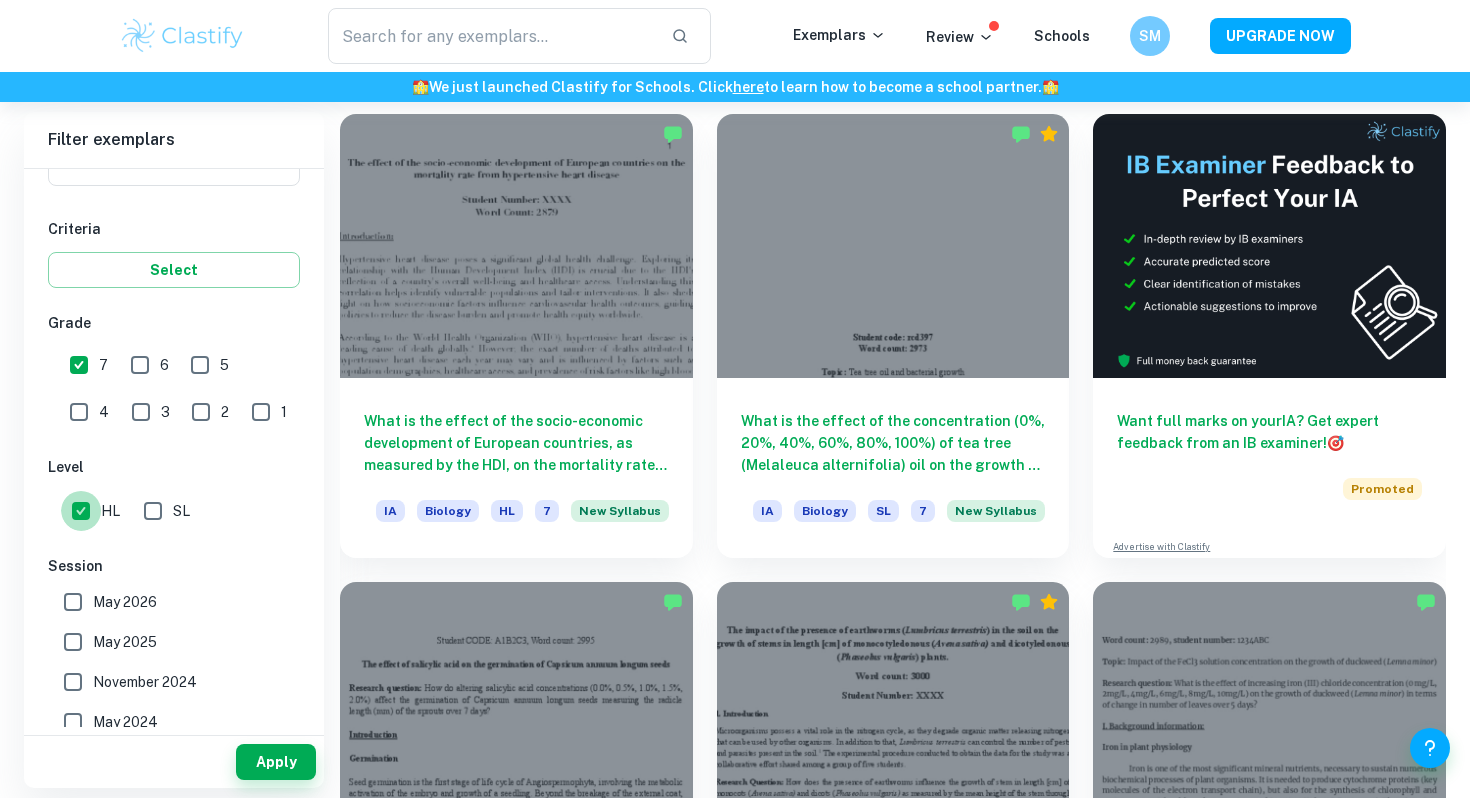 click on "HL" at bounding box center [81, 511] 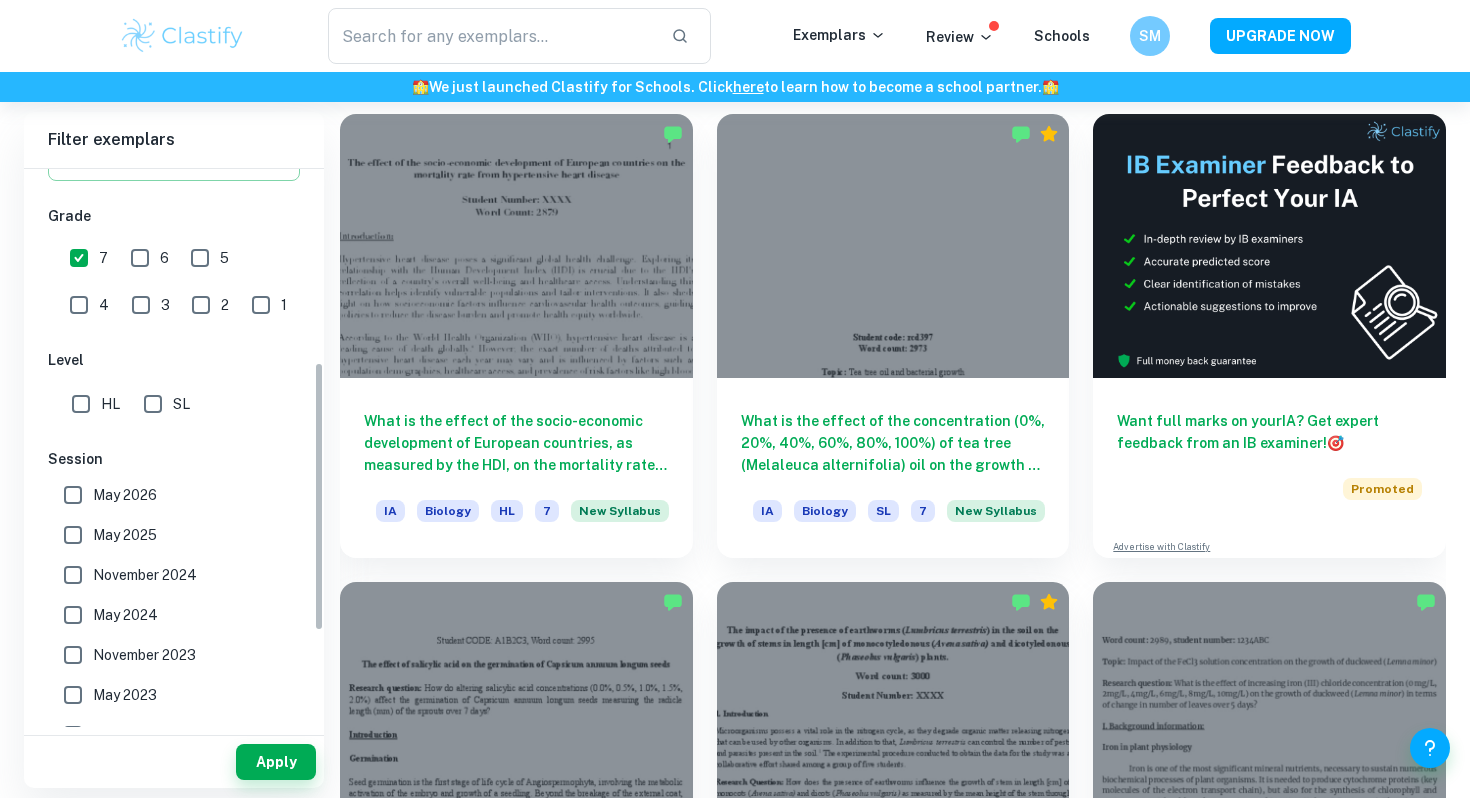 scroll, scrollTop: 419, scrollLeft: 0, axis: vertical 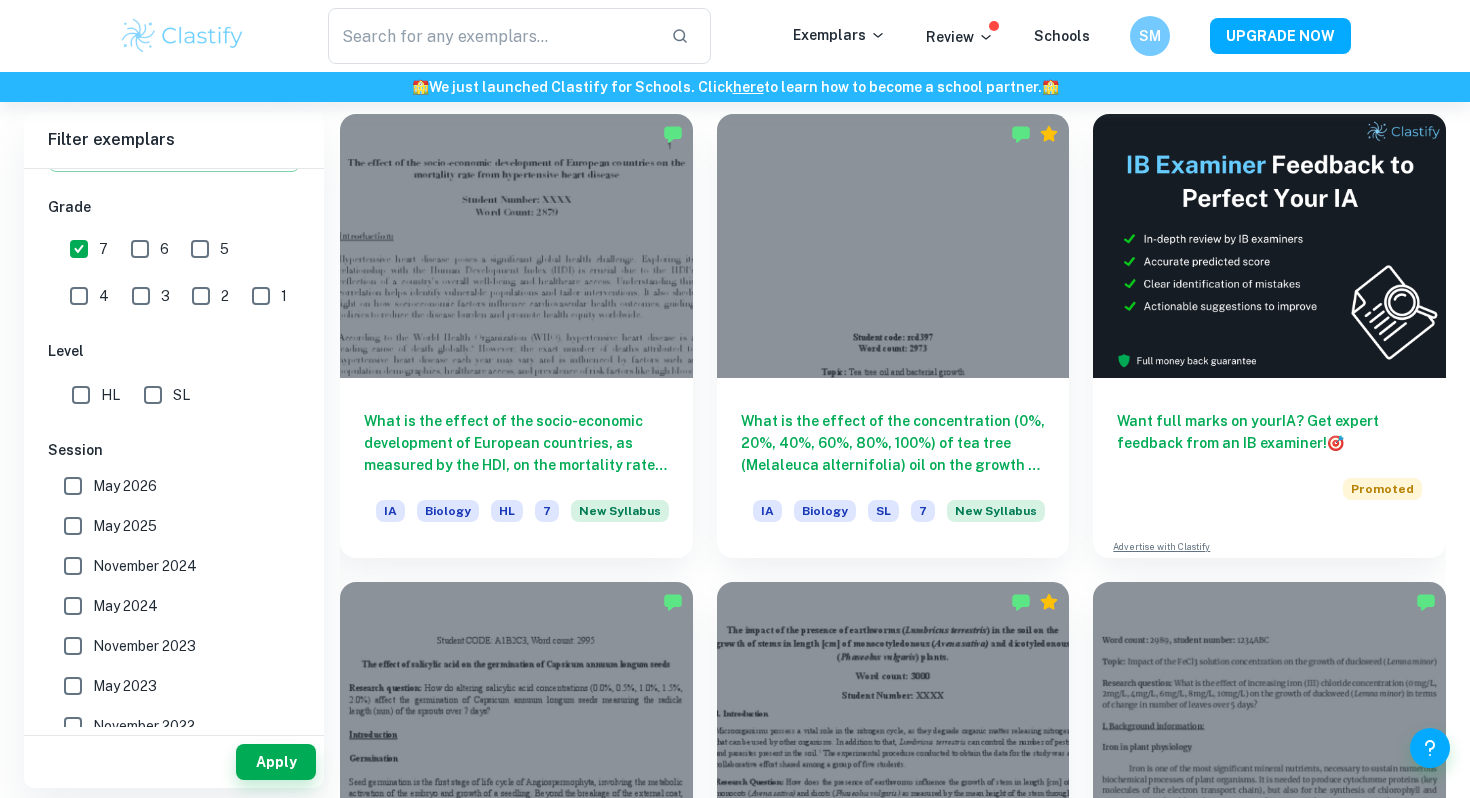 click on "May 2026" at bounding box center [73, 486] 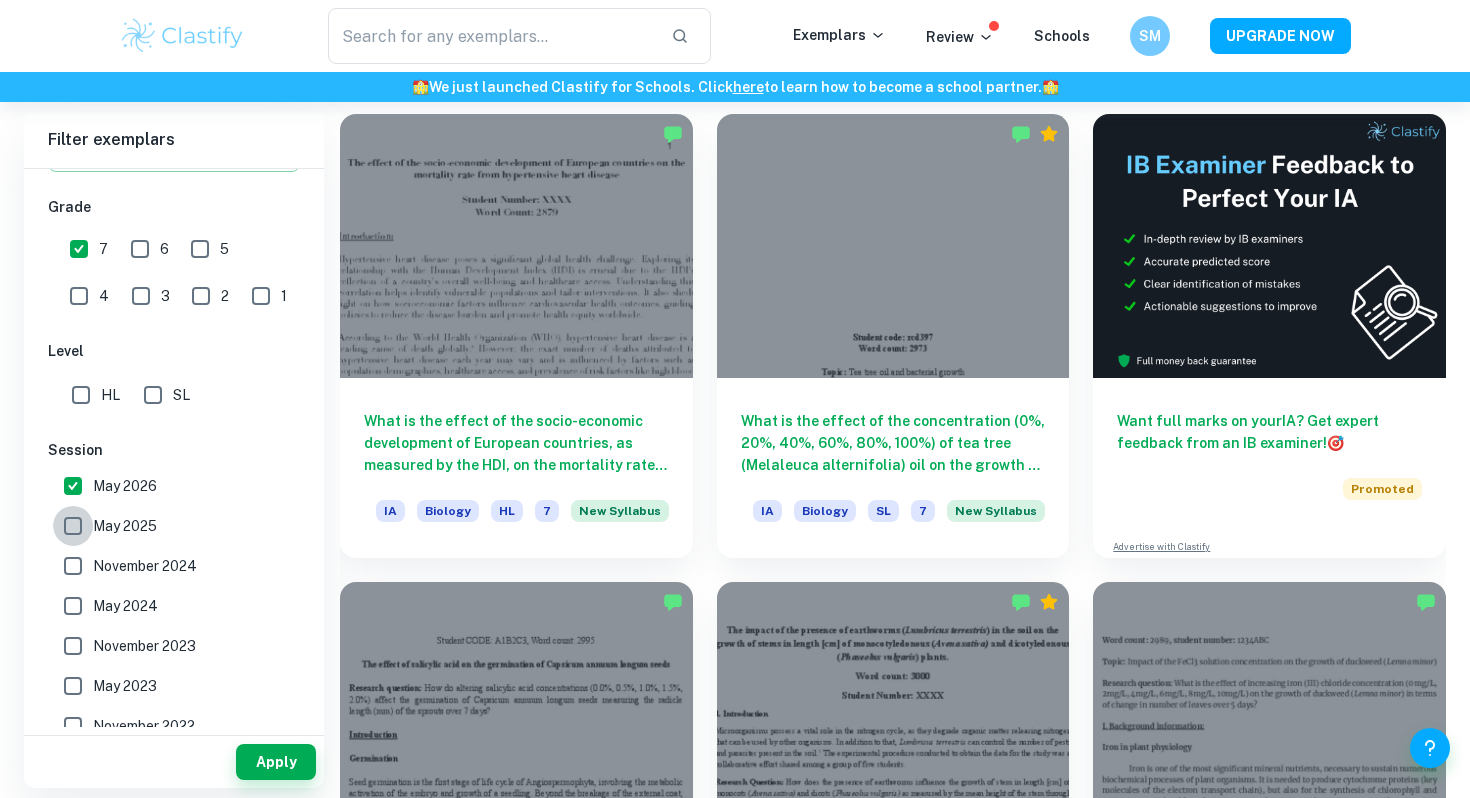 click on "May 2025" at bounding box center (73, 526) 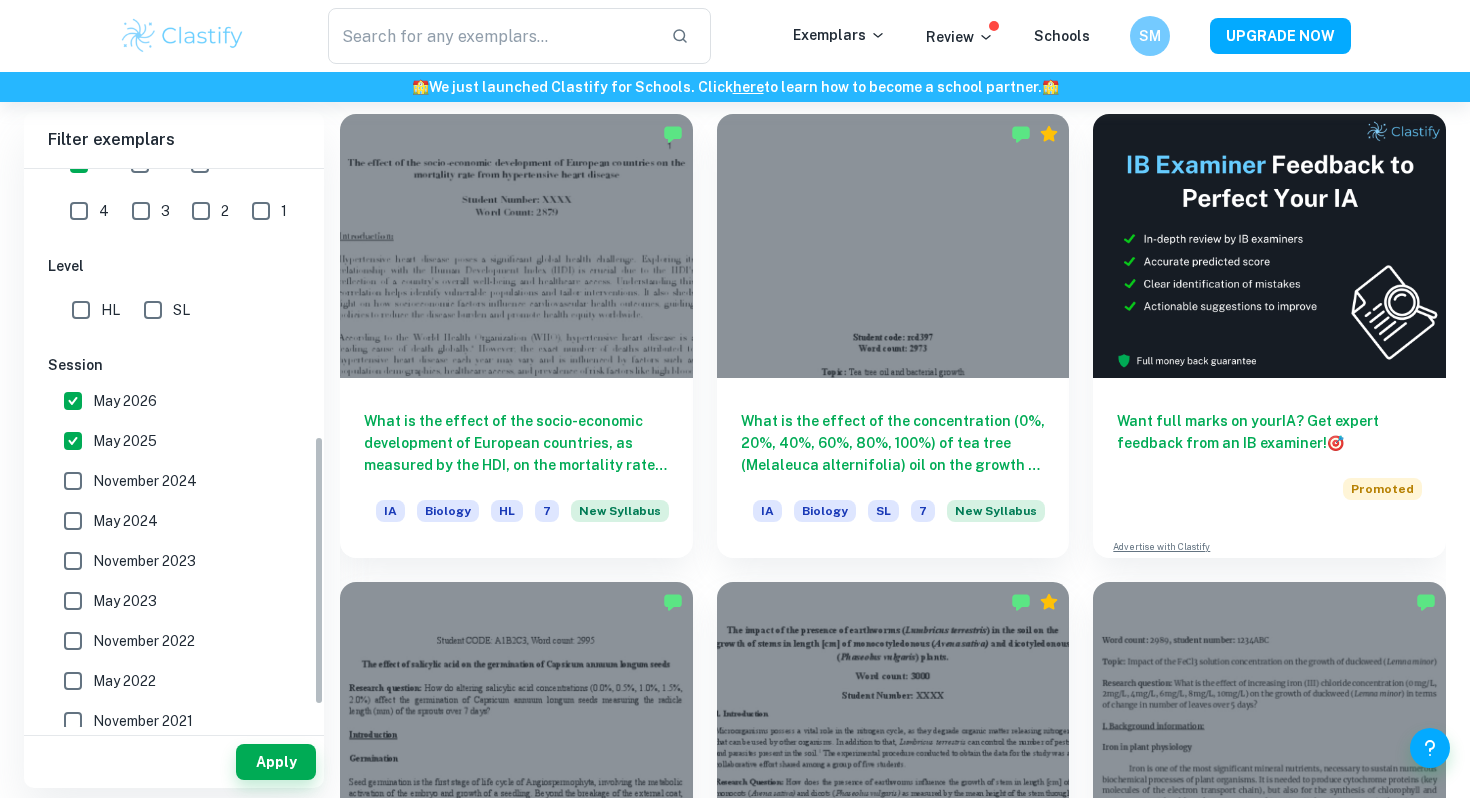 scroll, scrollTop: 578, scrollLeft: 0, axis: vertical 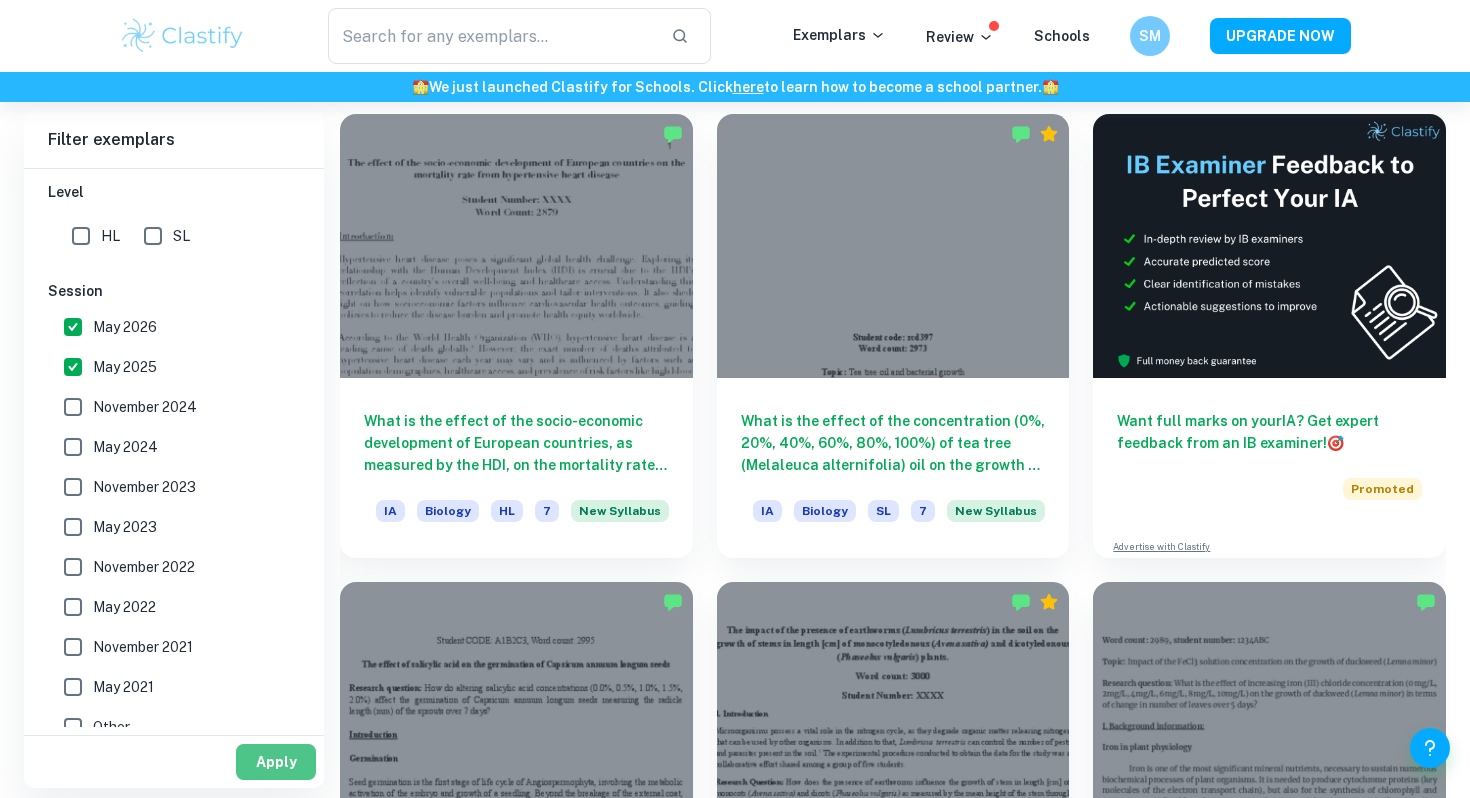 click on "Apply" at bounding box center (276, 762) 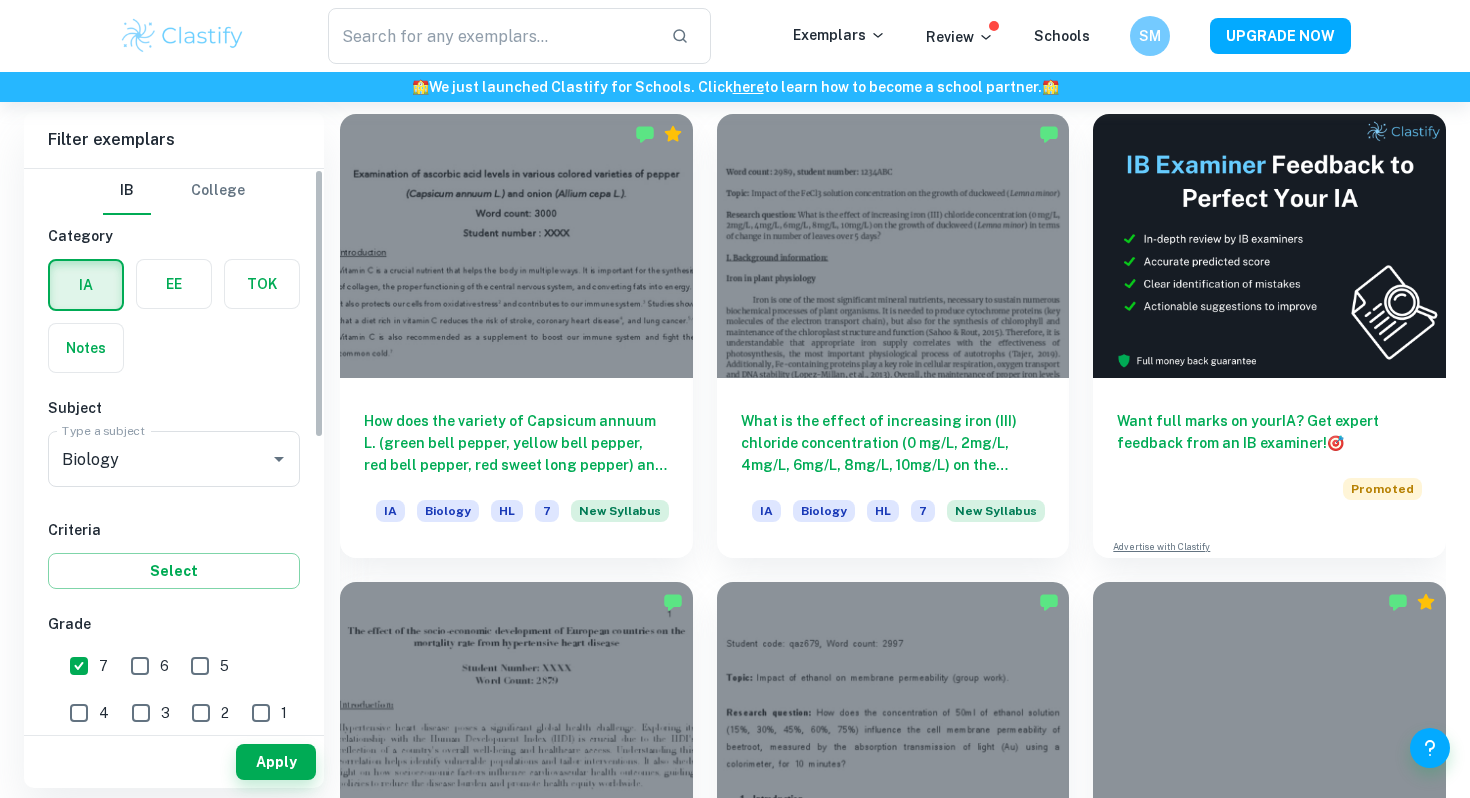 scroll, scrollTop: 0, scrollLeft: 0, axis: both 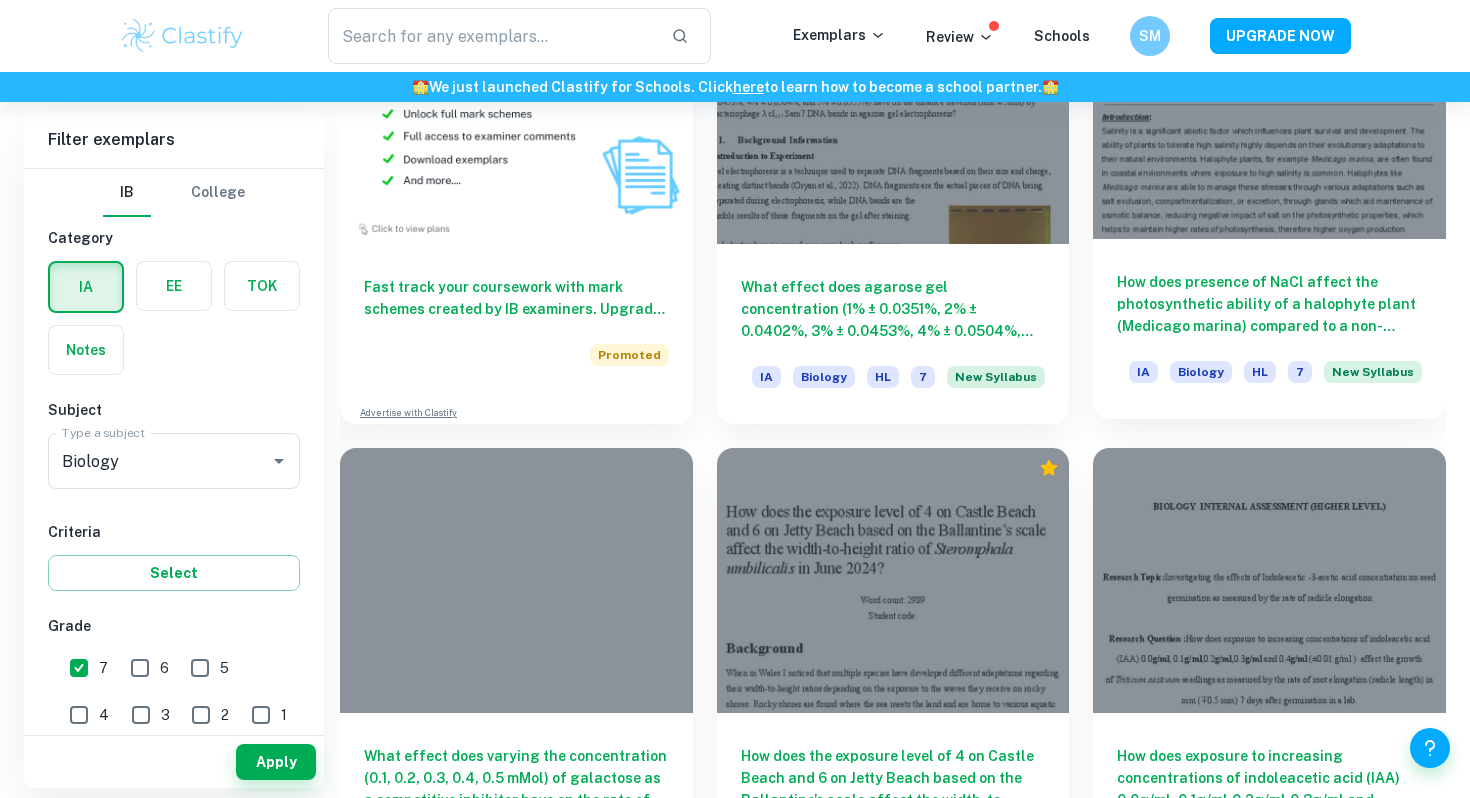 click on "How does presence of NaCl affect the photosynthetic ability of a halophyte plant (Medicago marina) compared to a non-halophyte plant (Cupressus sempervirens) as measured using a carbon dioxide sensor?" at bounding box center (1269, 304) 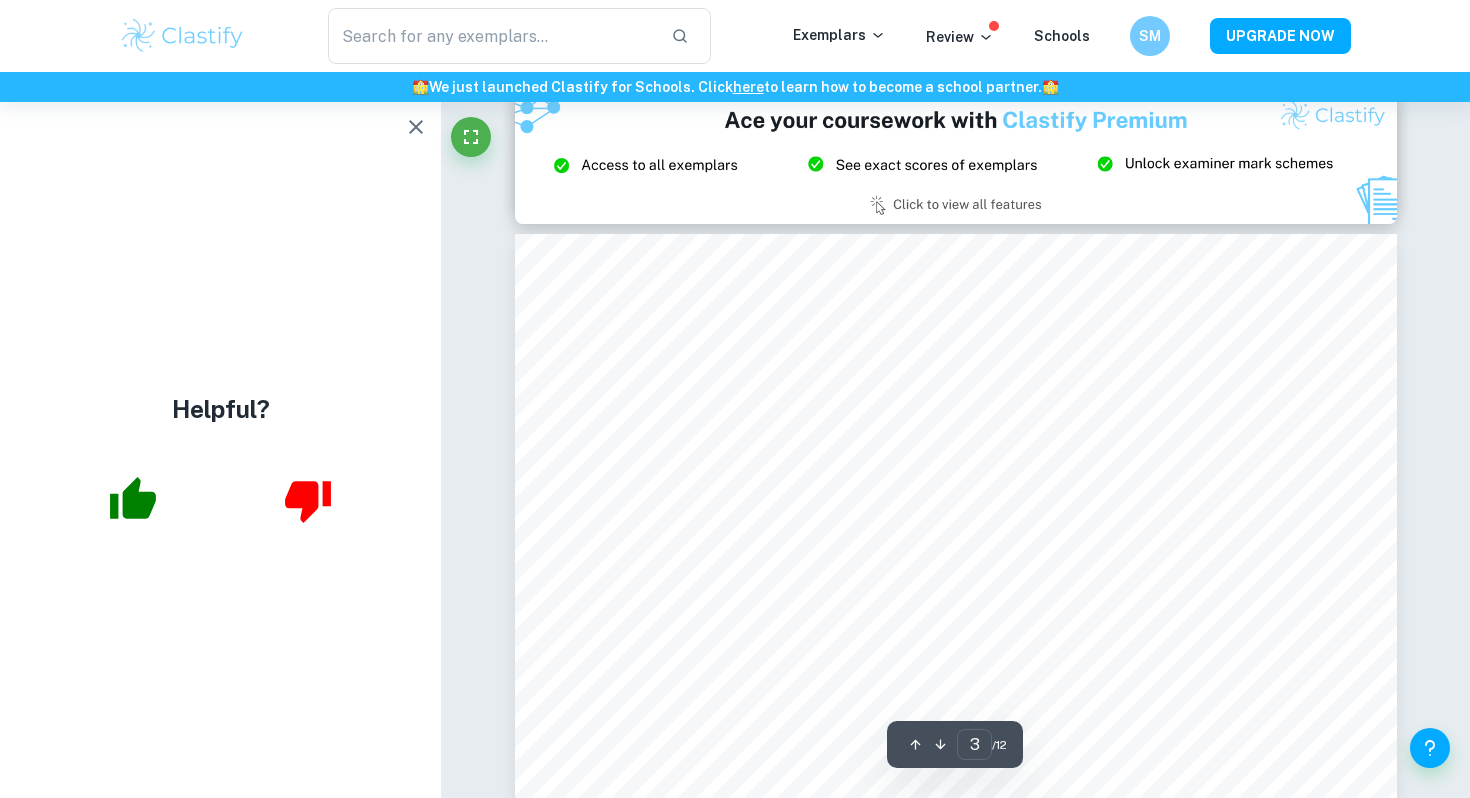 scroll, scrollTop: 2688, scrollLeft: 0, axis: vertical 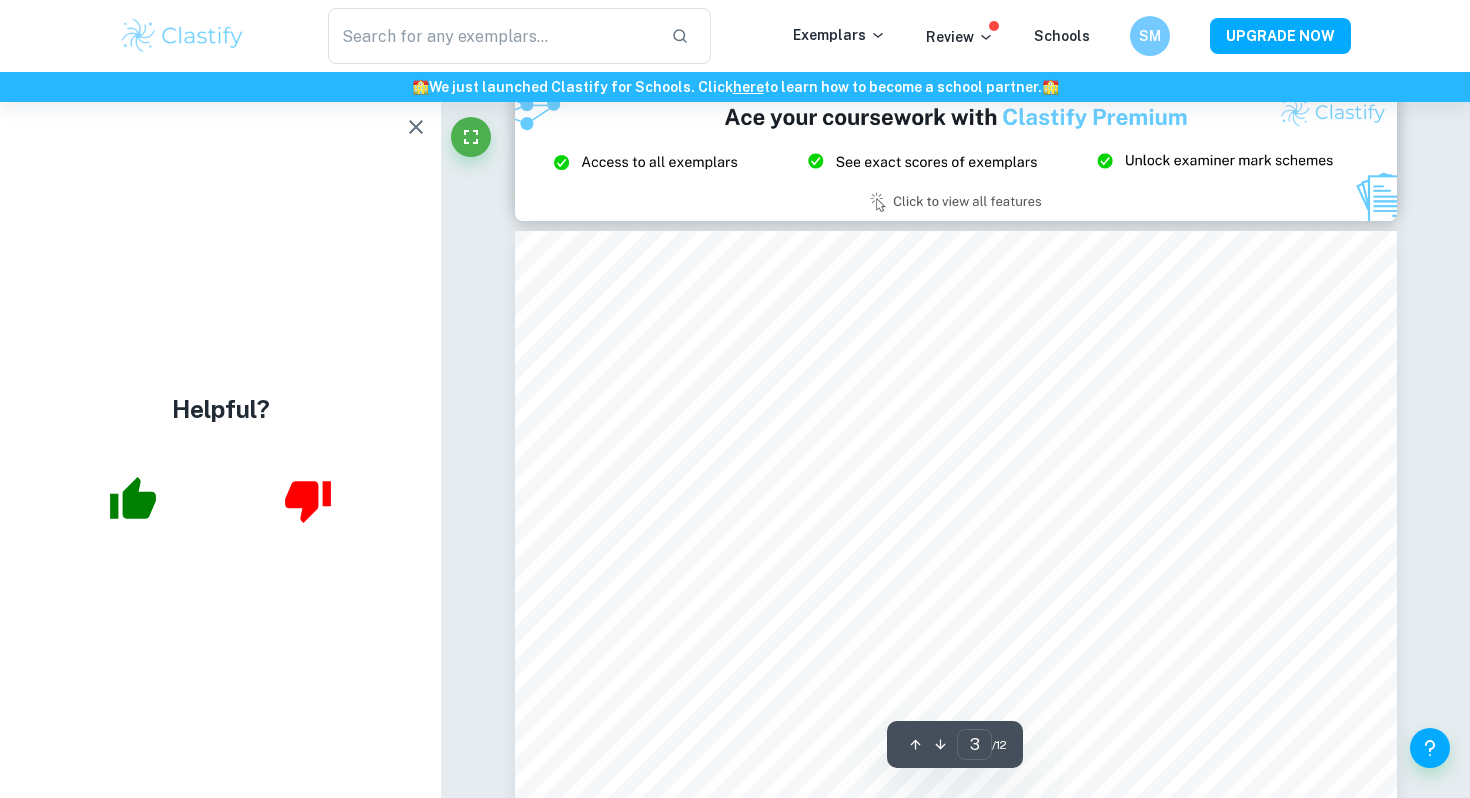 click 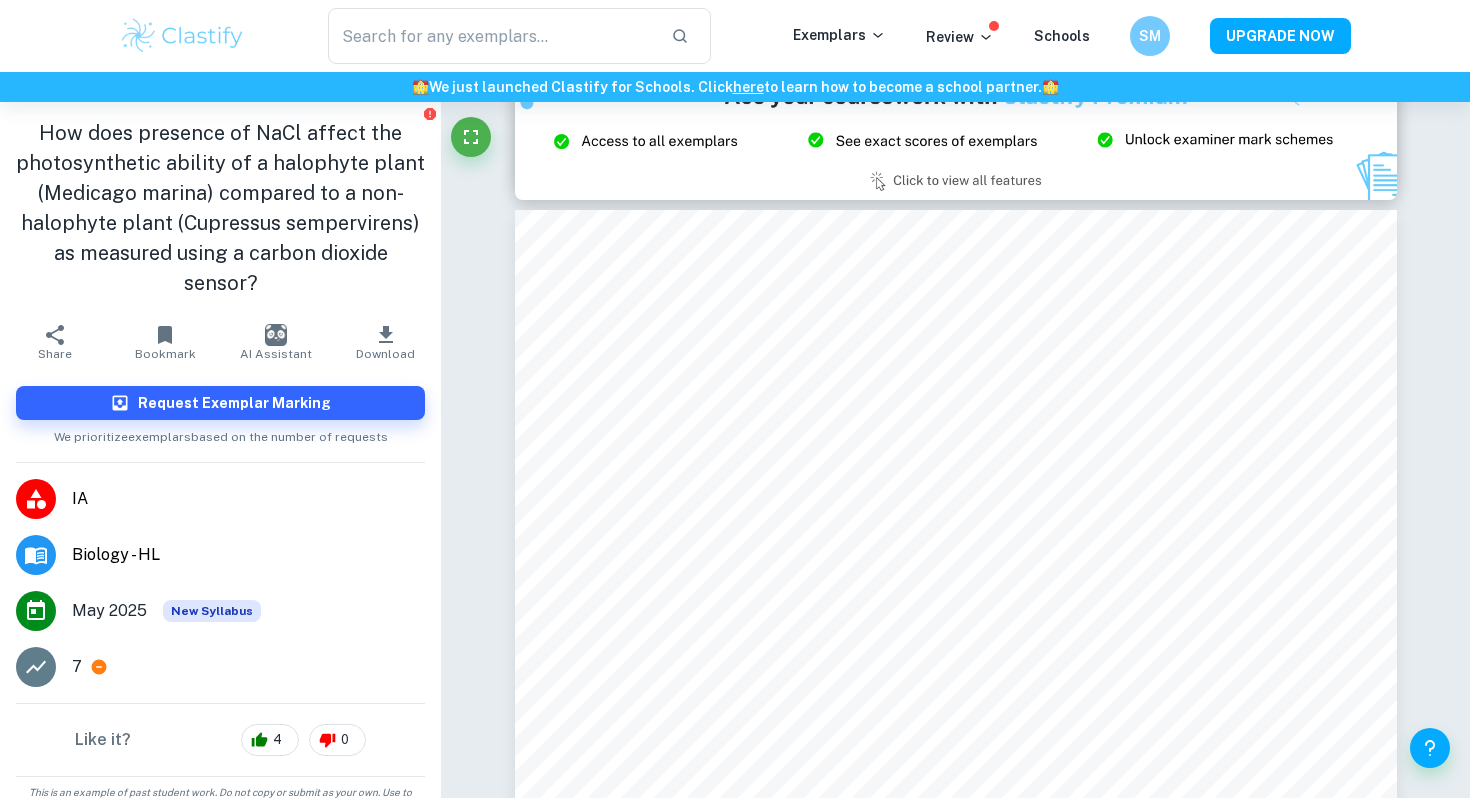 scroll, scrollTop: 2710, scrollLeft: 0, axis: vertical 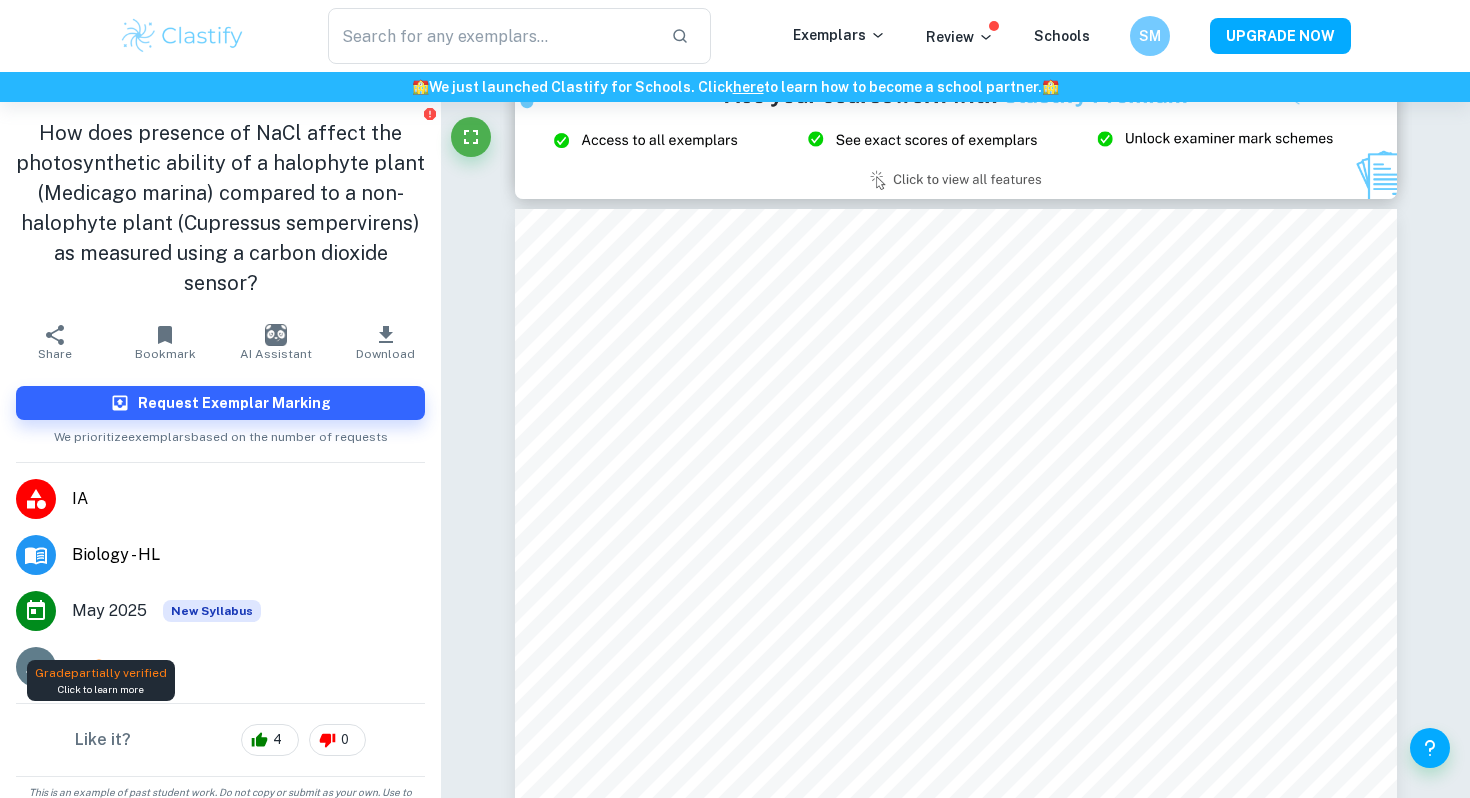 click 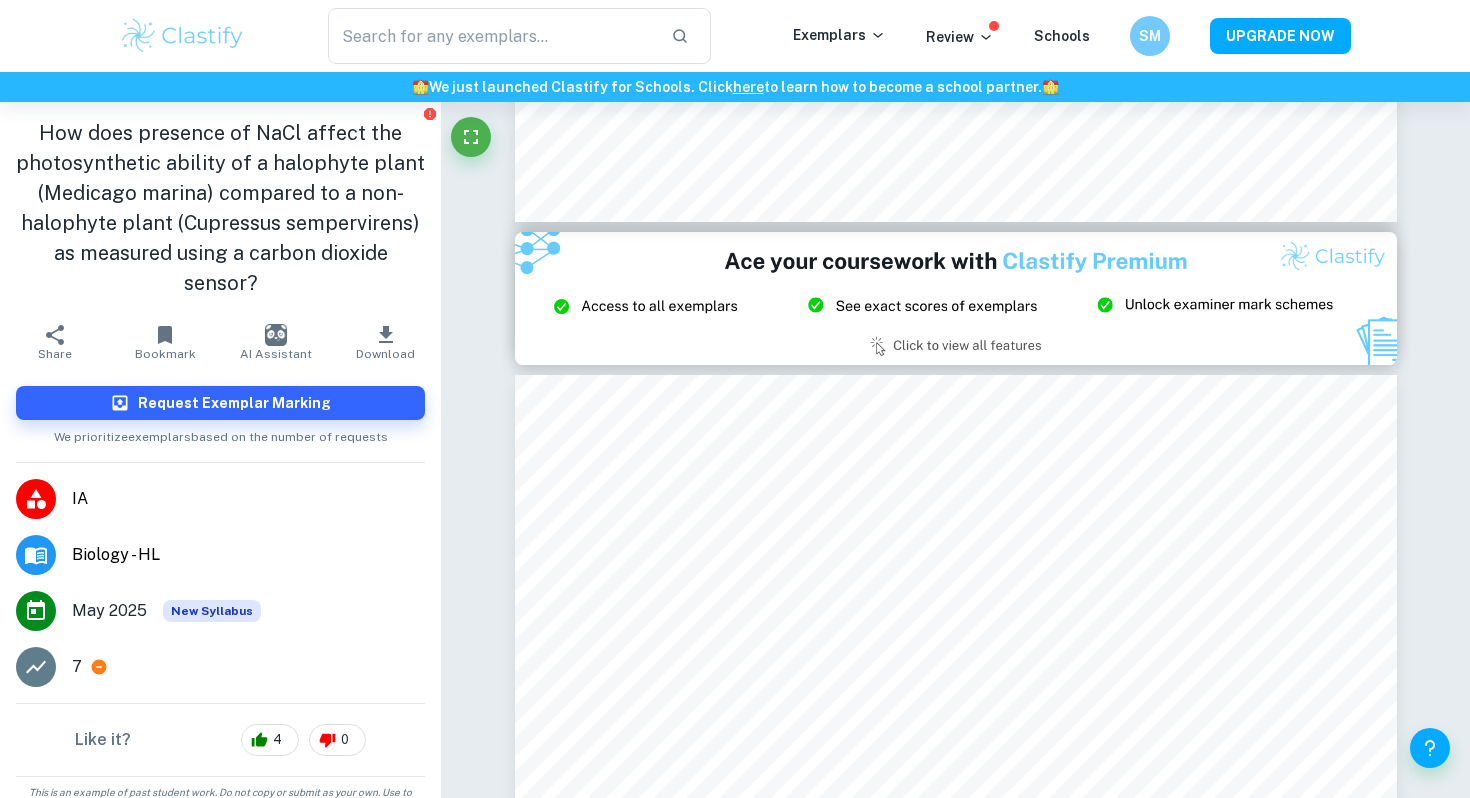 type on "2" 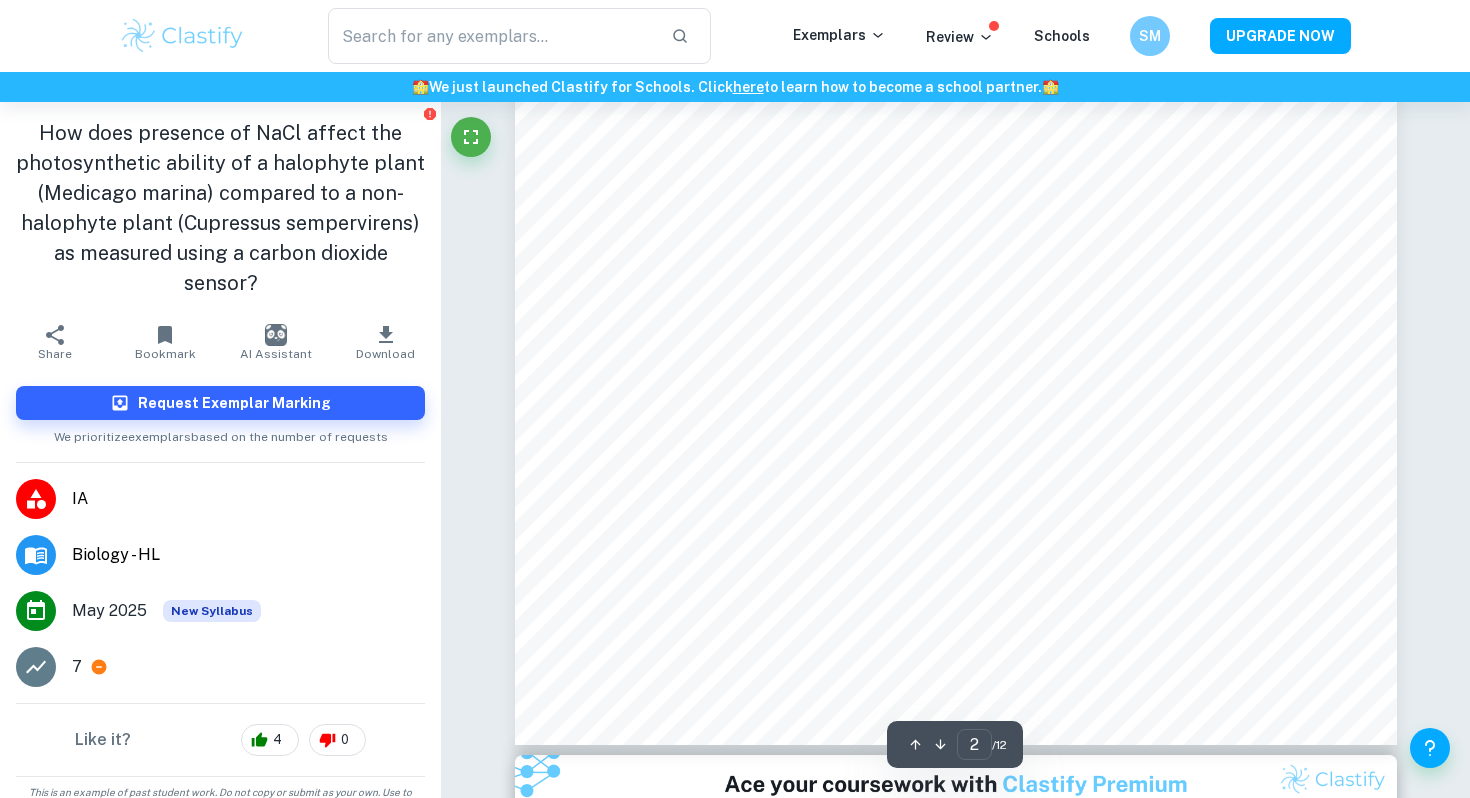 scroll, scrollTop: 1962, scrollLeft: 0, axis: vertical 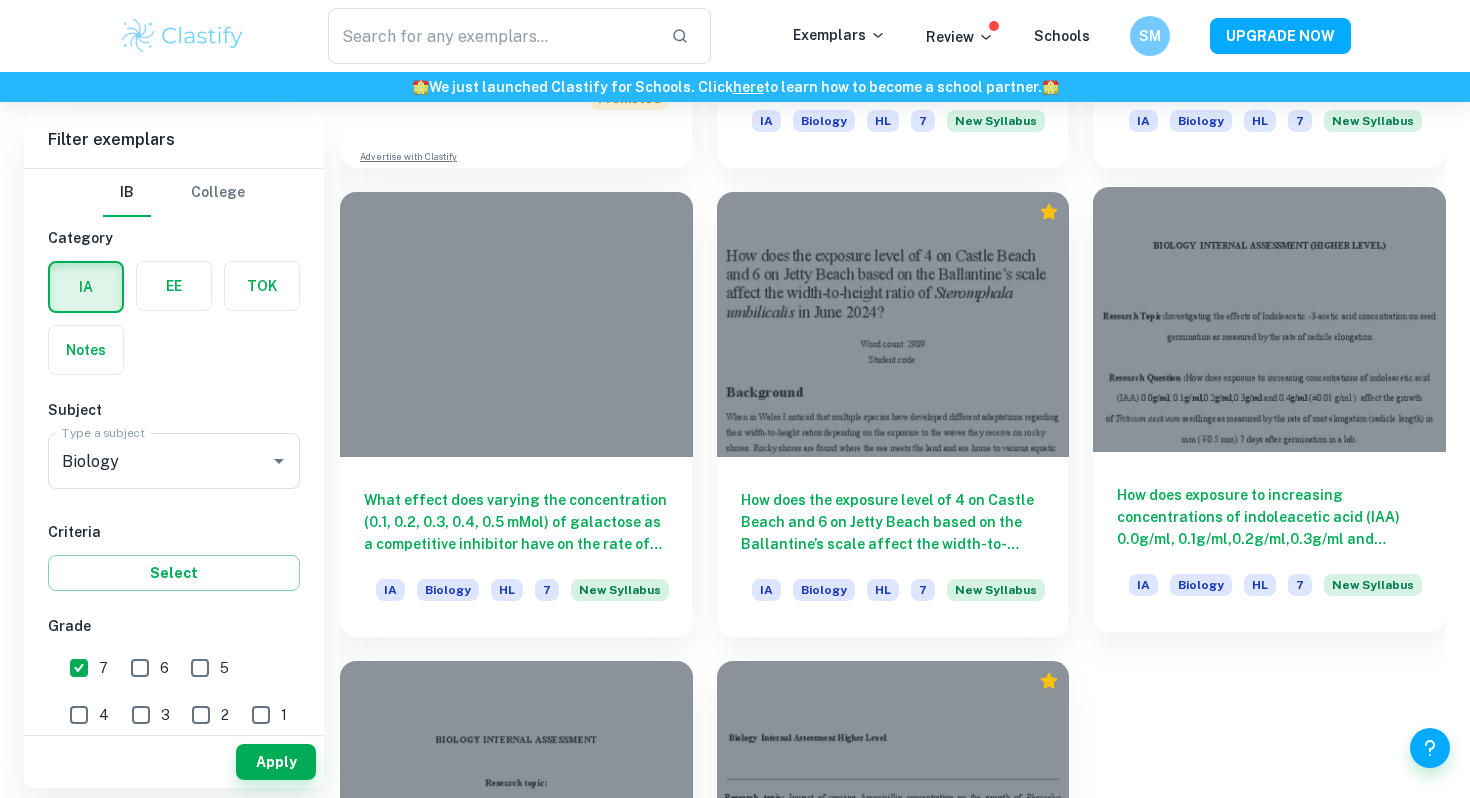 click on "How does exposure to increasing concentrations of indoleacetic acid
(IAA) 0.0g/ml, 0.1g/ml,0.2g/ml,0.3g/ml and 0.4g/ml (±0.01 g/ml ) affect the growth
of)Triticum aestivum seedlings as measured by the rate of root elongation (radicle length) in
mm (30.5 mm) 7 days after germination in a lab." at bounding box center [1269, 517] 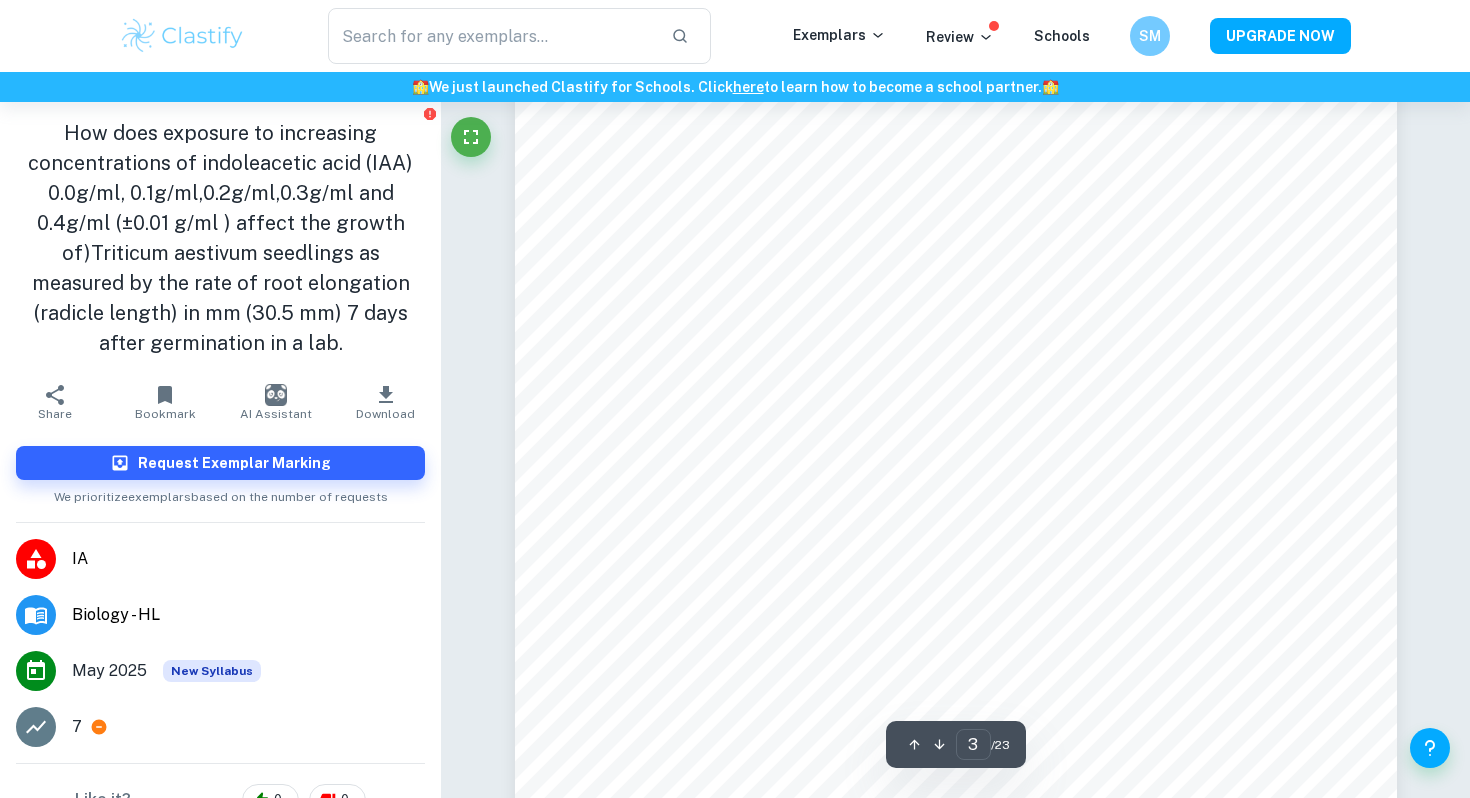 scroll, scrollTop: 2858, scrollLeft: 0, axis: vertical 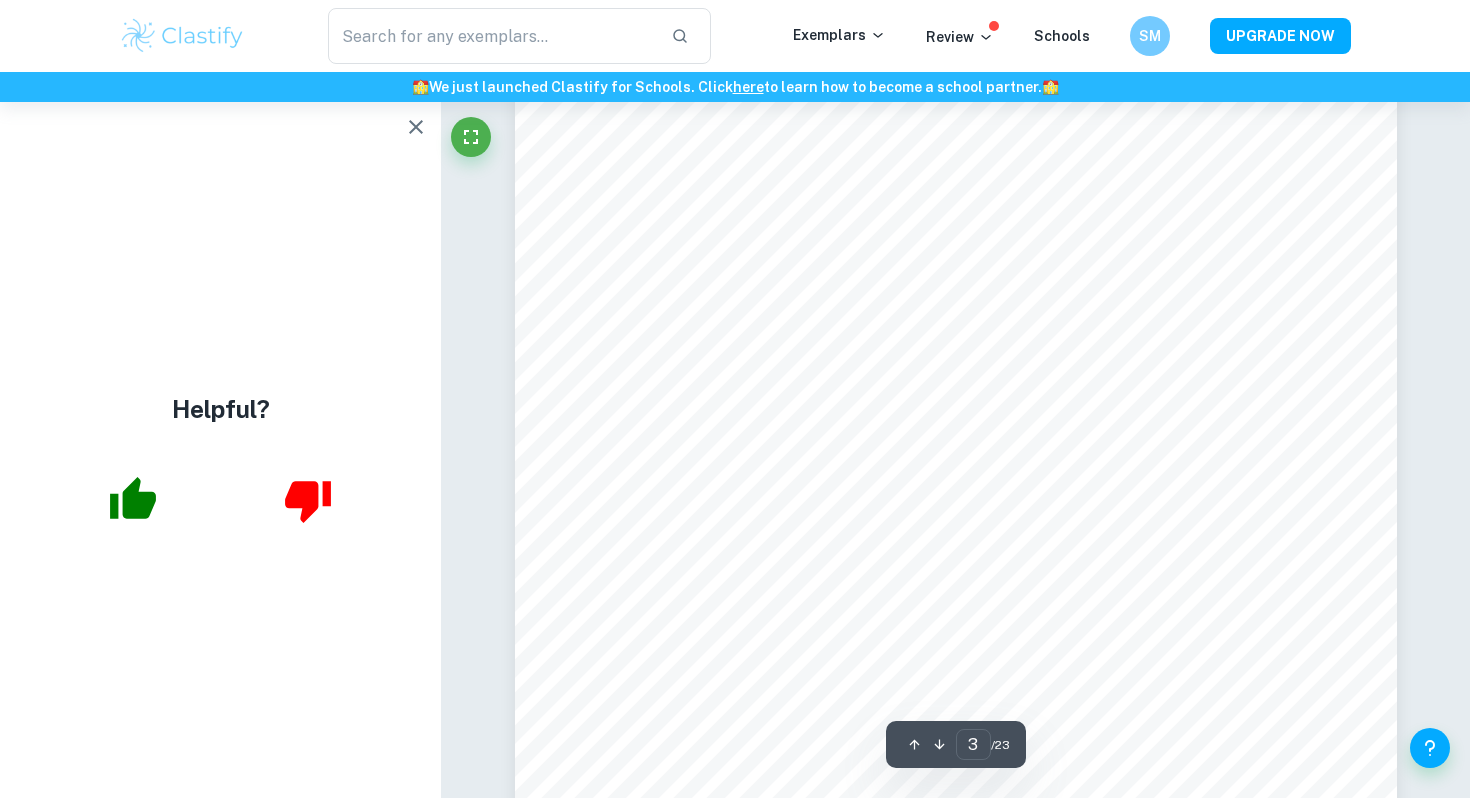 click 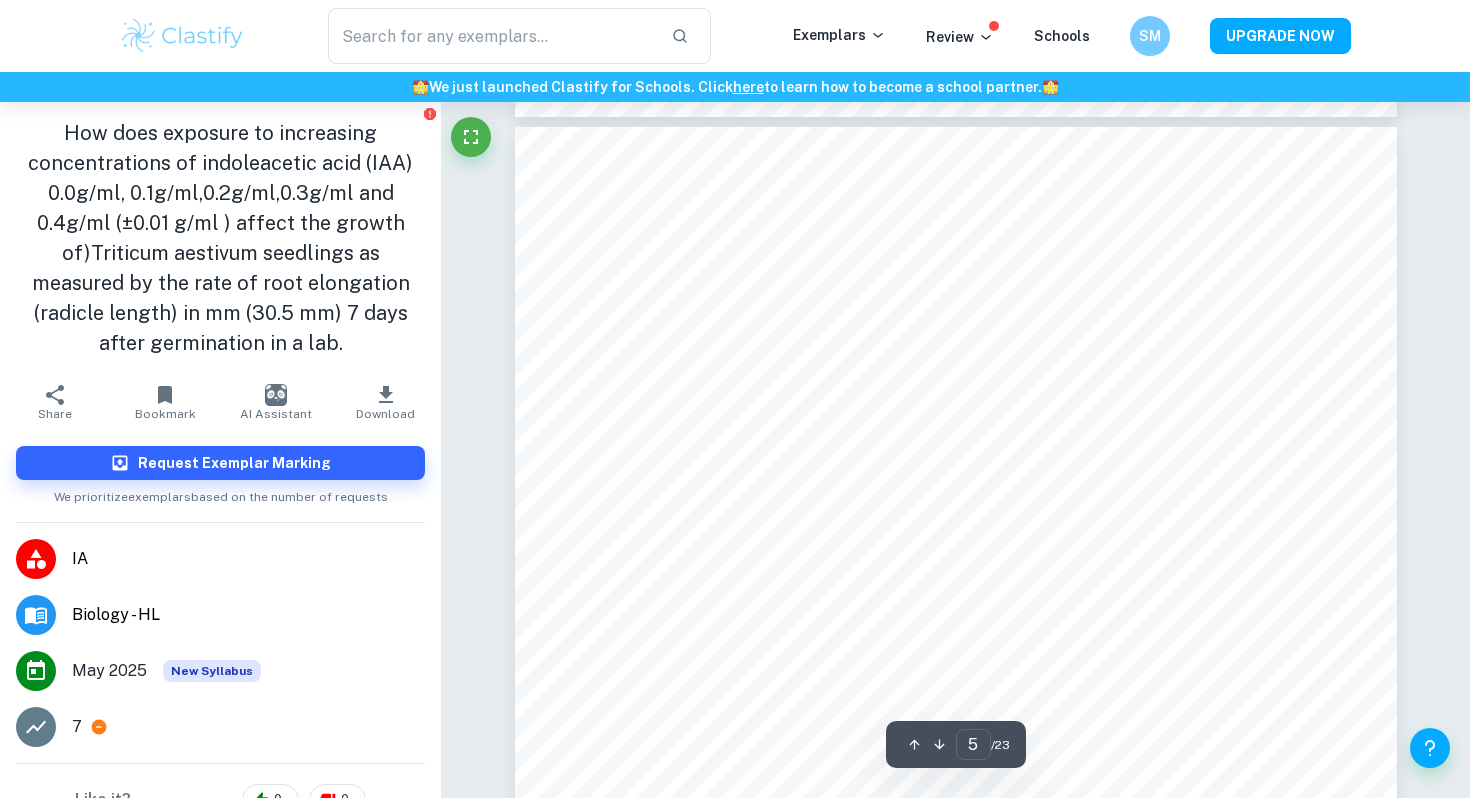 scroll, scrollTop: 5303, scrollLeft: 0, axis: vertical 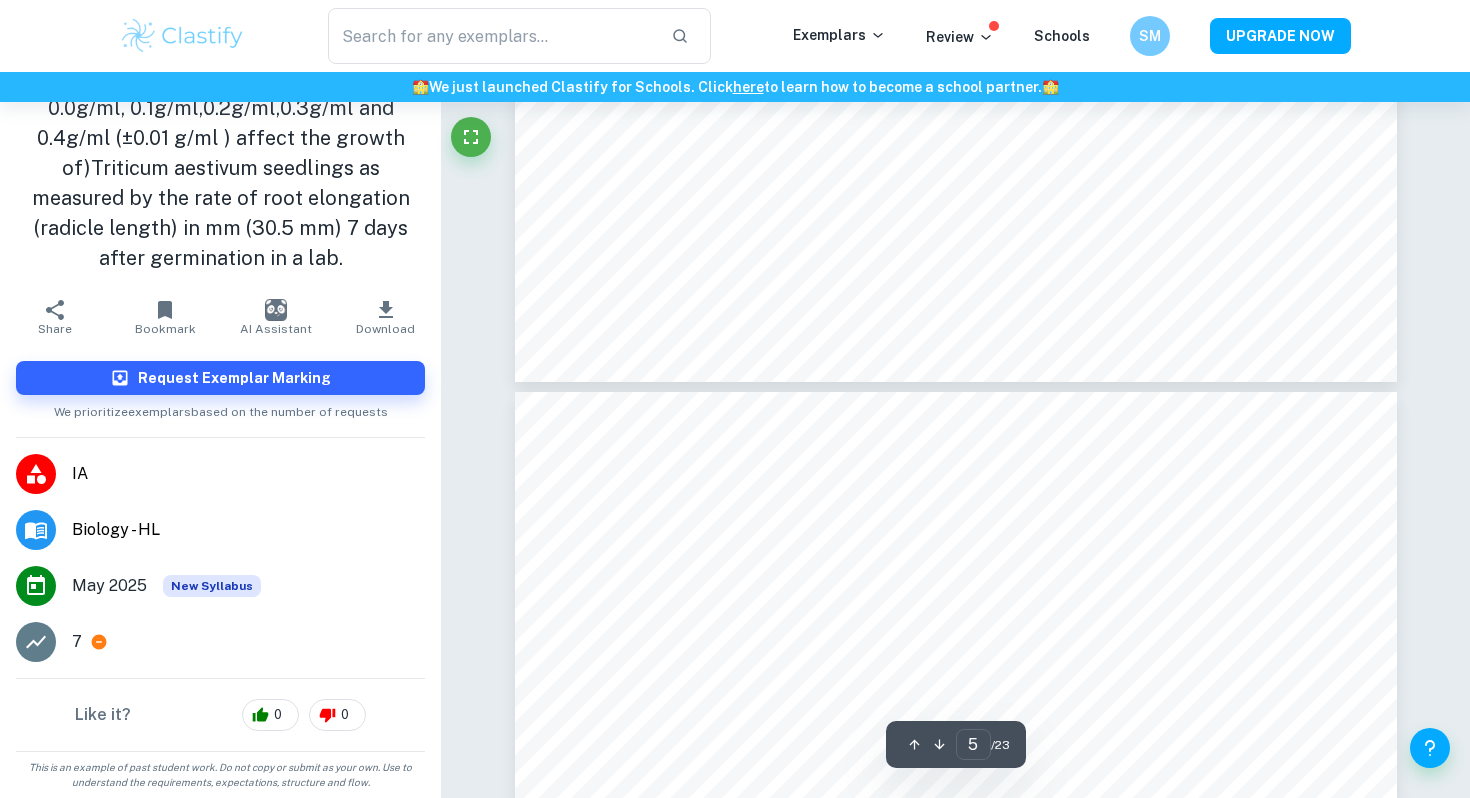 type on "6" 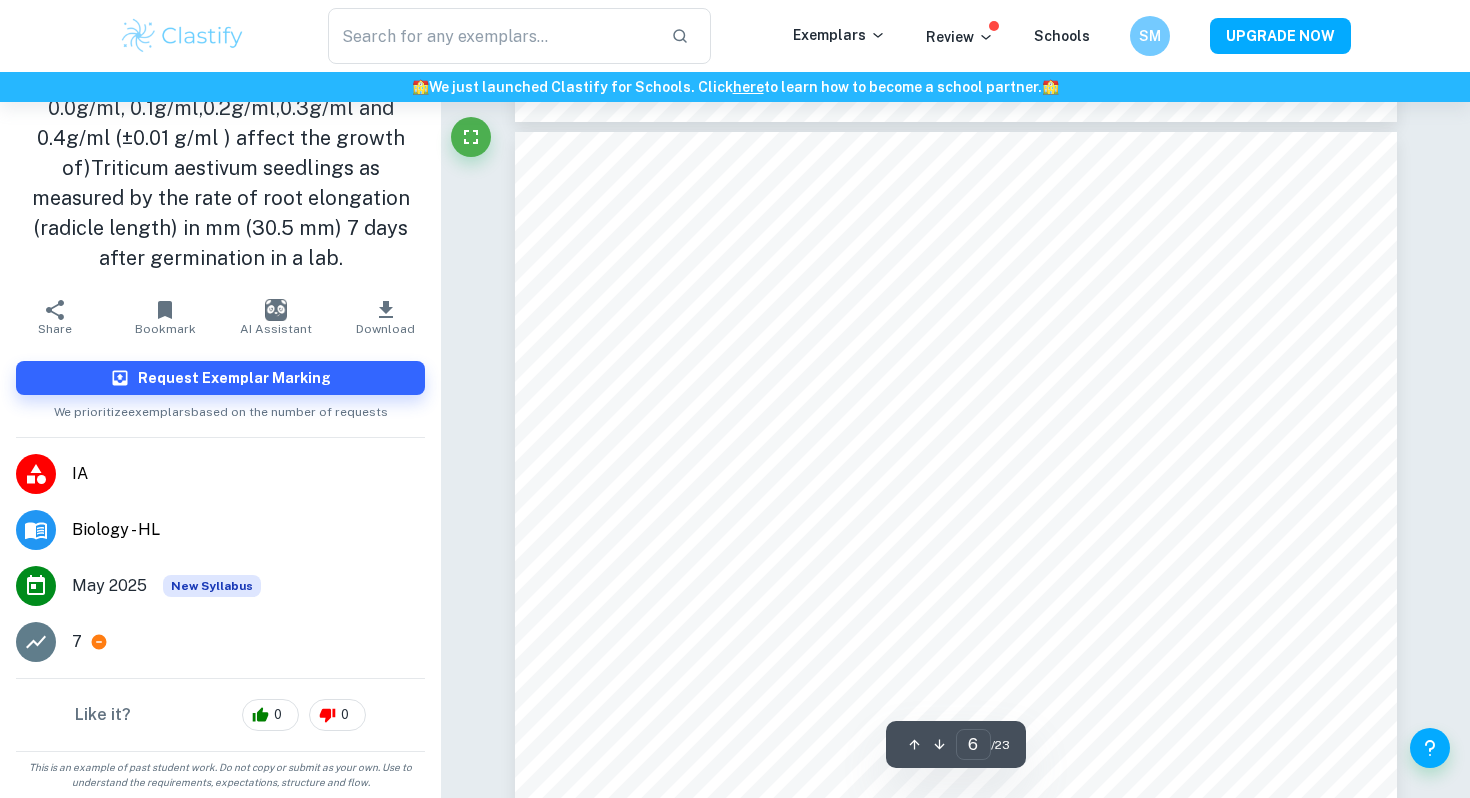 scroll, scrollTop: 6592, scrollLeft: 0, axis: vertical 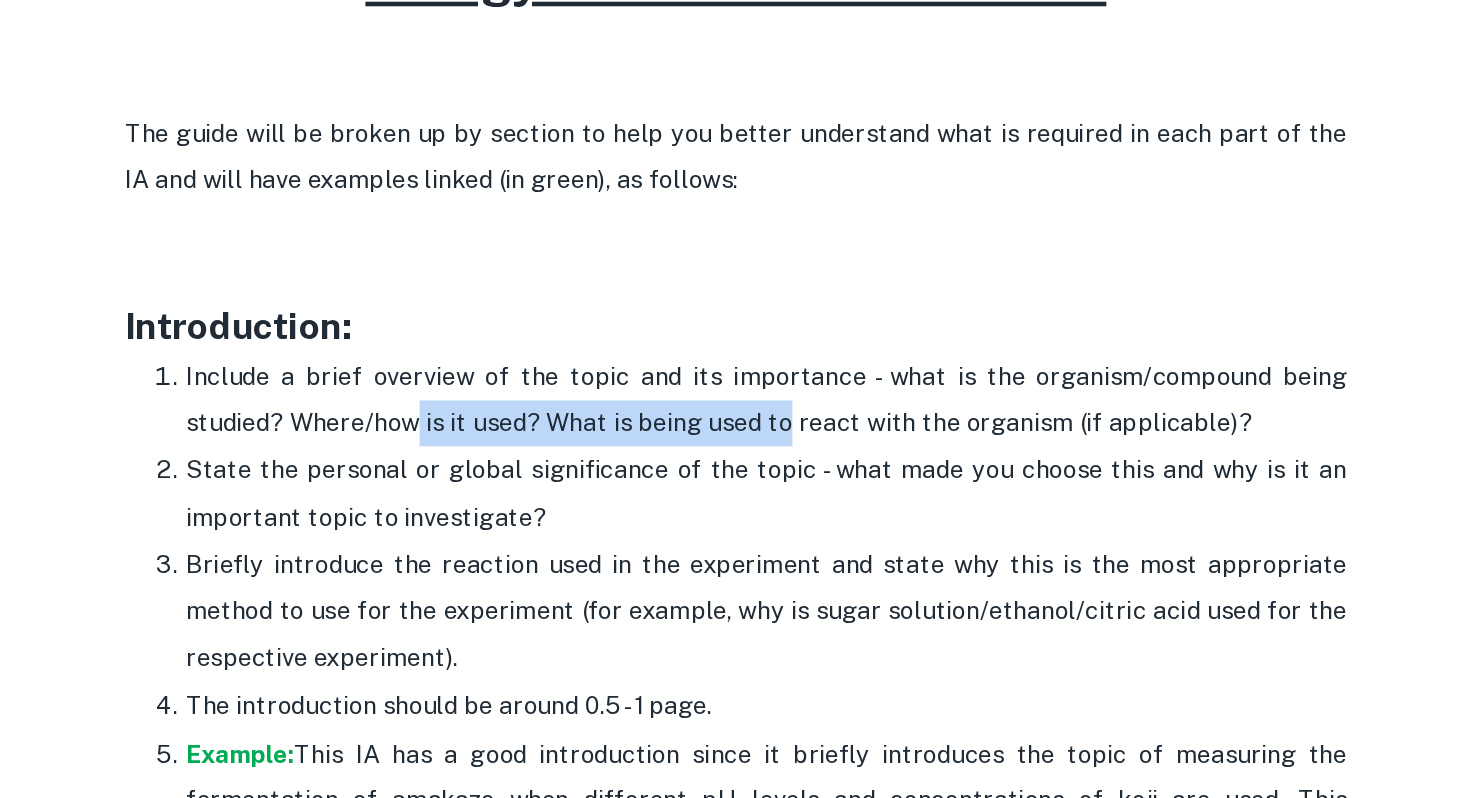 drag, startPoint x: 523, startPoint y: 411, endPoint x: 772, endPoint y: 409, distance: 249.00803 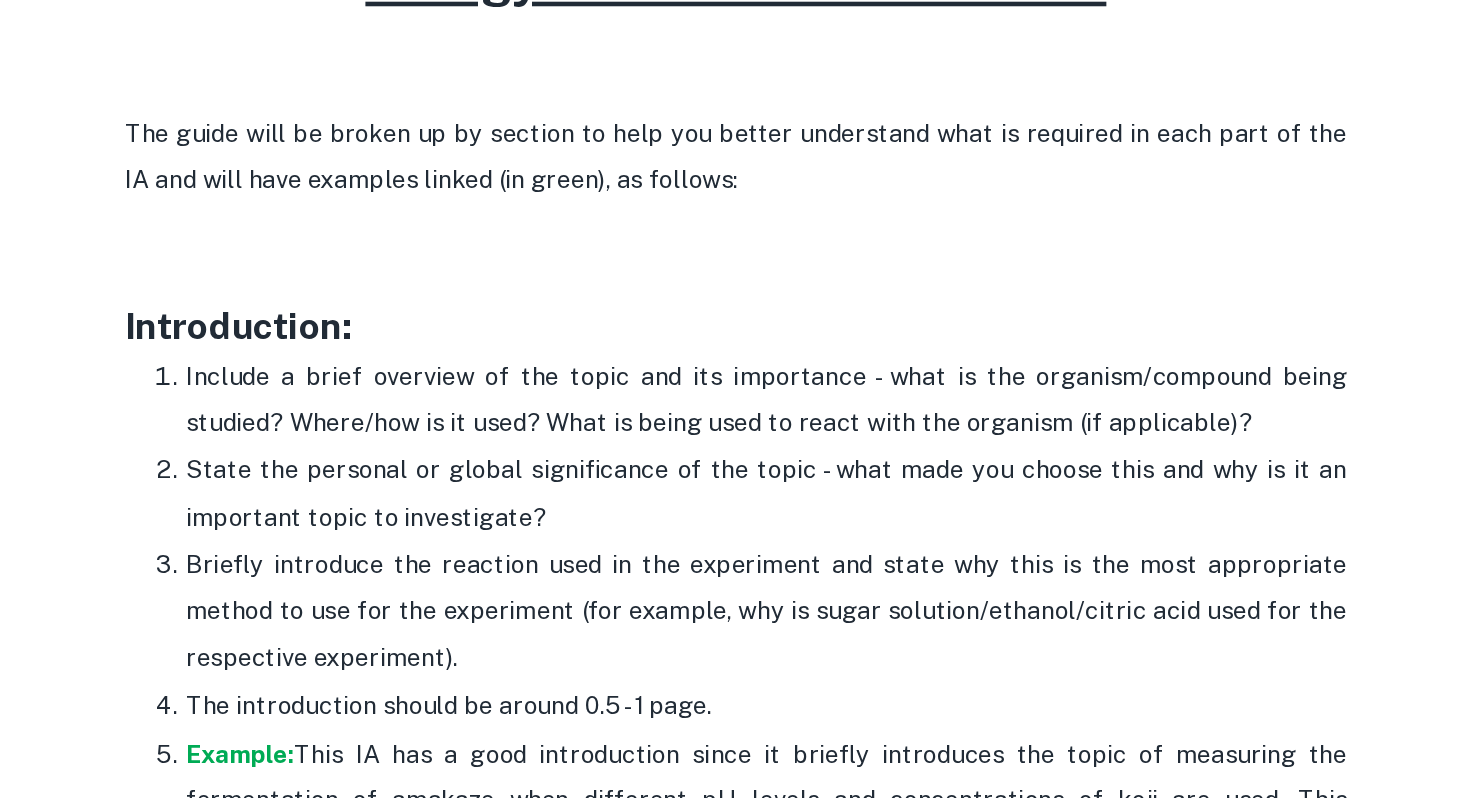 click on "Include a brief overview of the topic and its importance - what is the organism/compound being studied? Where/how is it used? What is being used to react with the organism (if applicable)?" at bounding box center [755, 397] 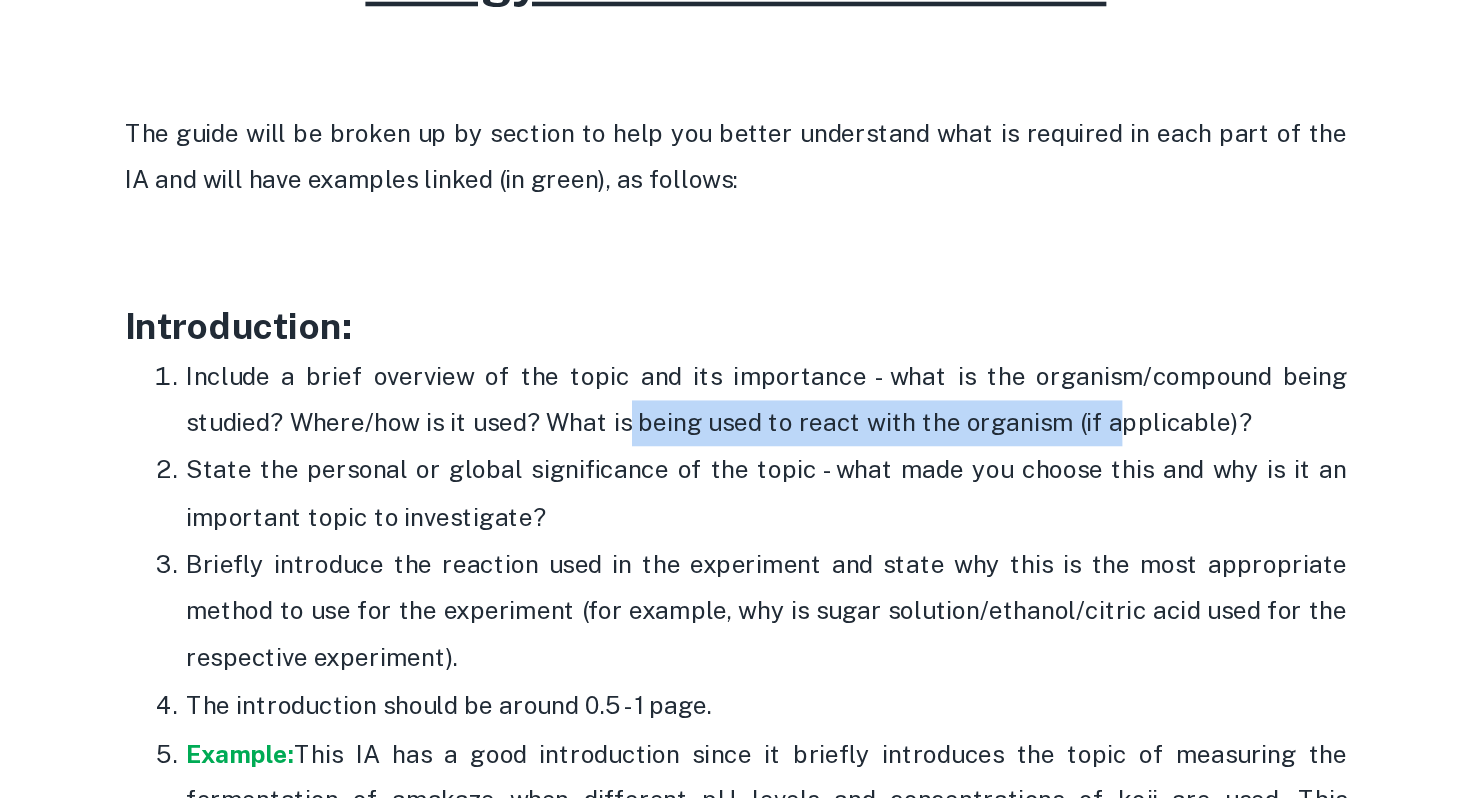 drag, startPoint x: 664, startPoint y: 414, endPoint x: 990, endPoint y: 414, distance: 326 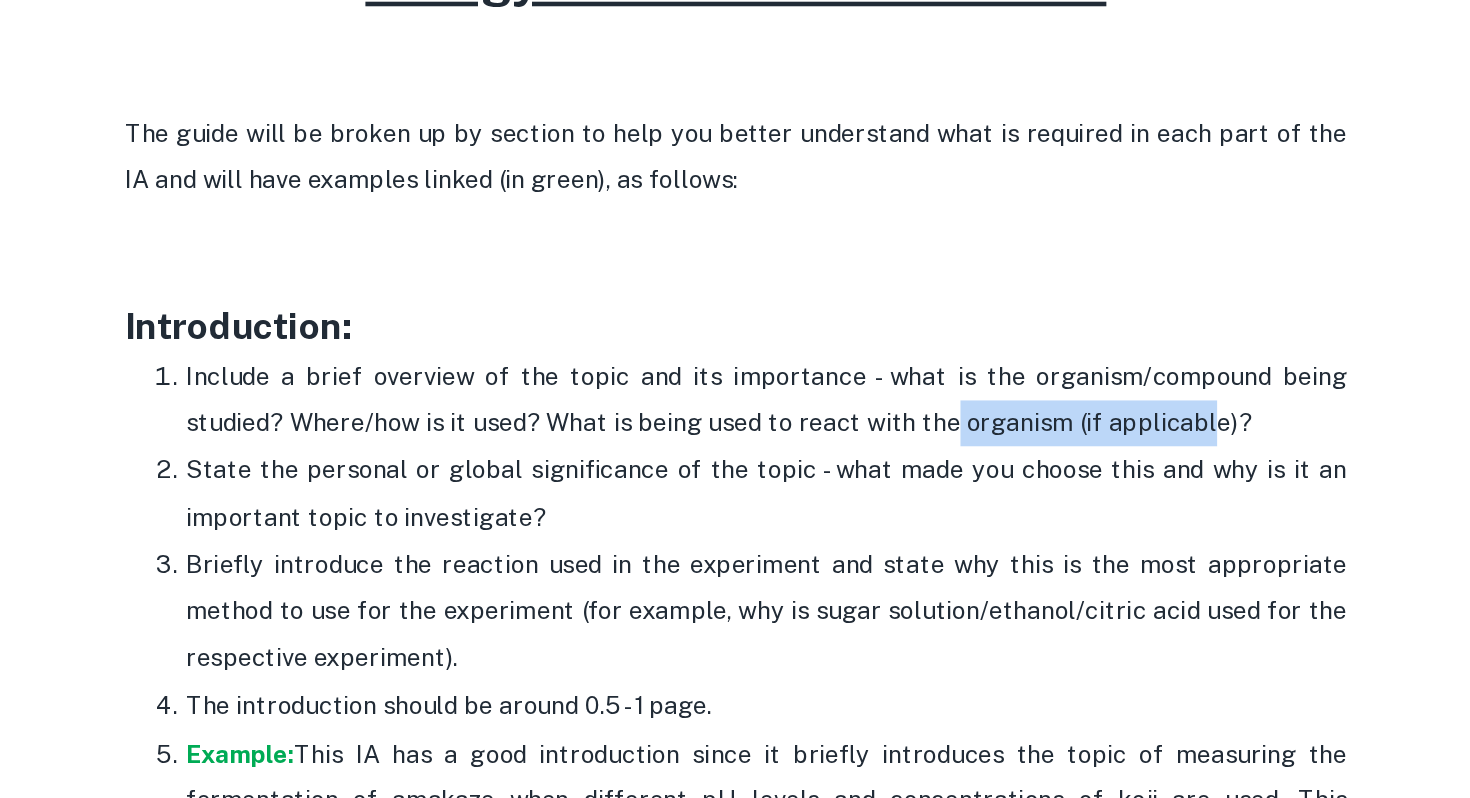 drag, startPoint x: 872, startPoint y: 414, endPoint x: 1046, endPoint y: 413, distance: 174.00287 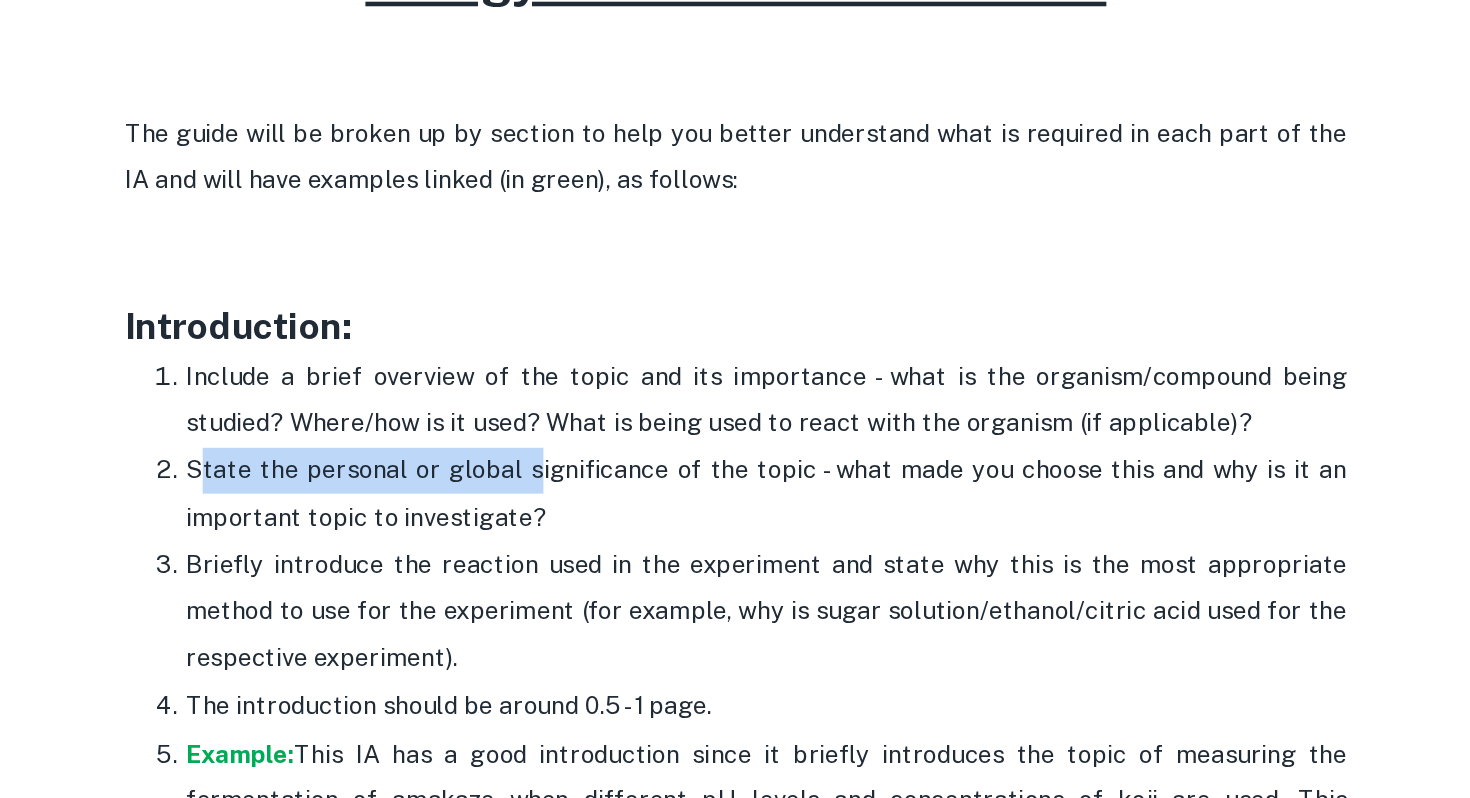 drag, startPoint x: 381, startPoint y: 437, endPoint x: 663, endPoint y: 441, distance: 282.02838 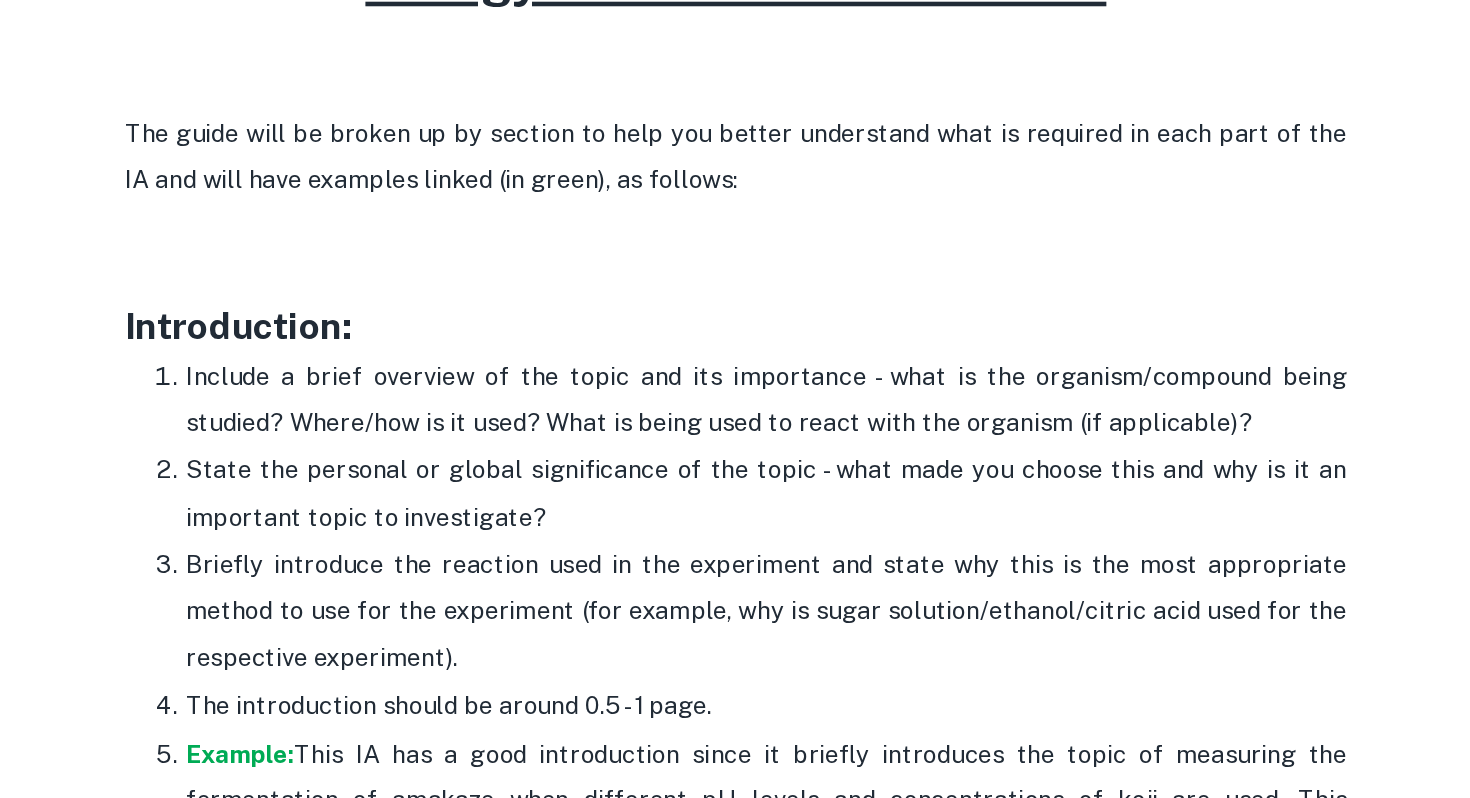 click on "State the personal or global significance of the topic - what made you choose this and why is it an important topic to investigate?" at bounding box center (755, 458) 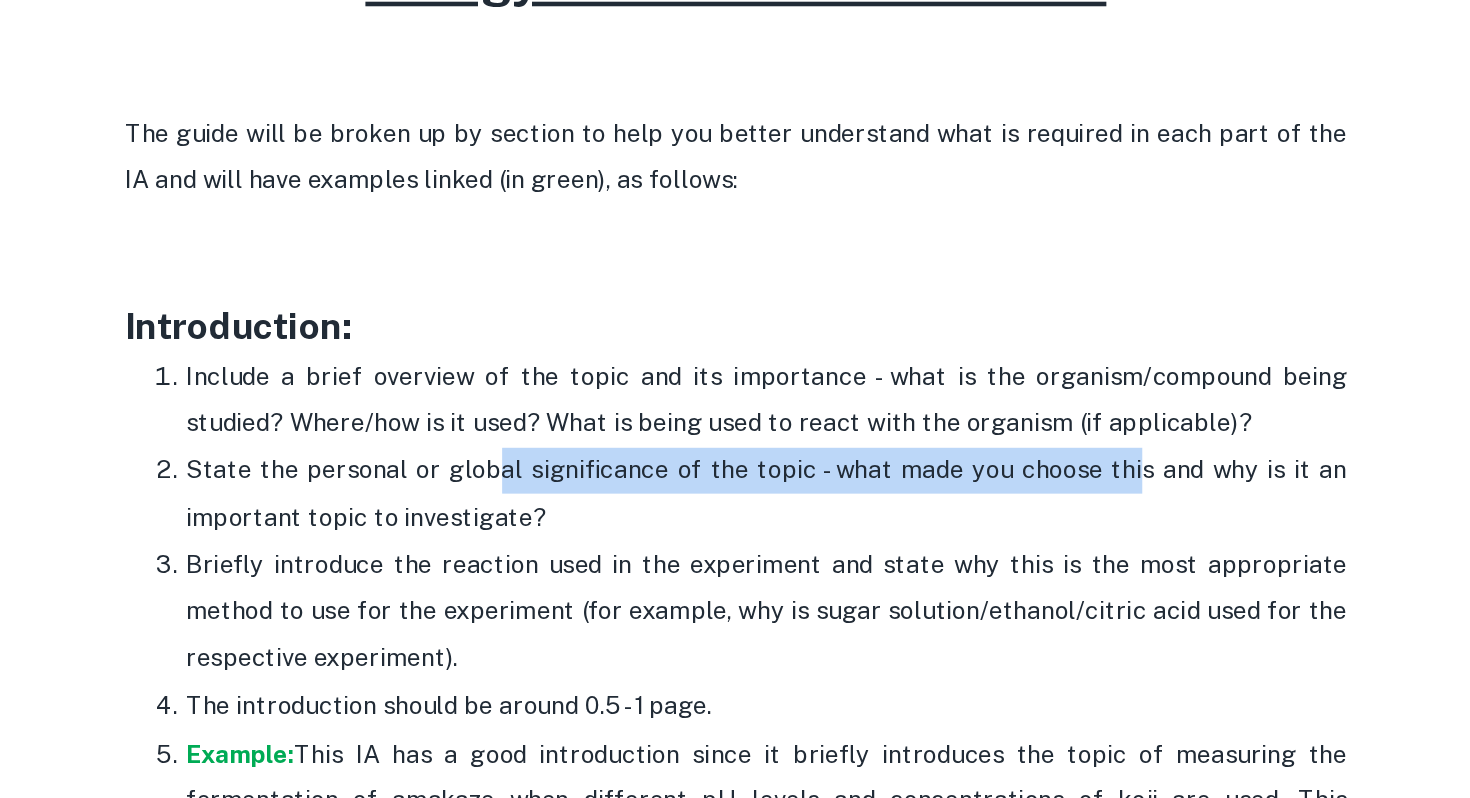 drag, startPoint x: 578, startPoint y: 447, endPoint x: 1030, endPoint y: 447, distance: 452 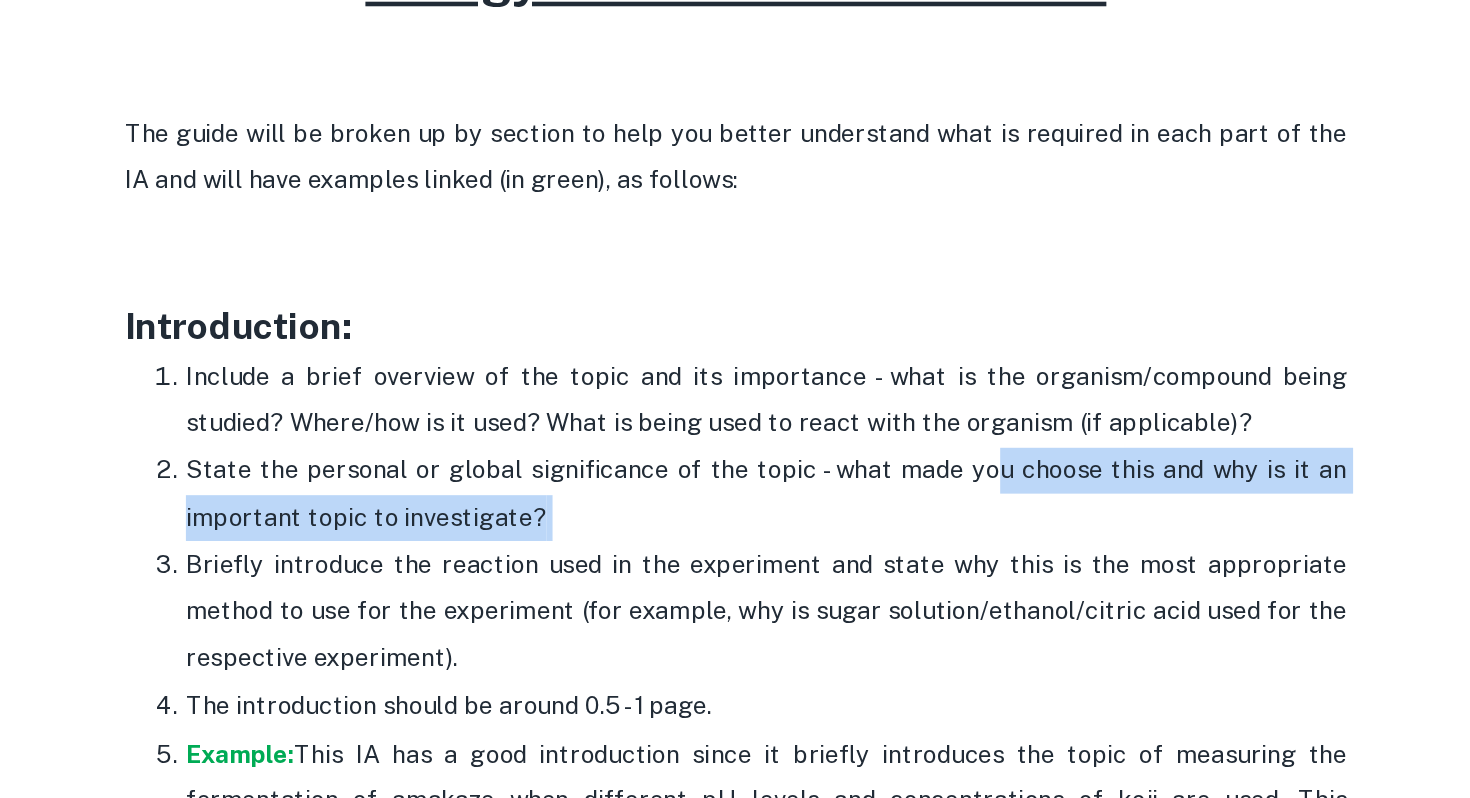 drag, startPoint x: 908, startPoint y: 450, endPoint x: 1194, endPoint y: 459, distance: 286.14157 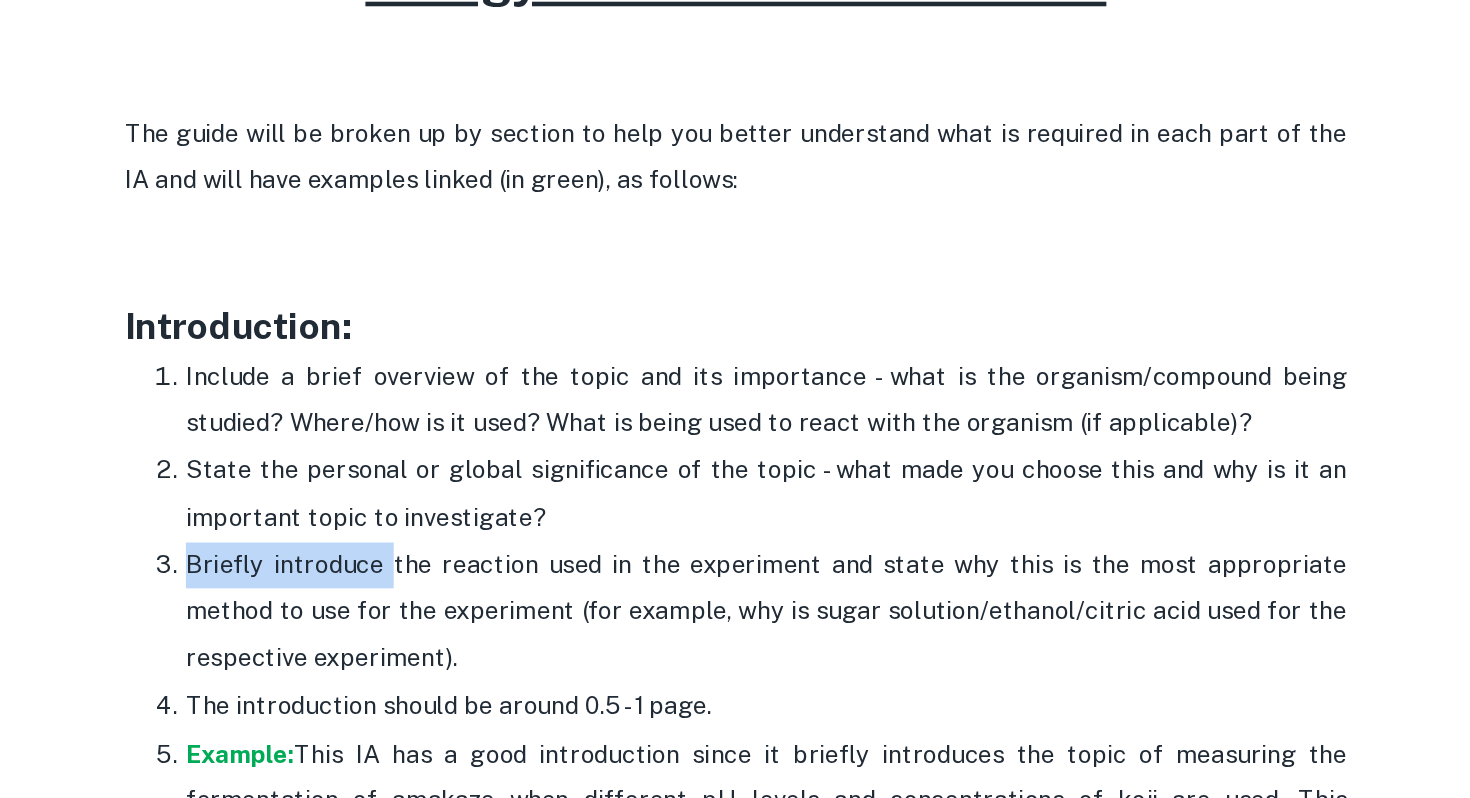 drag, startPoint x: 512, startPoint y: 490, endPoint x: 636, endPoint y: 476, distance: 124.78782 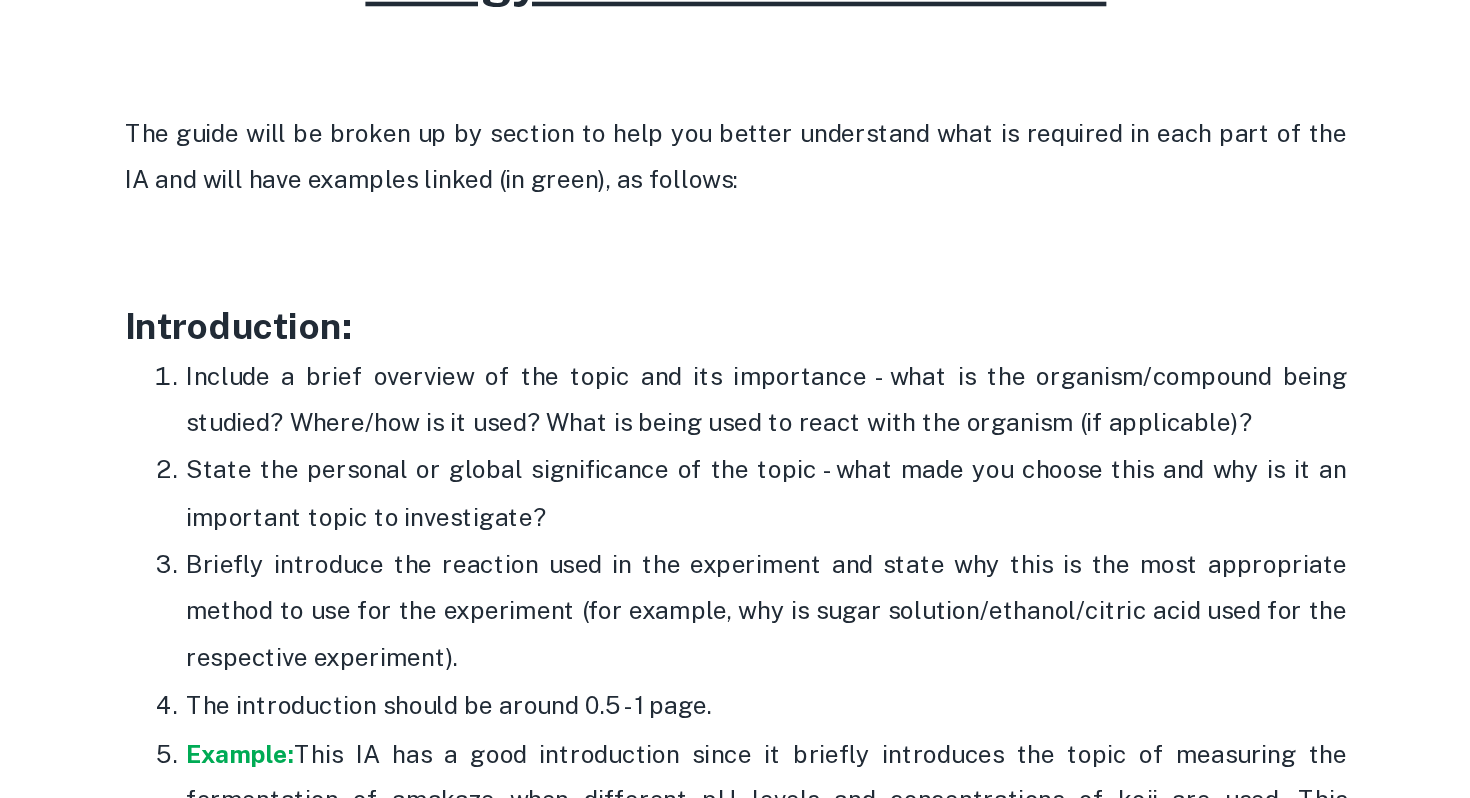 click on "State the personal or global significance of the topic - what made you choose this and why is it an important topic to investigate?" at bounding box center [755, 458] 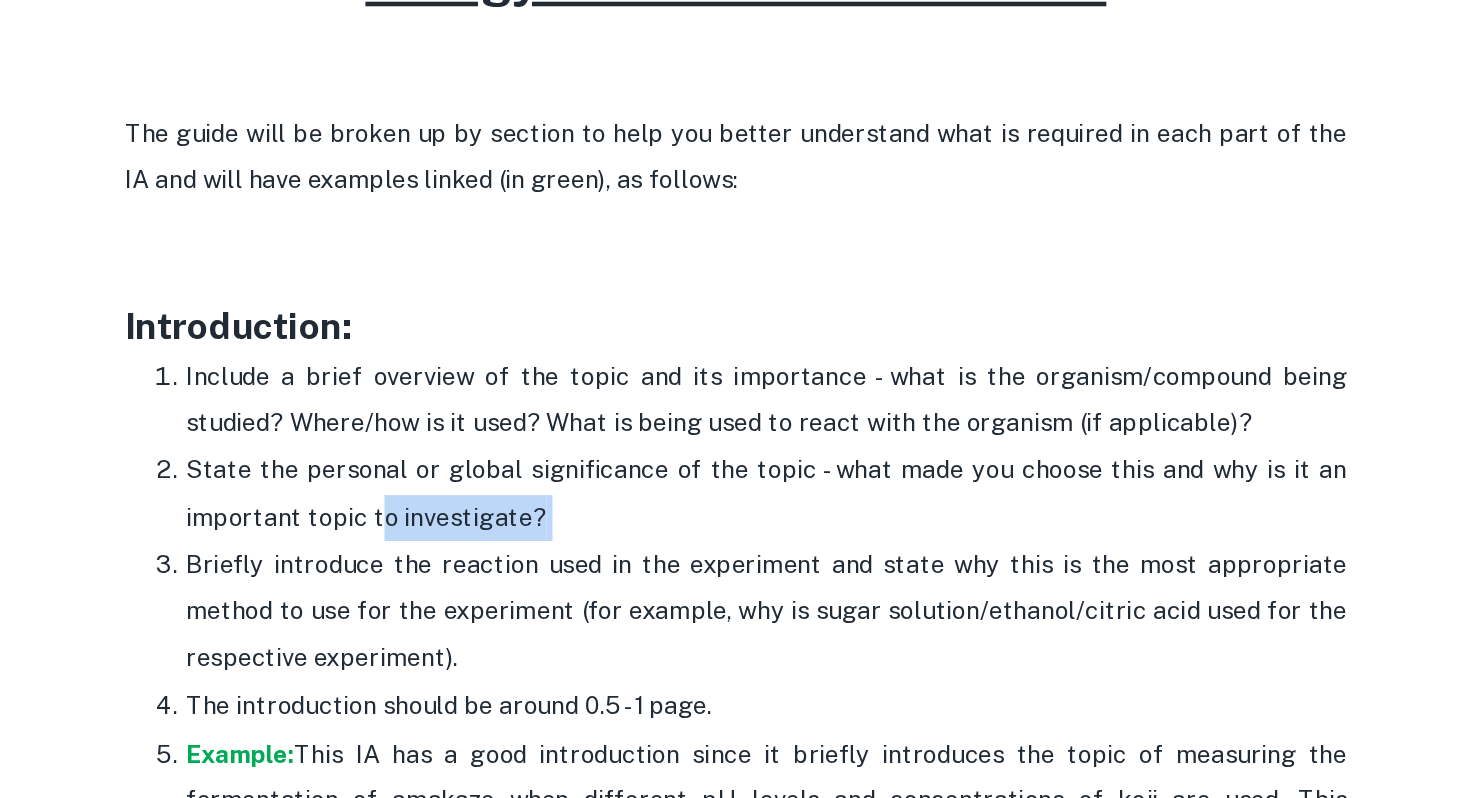 drag, startPoint x: 532, startPoint y: 477, endPoint x: 654, endPoint y: 476, distance: 122.0041 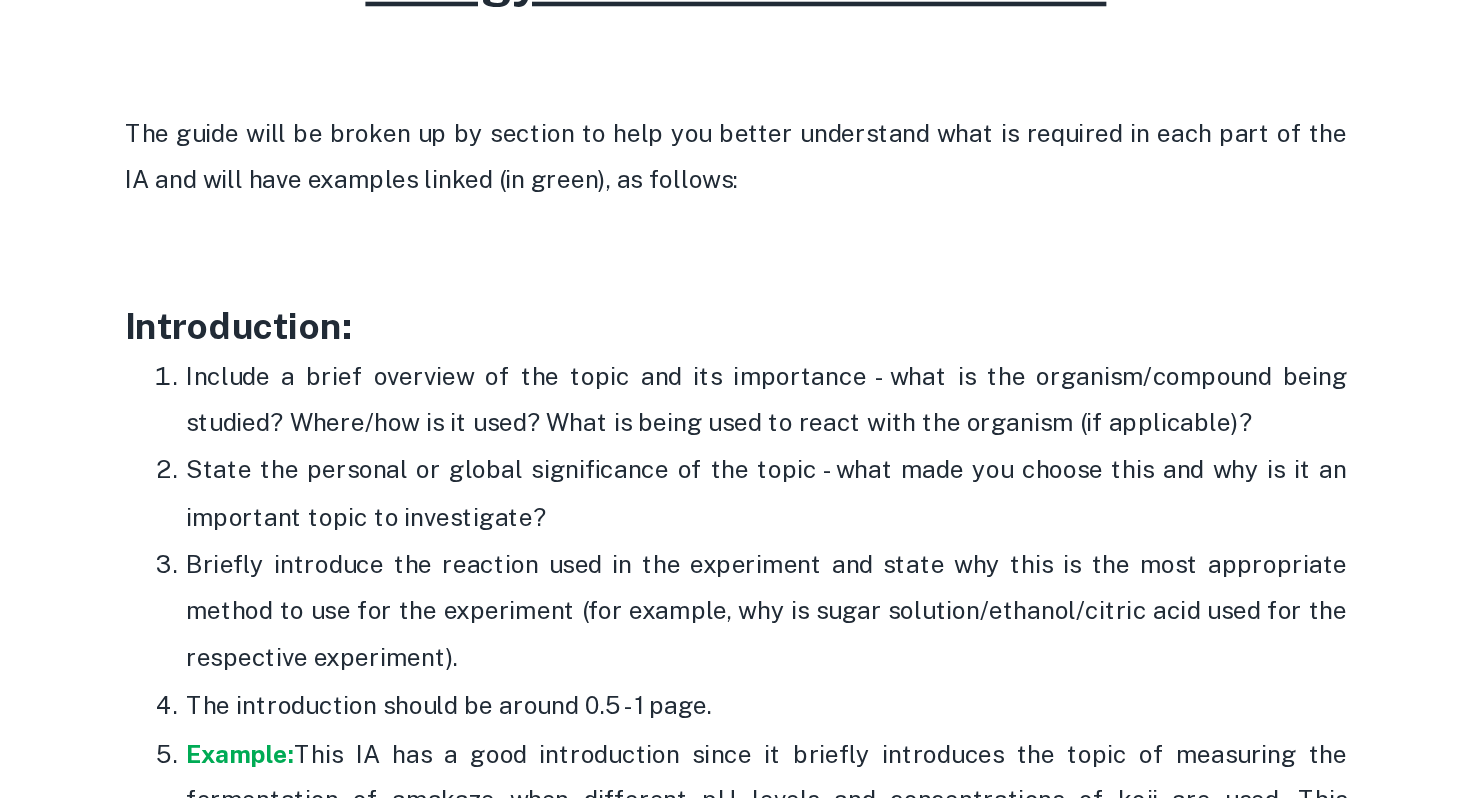 click on "State the personal or global significance of the topic - what made you choose this and why is it an important topic to investigate?" at bounding box center [755, 458] 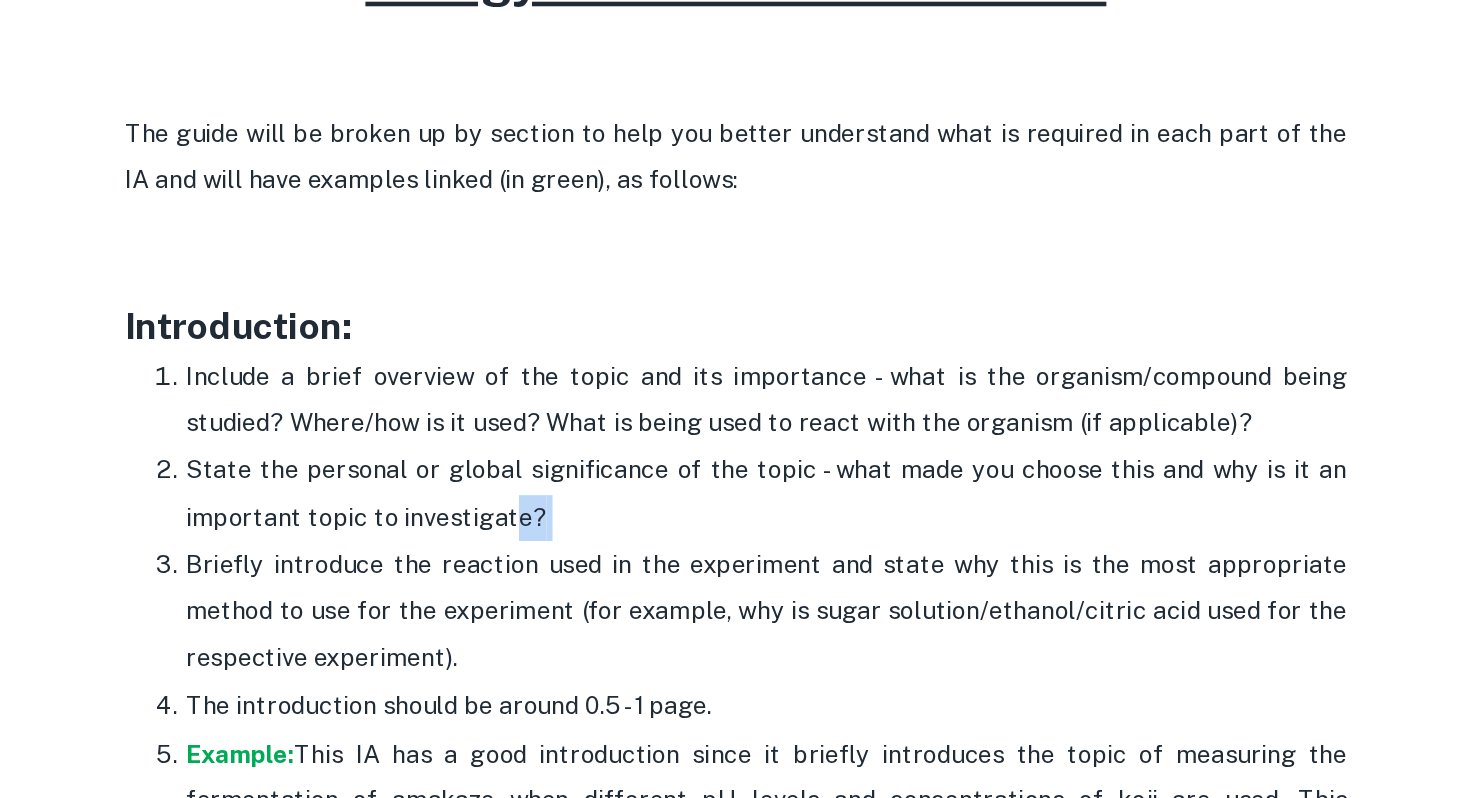 drag, startPoint x: 581, startPoint y: 473, endPoint x: 660, endPoint y: 469, distance: 79.101204 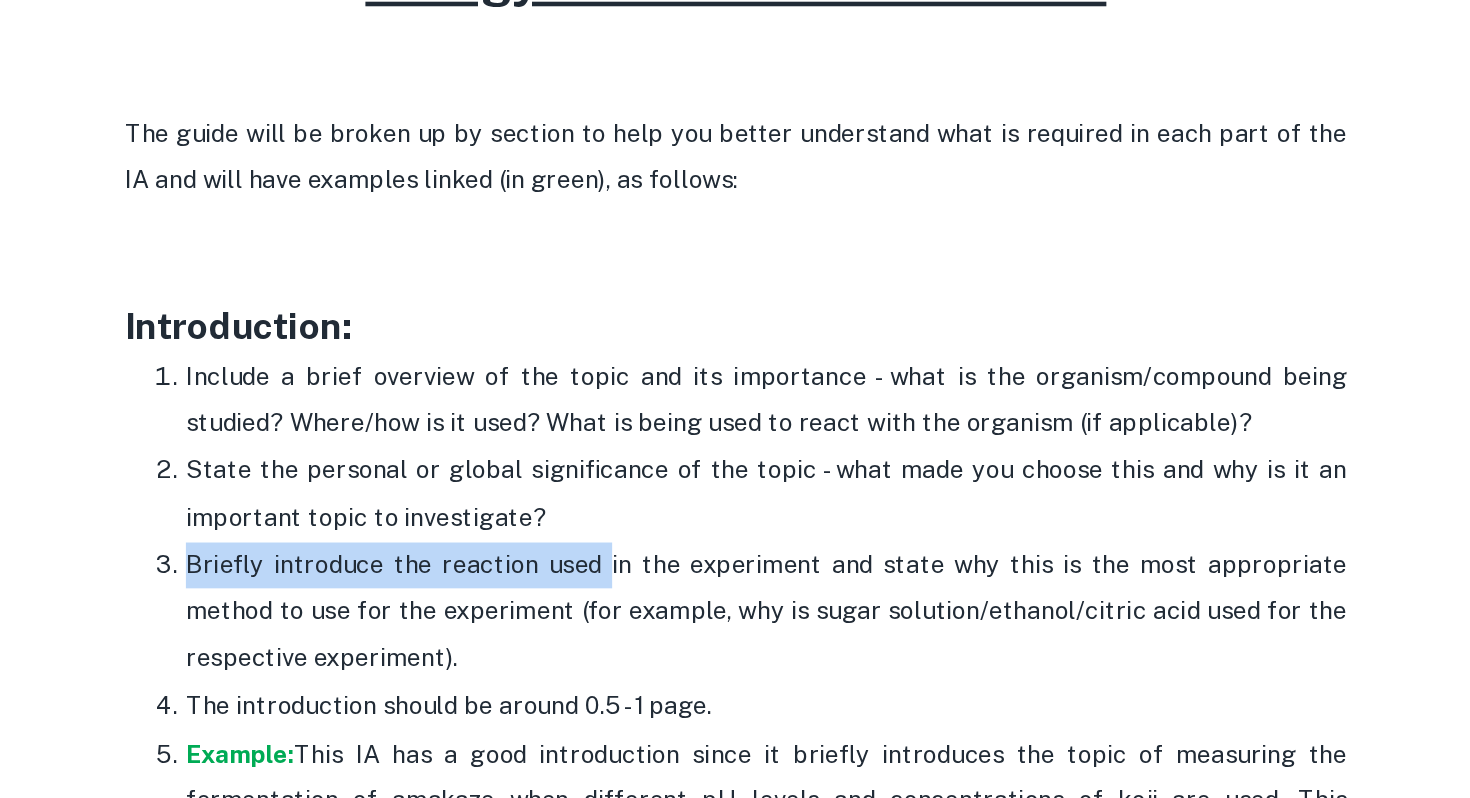 drag, startPoint x: 378, startPoint y: 511, endPoint x: 669, endPoint y: 510, distance: 291.0017 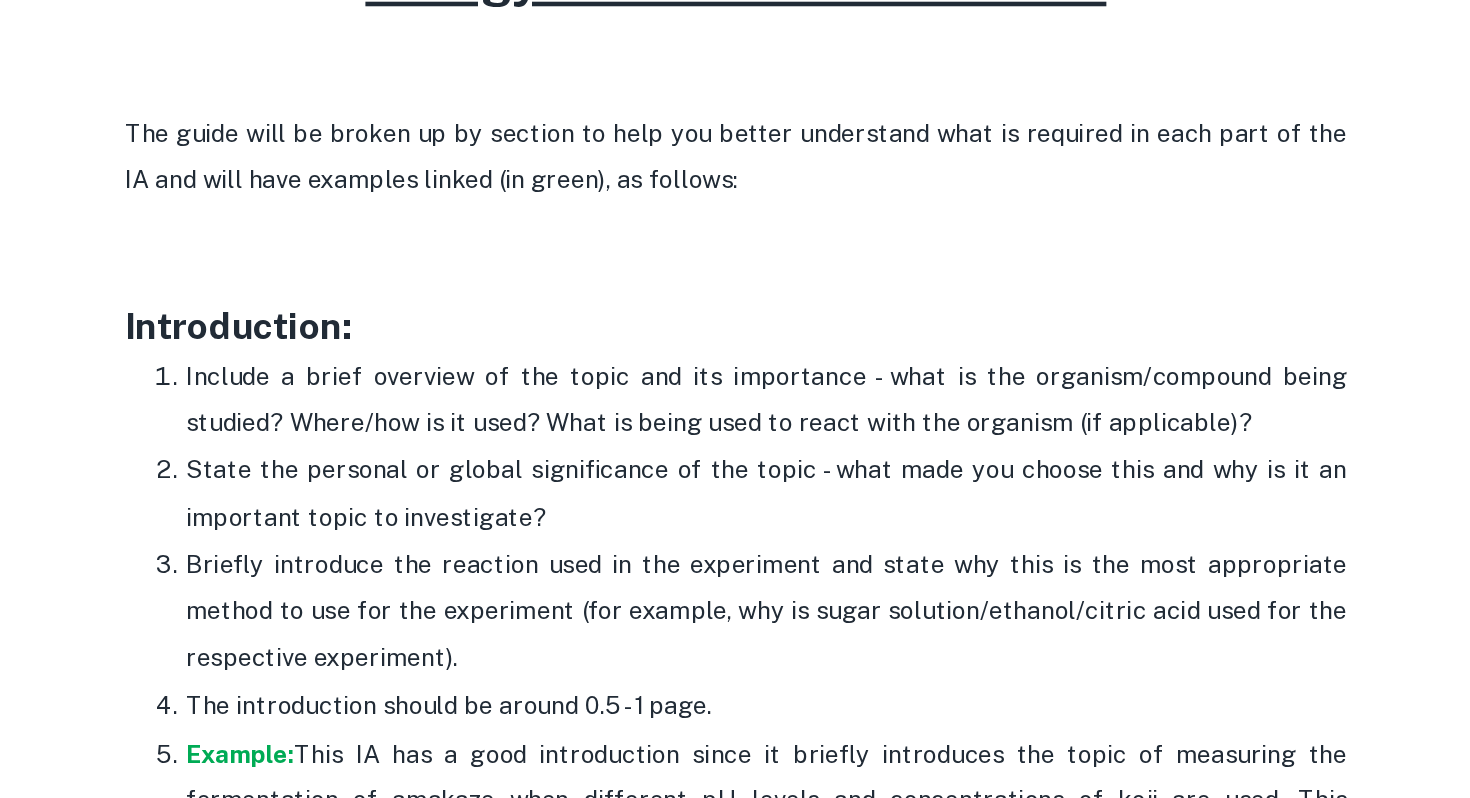 click on "Briefly introduce the reaction used in the experiment and state why this is the most appropriate method to use for the experiment (for example, why is sugar solution/ethanol/citric acid used for the respective experiment)." at bounding box center (755, 535) 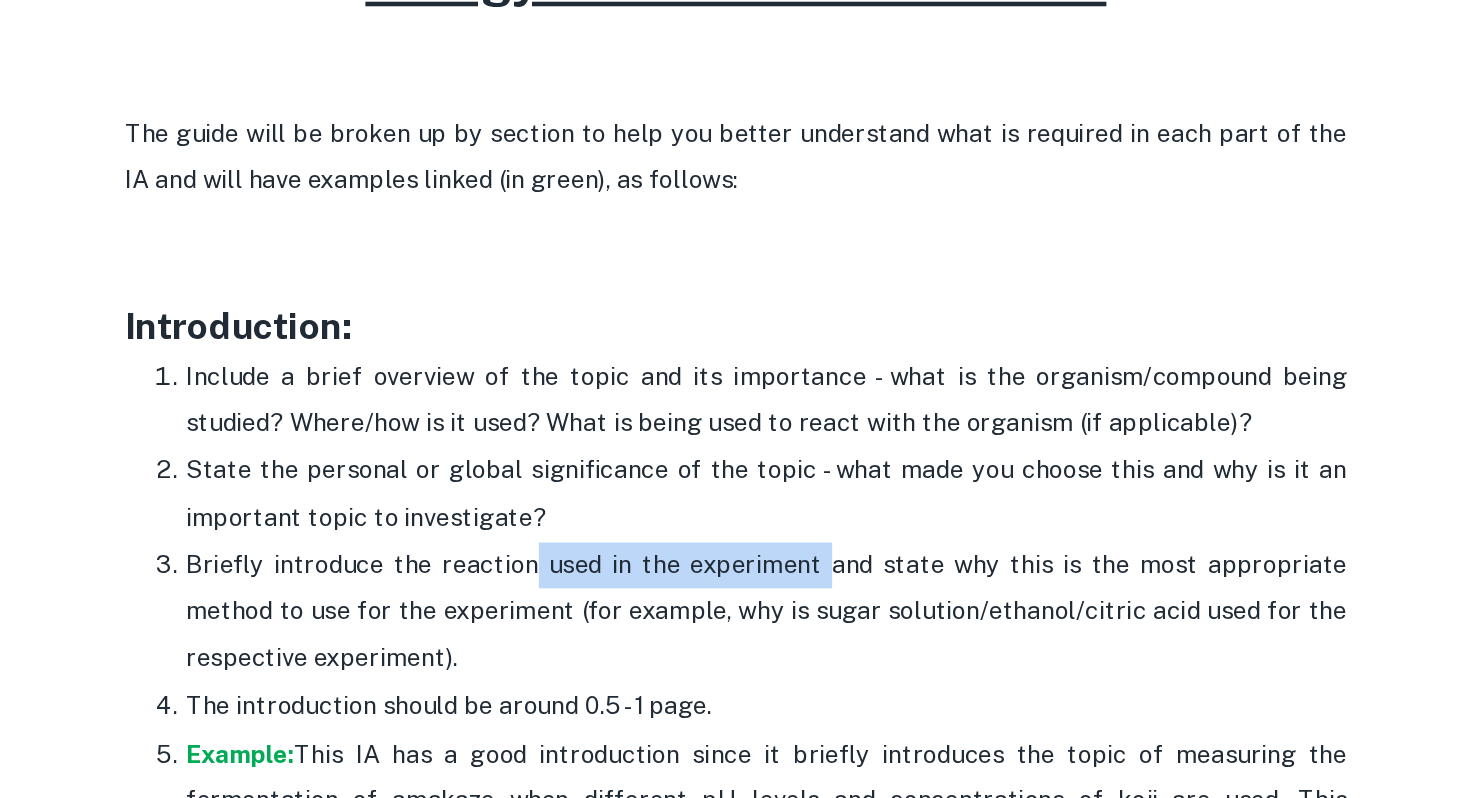 drag, startPoint x: 599, startPoint y: 510, endPoint x: 819, endPoint y: 510, distance: 220 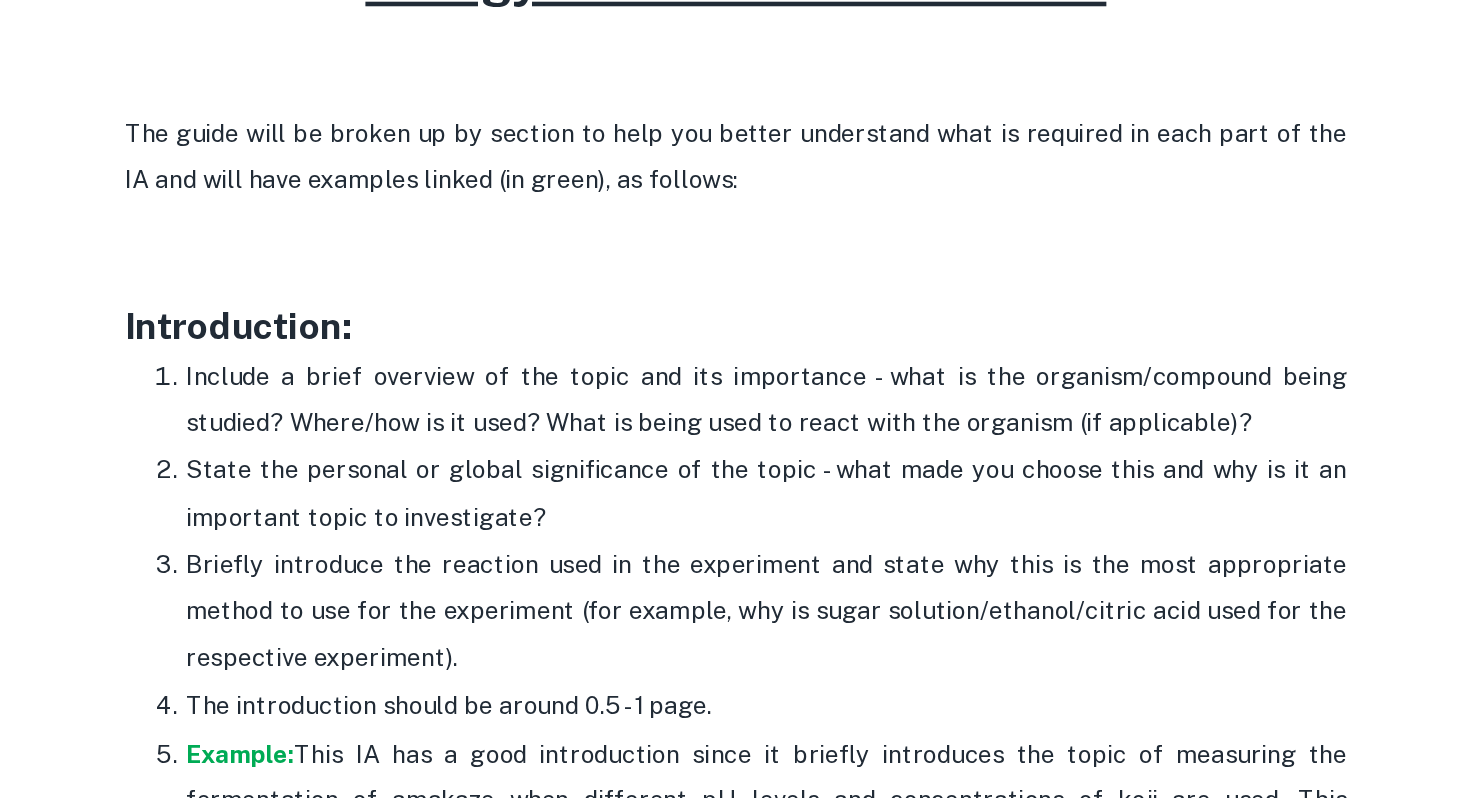 click on "Briefly introduce the reaction used in the experiment and state why this is the most appropriate method to use for the experiment (for example, why is sugar solution/ethanol/citric acid used for the respective experiment)." at bounding box center (755, 535) 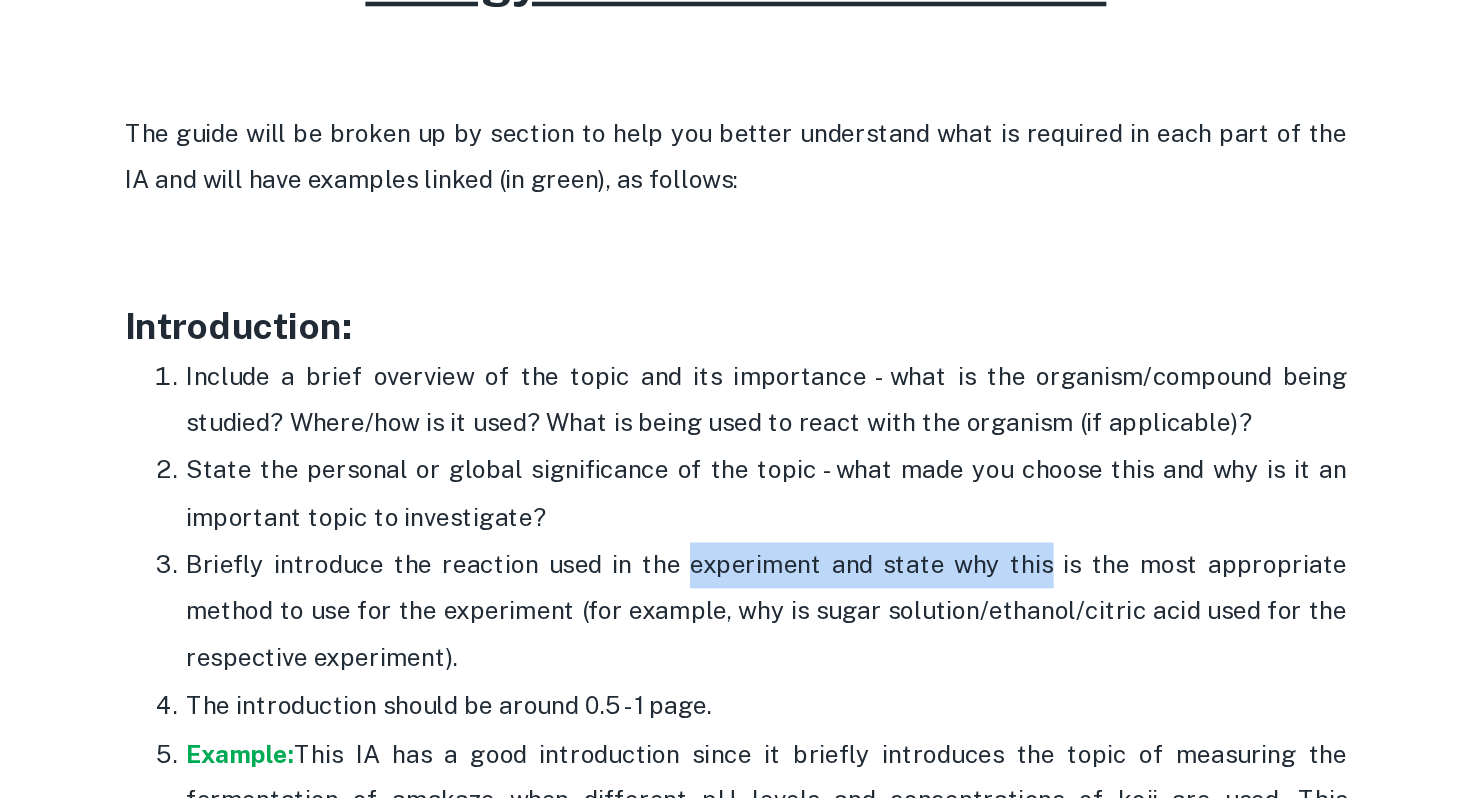 drag, startPoint x: 761, startPoint y: 515, endPoint x: 924, endPoint y: 510, distance: 163.07668 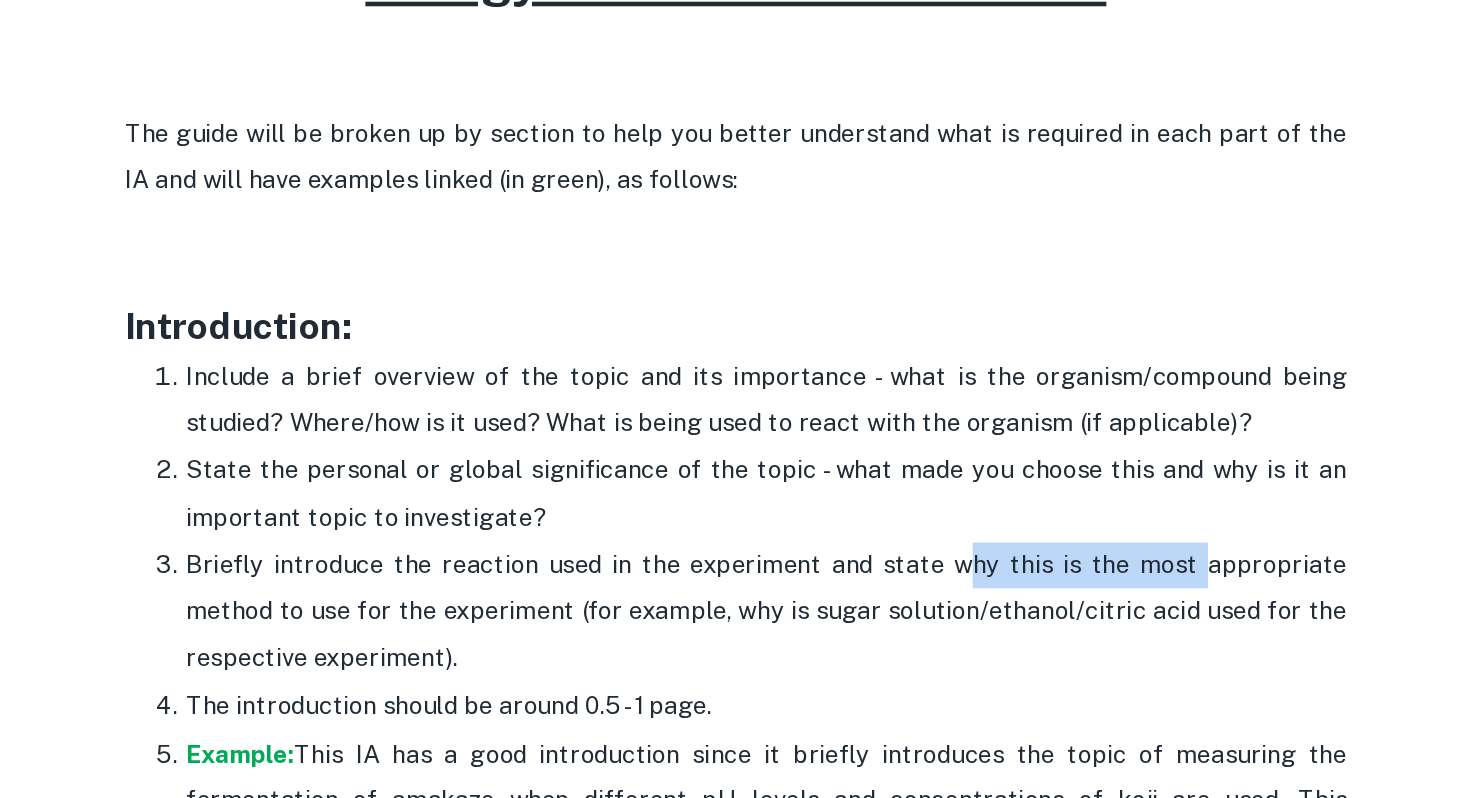 drag, startPoint x: 887, startPoint y: 510, endPoint x: 1047, endPoint y: 509, distance: 160.00313 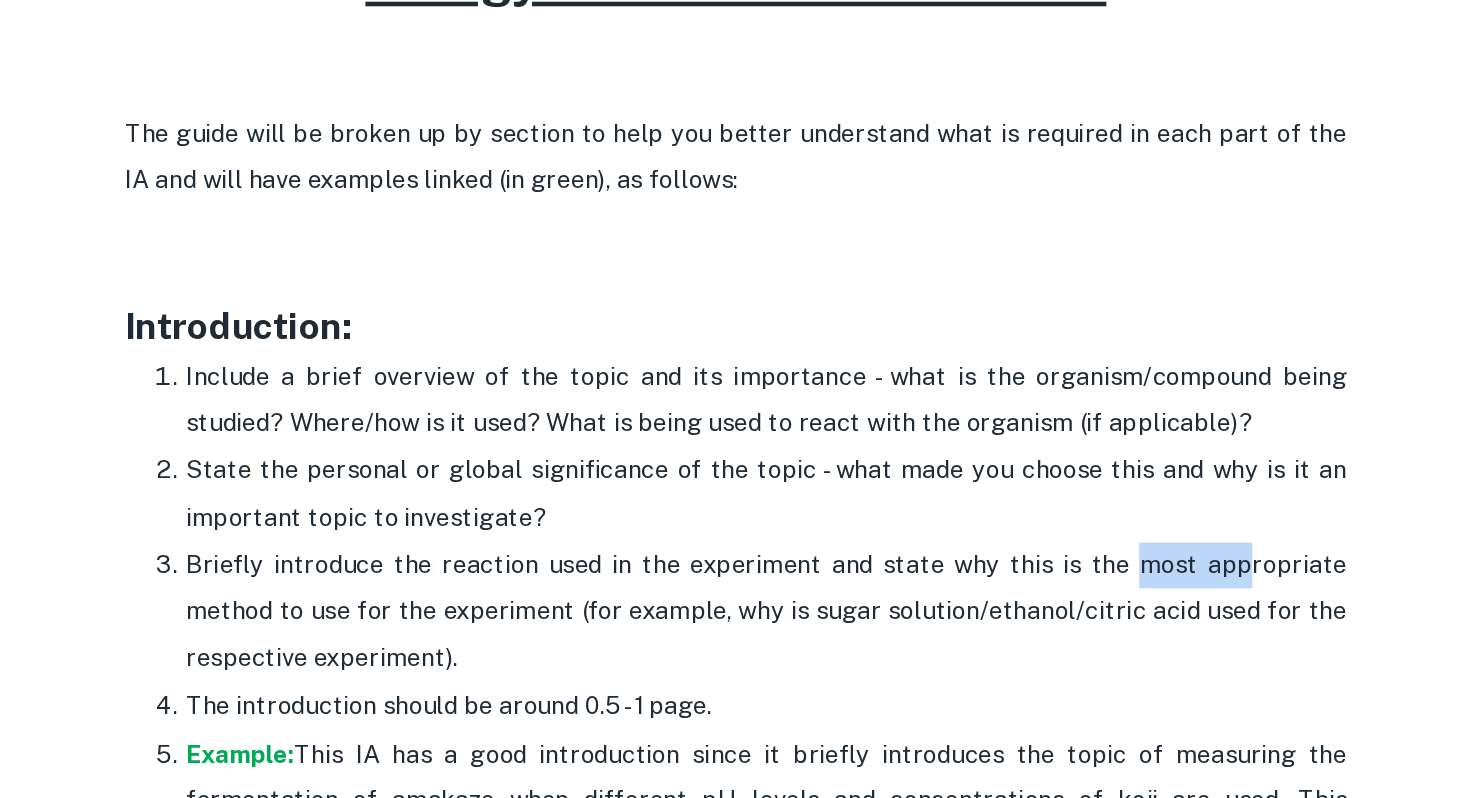 drag, startPoint x: 1008, startPoint y: 512, endPoint x: 1075, endPoint y: 512, distance: 67 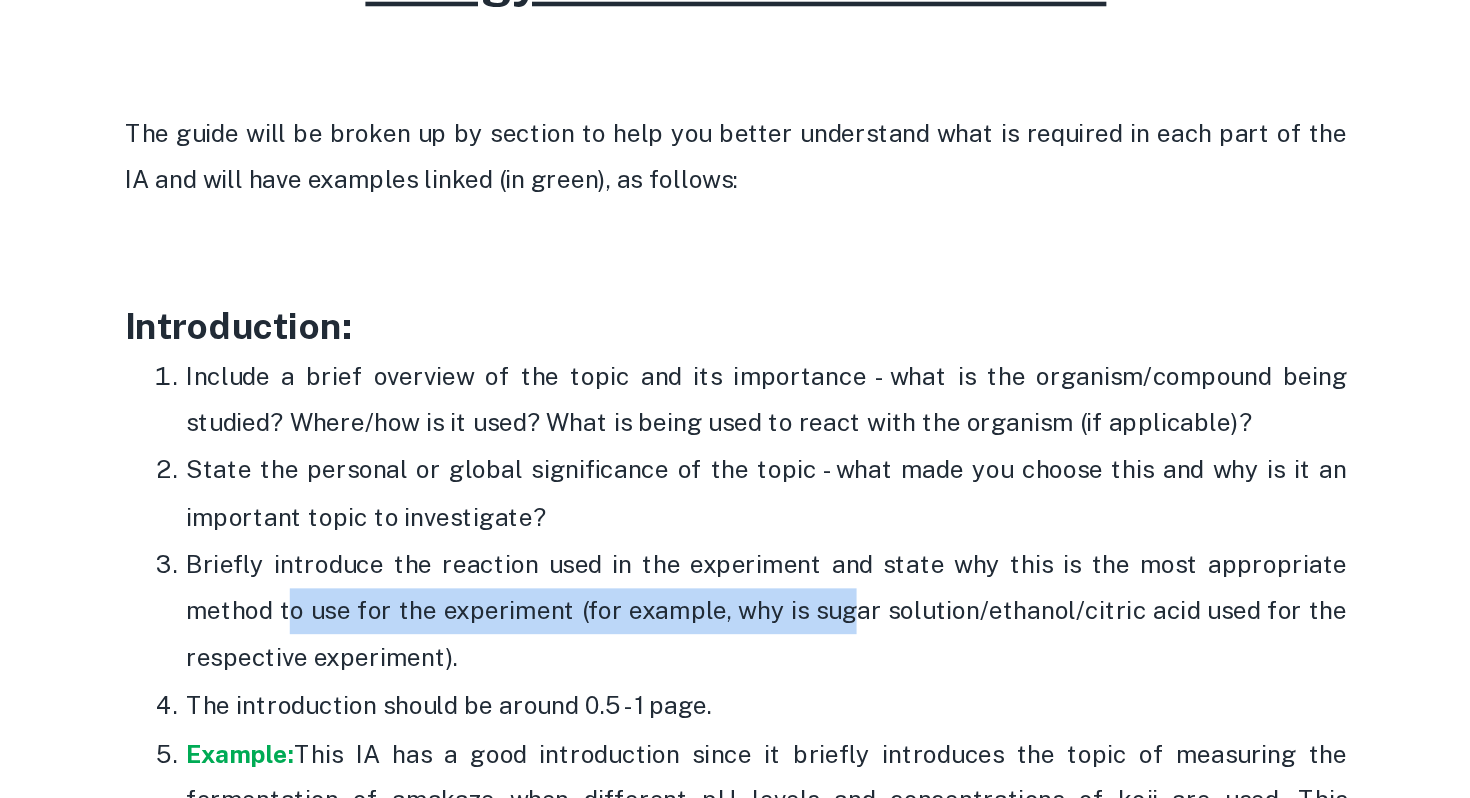 drag, startPoint x: 452, startPoint y: 538, endPoint x: 819, endPoint y: 538, distance: 367 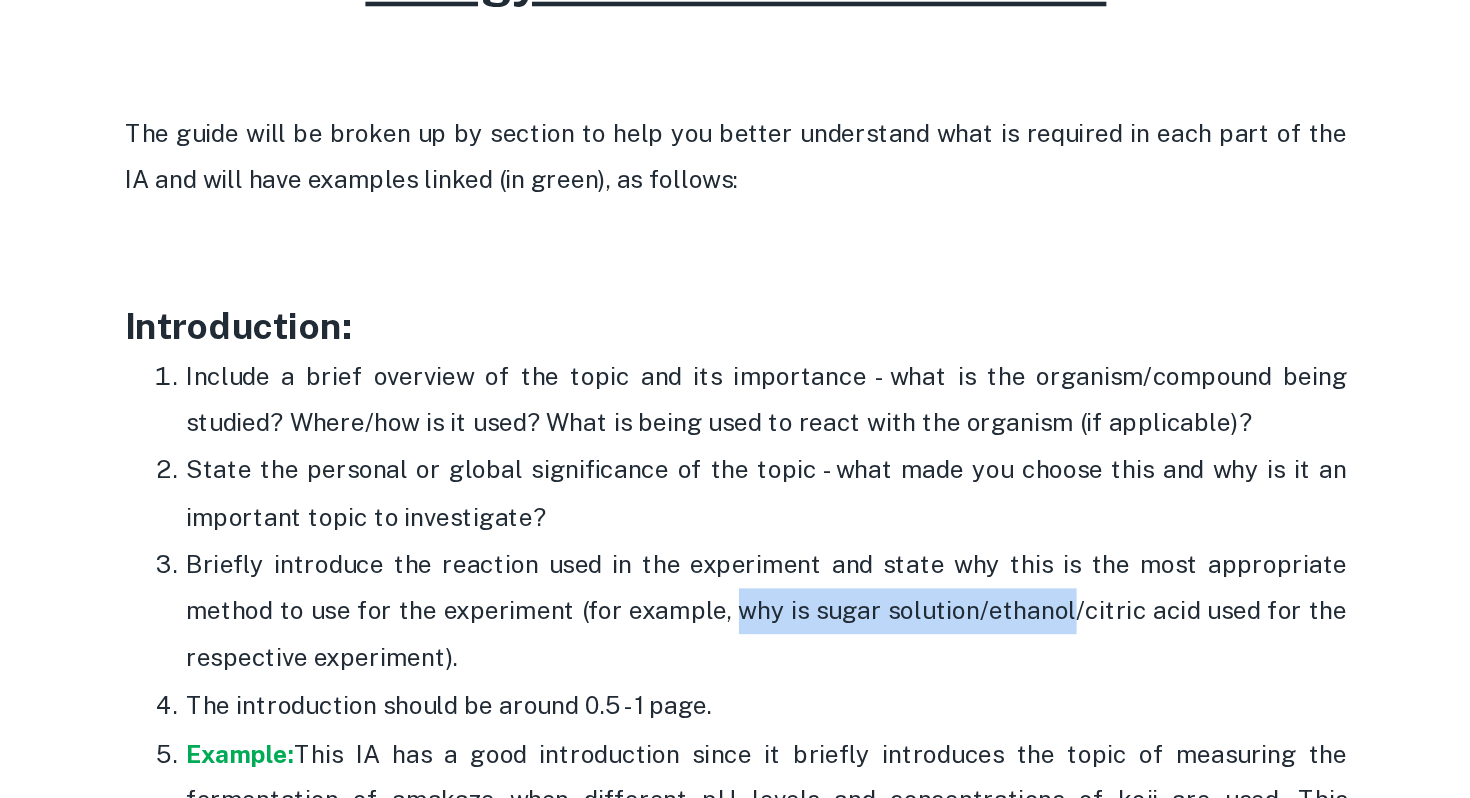 drag, startPoint x: 739, startPoint y: 541, endPoint x: 964, endPoint y: 537, distance: 225.03555 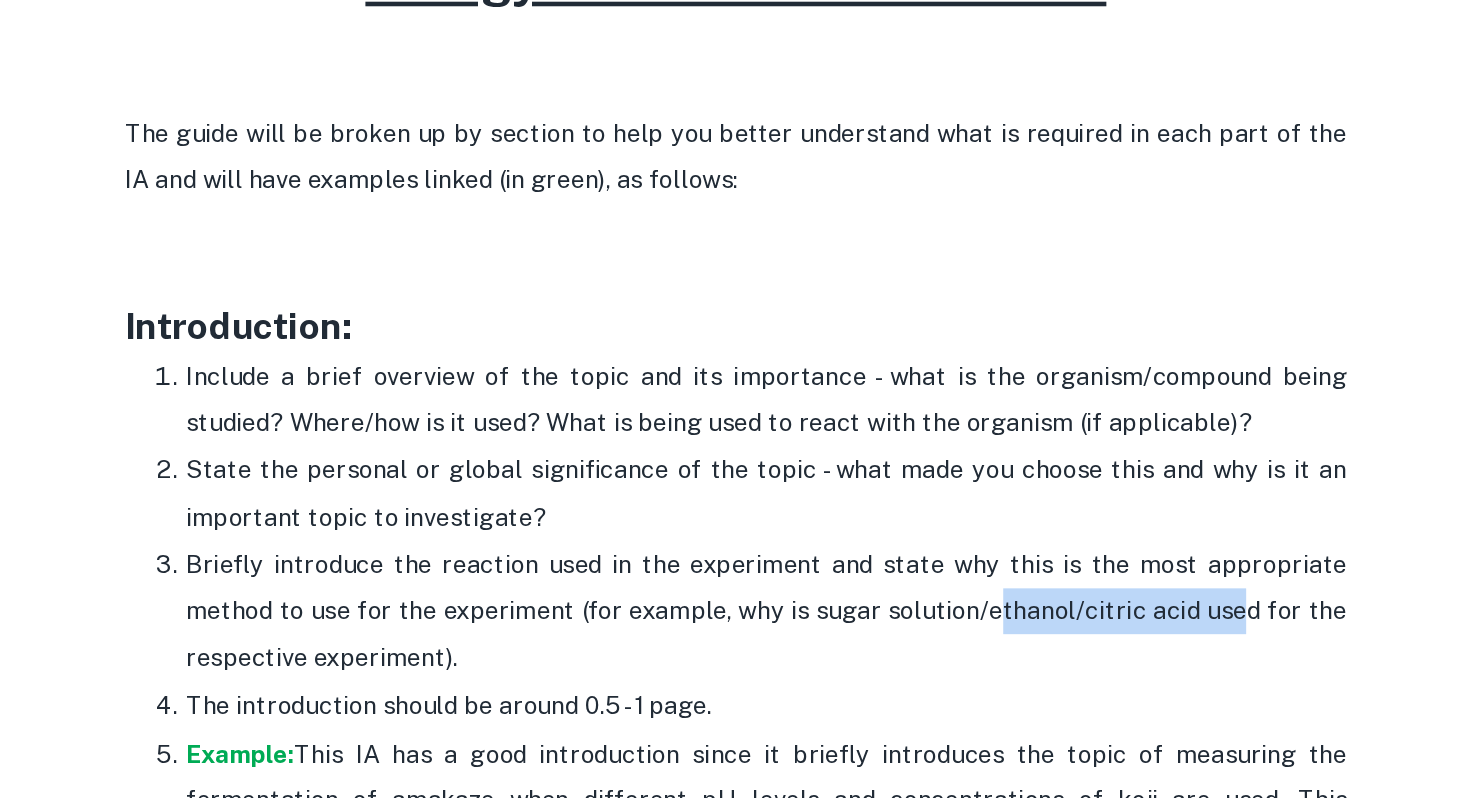 drag, startPoint x: 906, startPoint y: 540, endPoint x: 1075, endPoint y: 539, distance: 169.00296 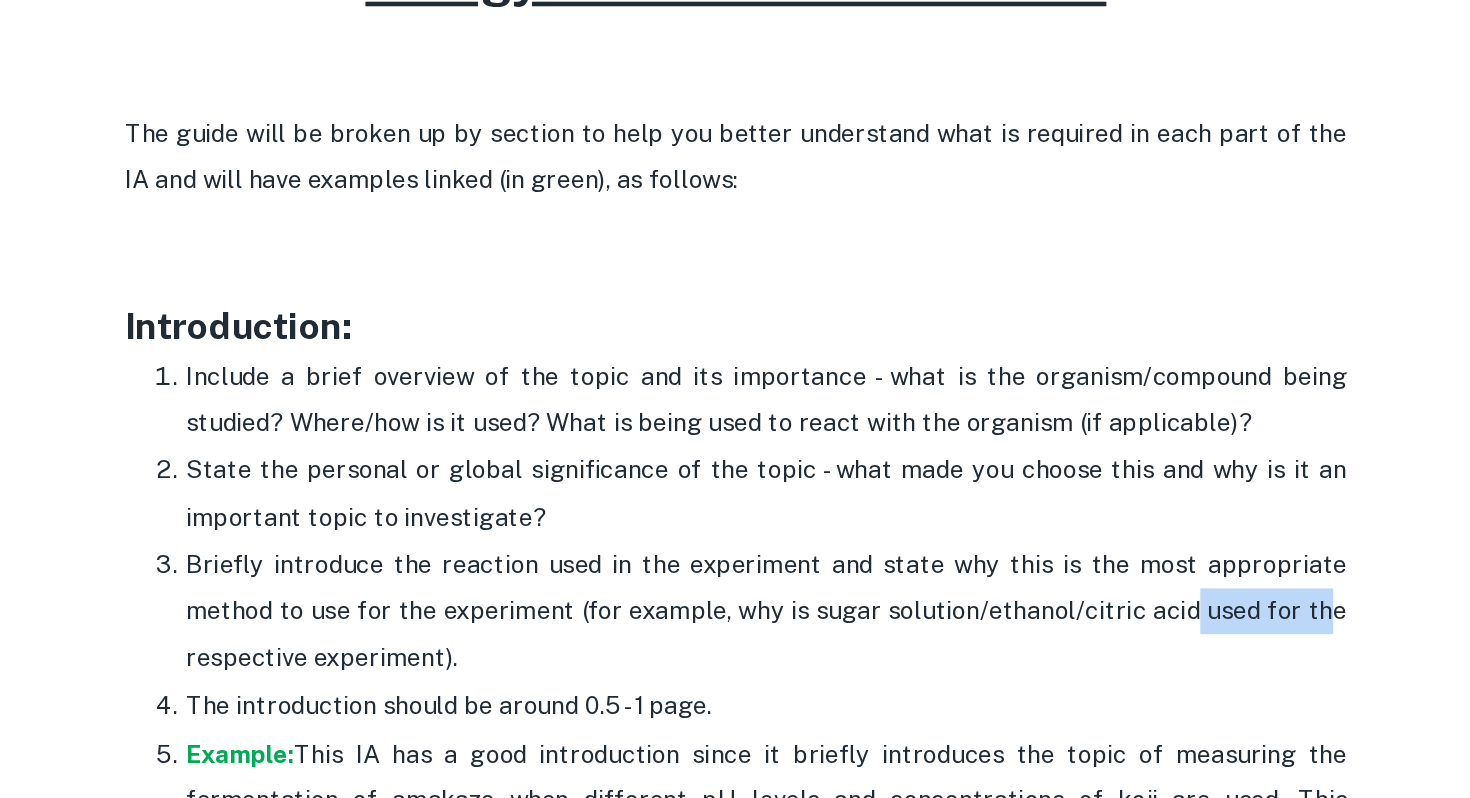 drag, startPoint x: 1037, startPoint y: 547, endPoint x: 1136, endPoint y: 547, distance: 99 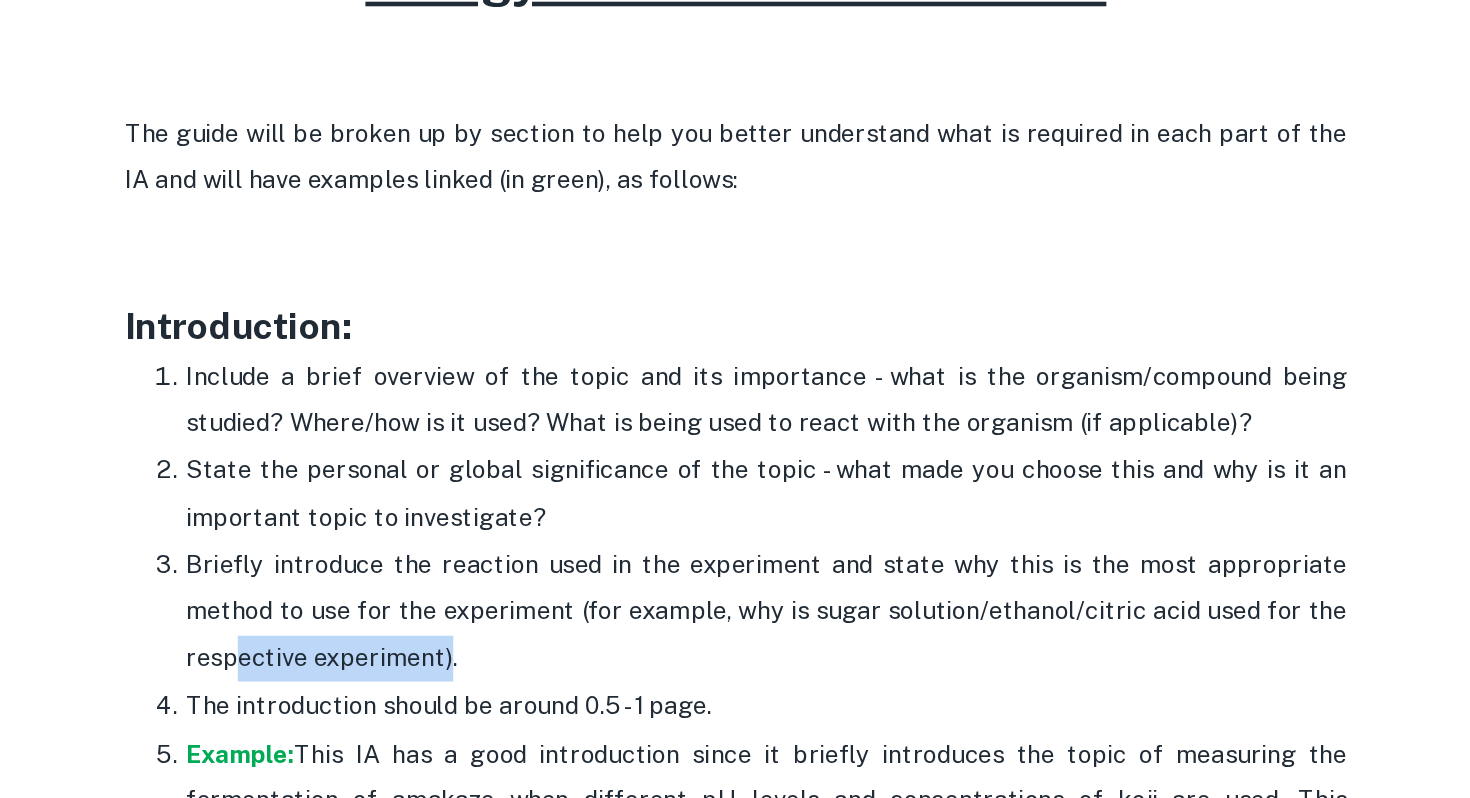drag, startPoint x: 407, startPoint y: 562, endPoint x: 546, endPoint y: 562, distance: 139 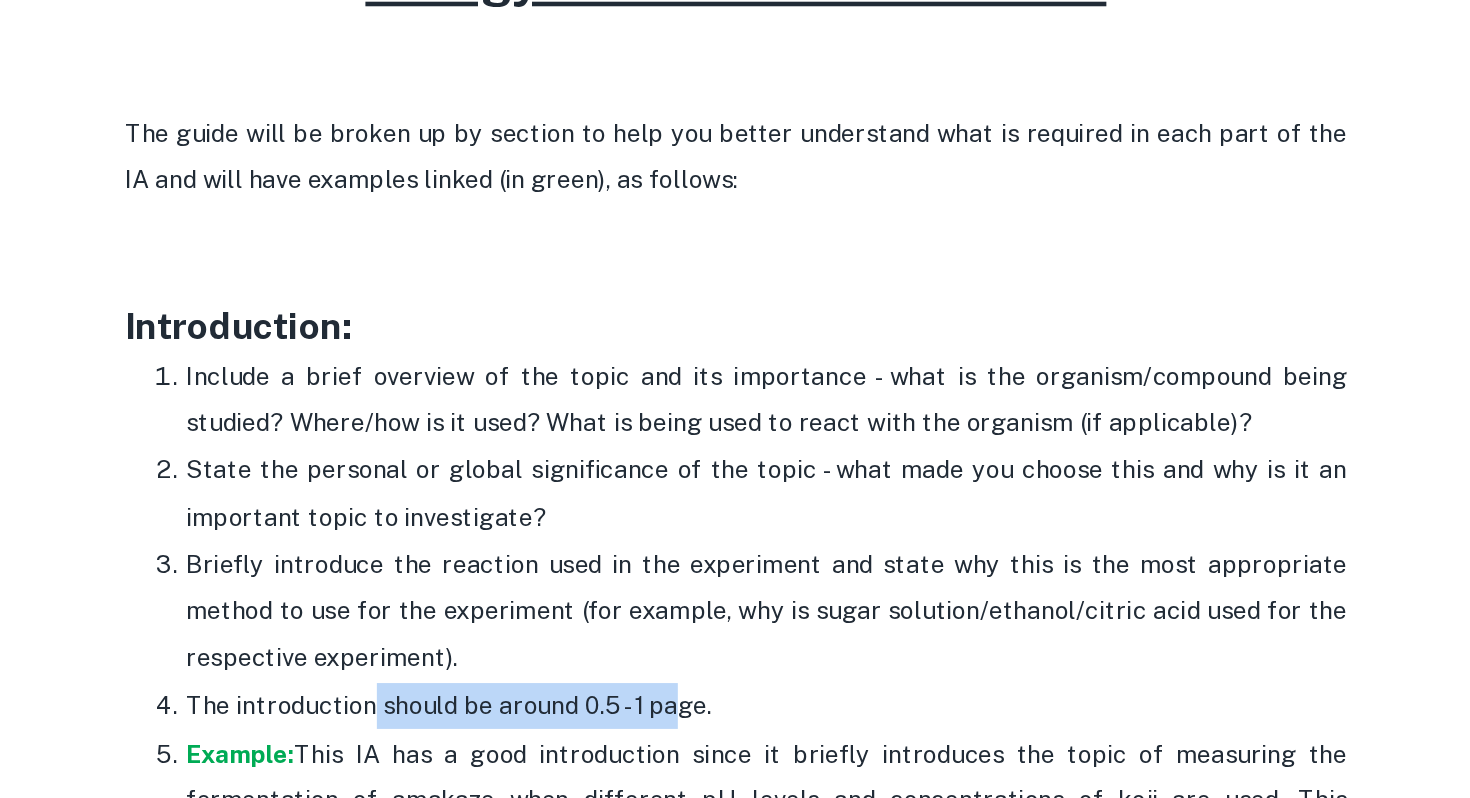 drag, startPoint x: 494, startPoint y: 582, endPoint x: 701, endPoint y: 582, distance: 207 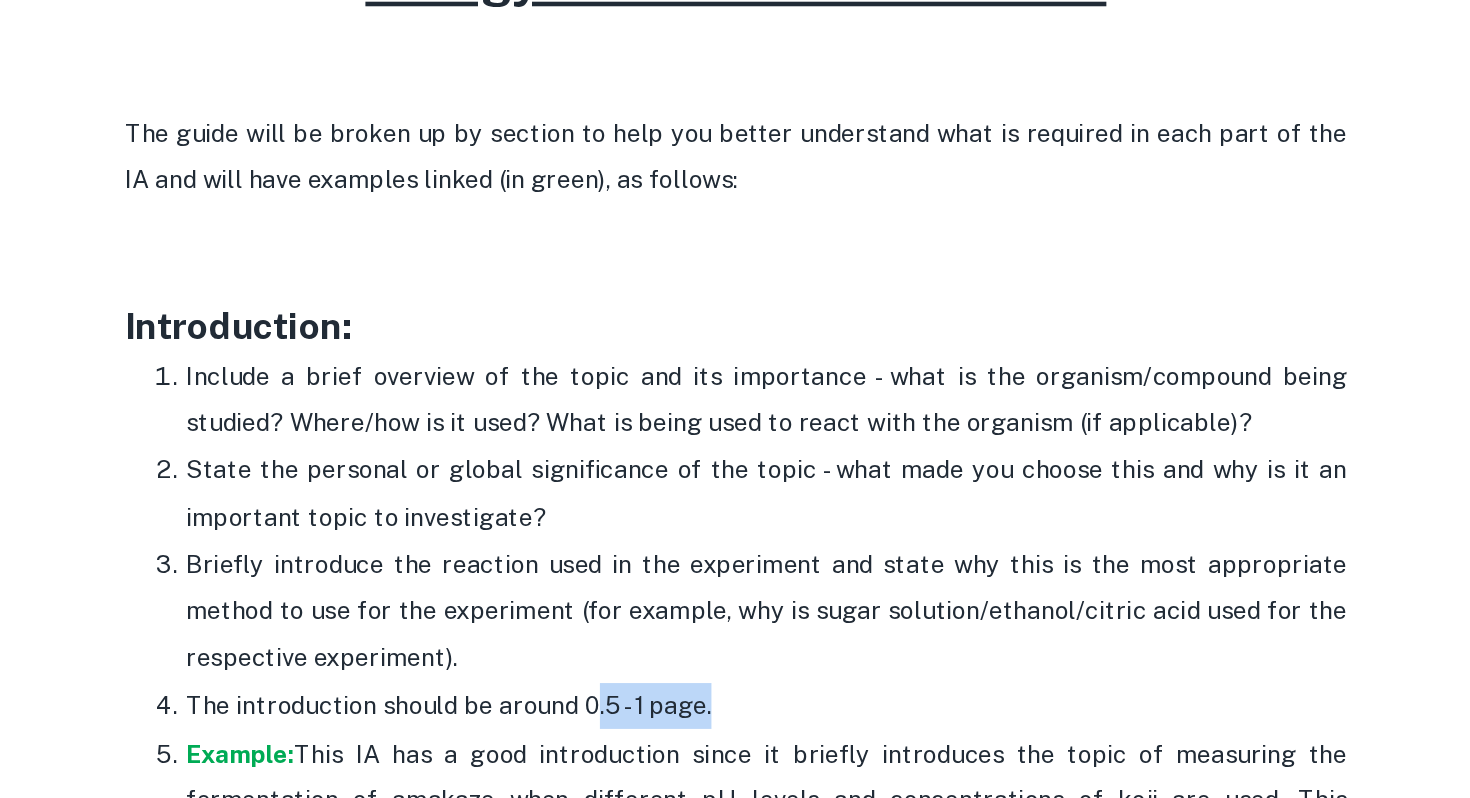 drag, startPoint x: 642, startPoint y: 583, endPoint x: 744, endPoint y: 582, distance: 102.0049 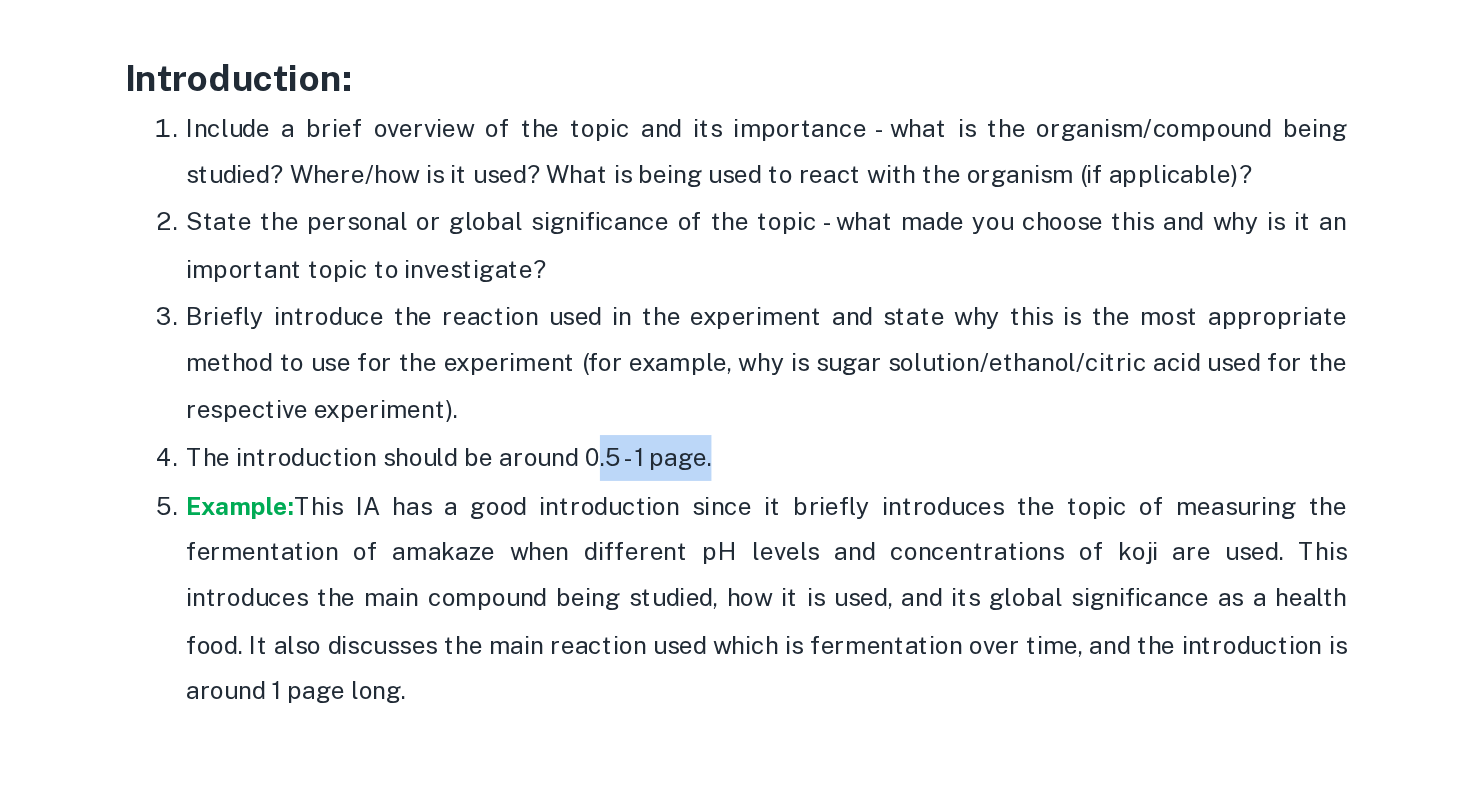 scroll, scrollTop: 1121, scrollLeft: 0, axis: vertical 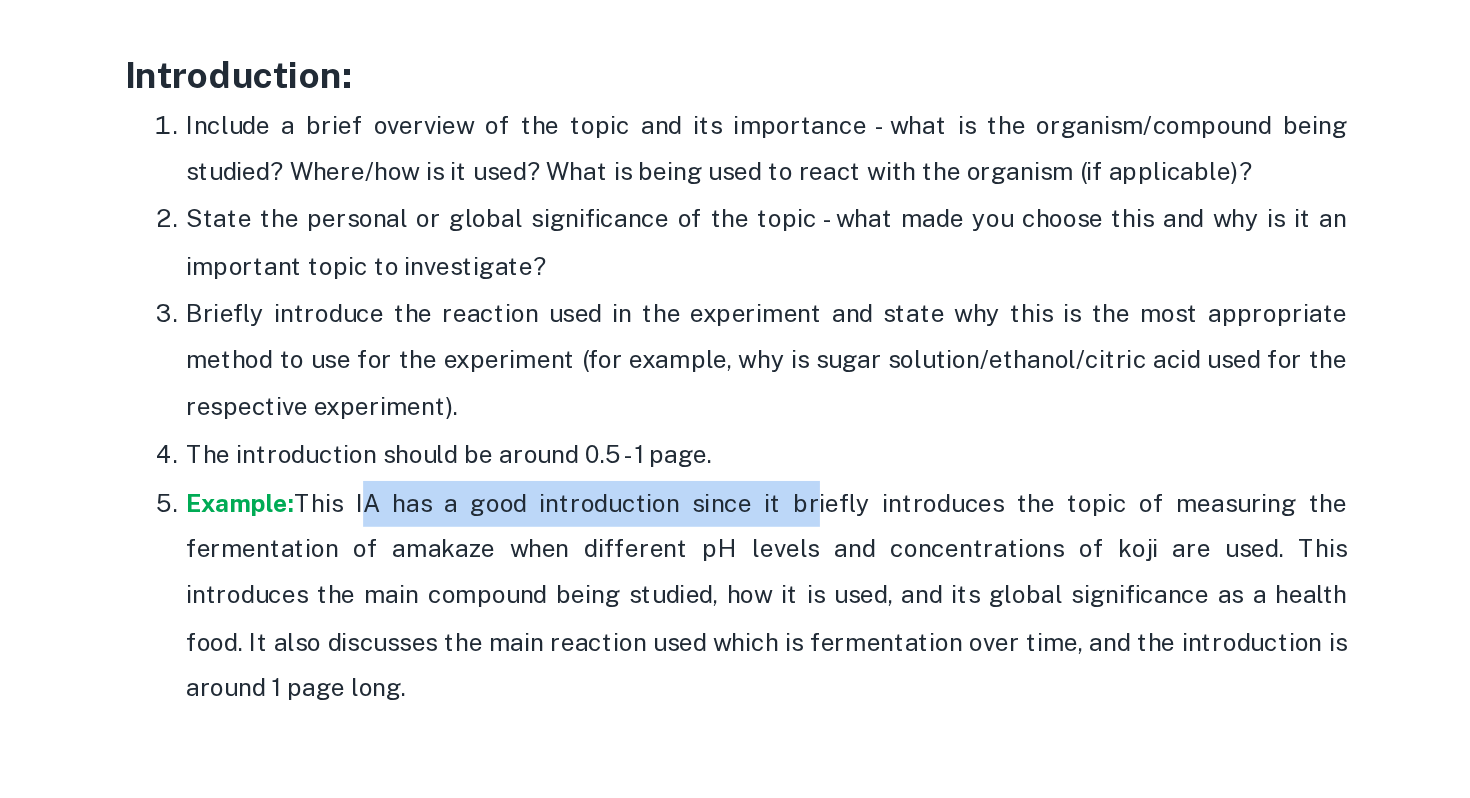 drag, startPoint x: 490, startPoint y: 603, endPoint x: 812, endPoint y: 603, distance: 322 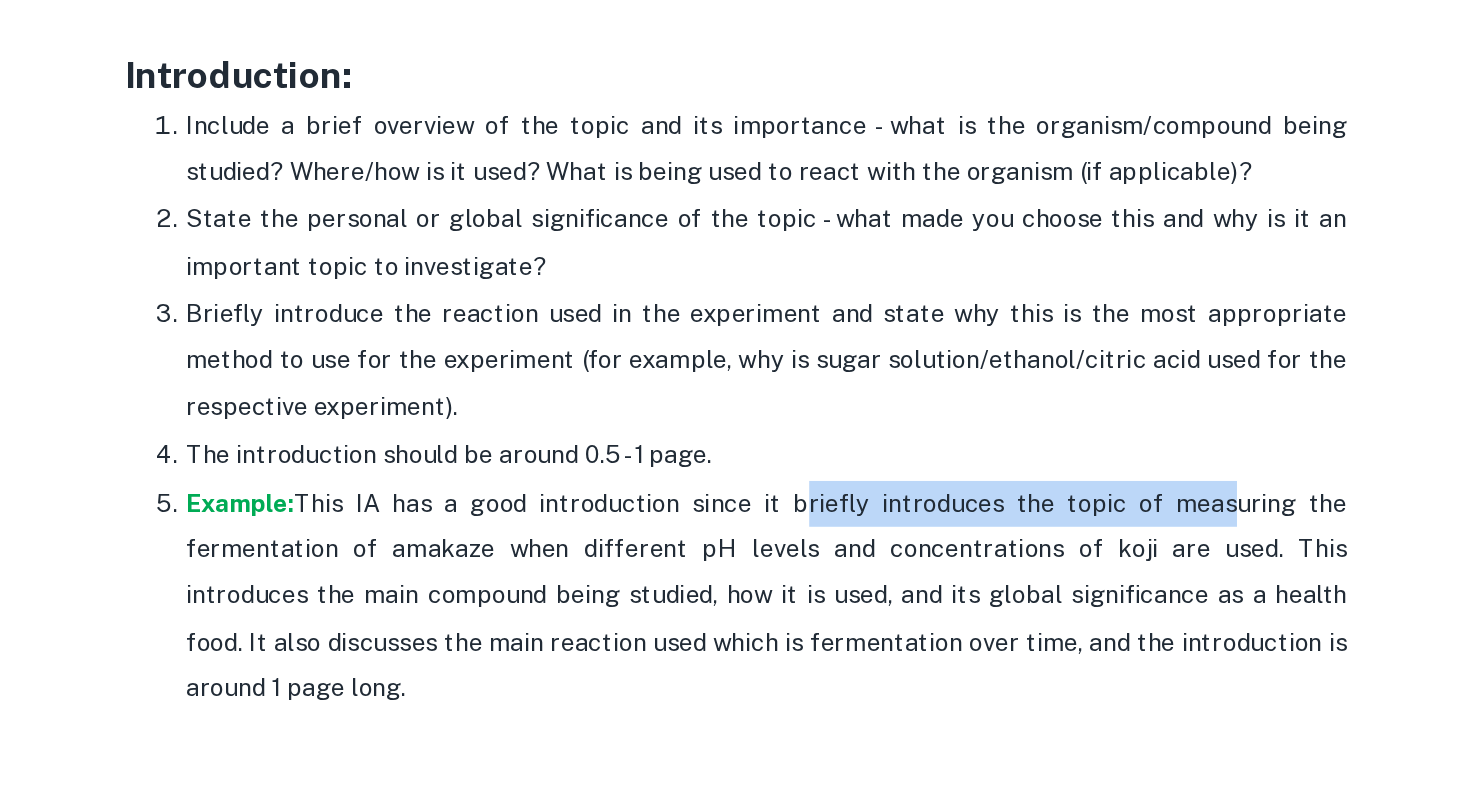 drag, startPoint x: 783, startPoint y: 608, endPoint x: 1054, endPoint y: 607, distance: 271.00183 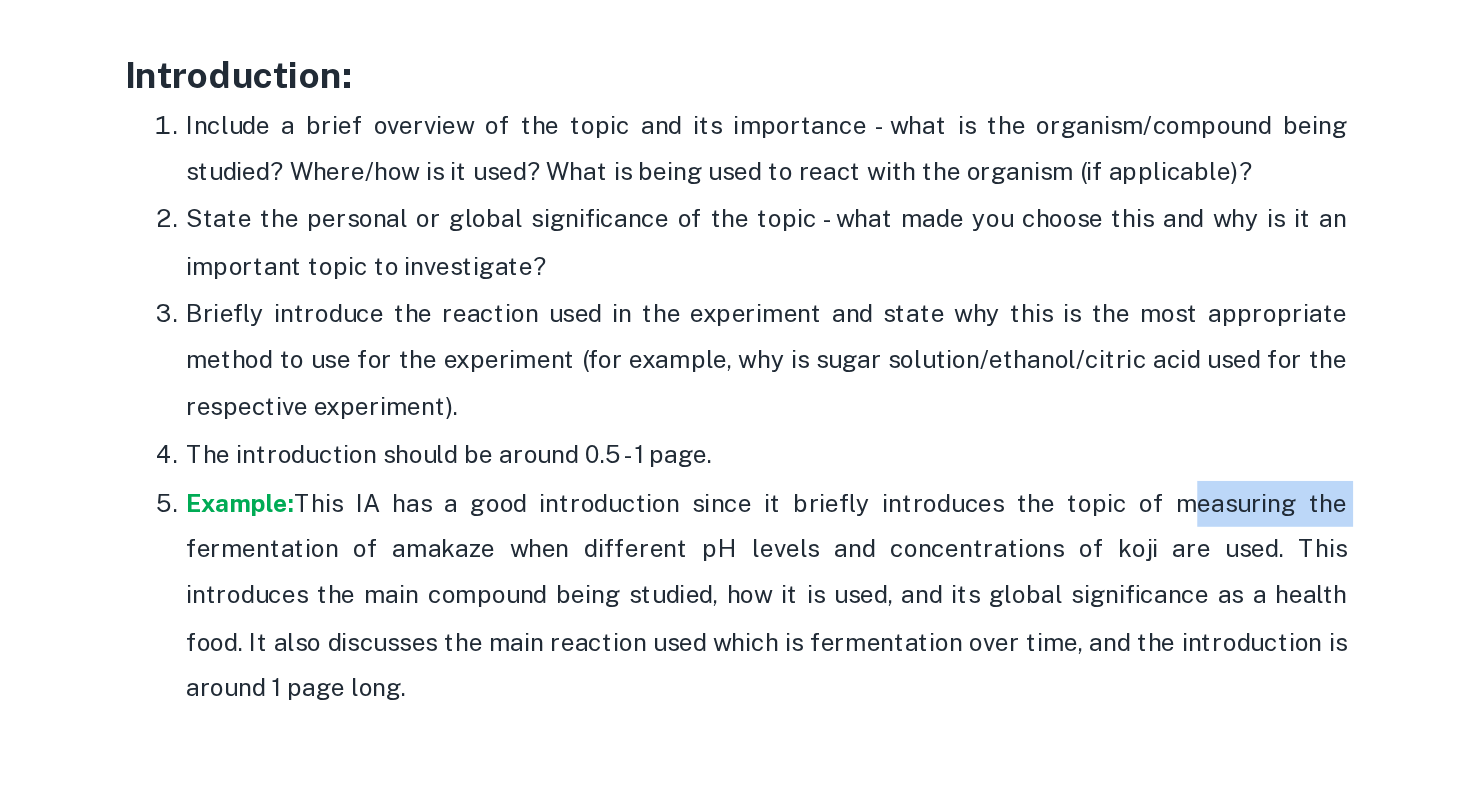 drag, startPoint x: 1019, startPoint y: 608, endPoint x: 1149, endPoint y: 608, distance: 130 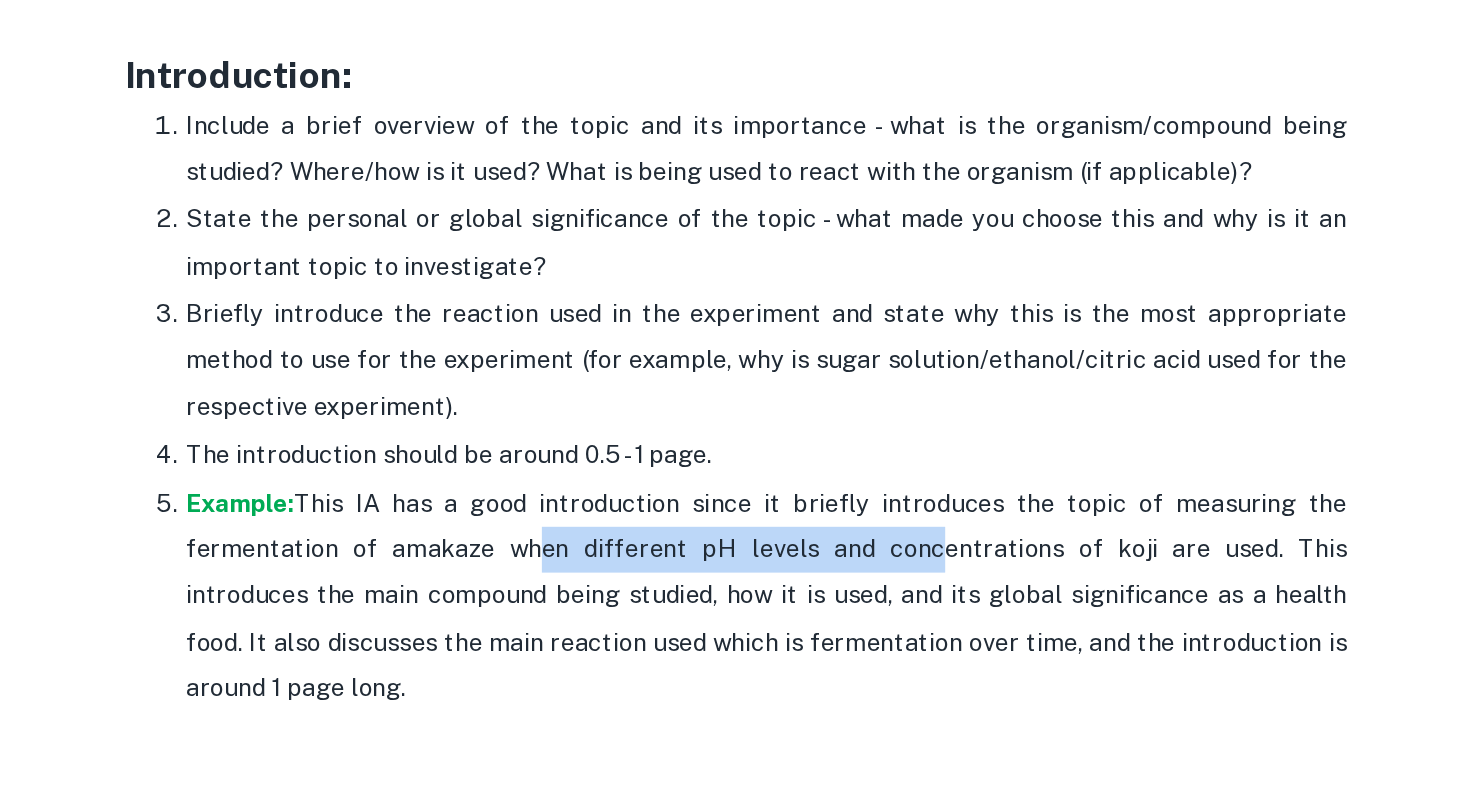 drag, startPoint x: 573, startPoint y: 638, endPoint x: 838, endPoint y: 638, distance: 265 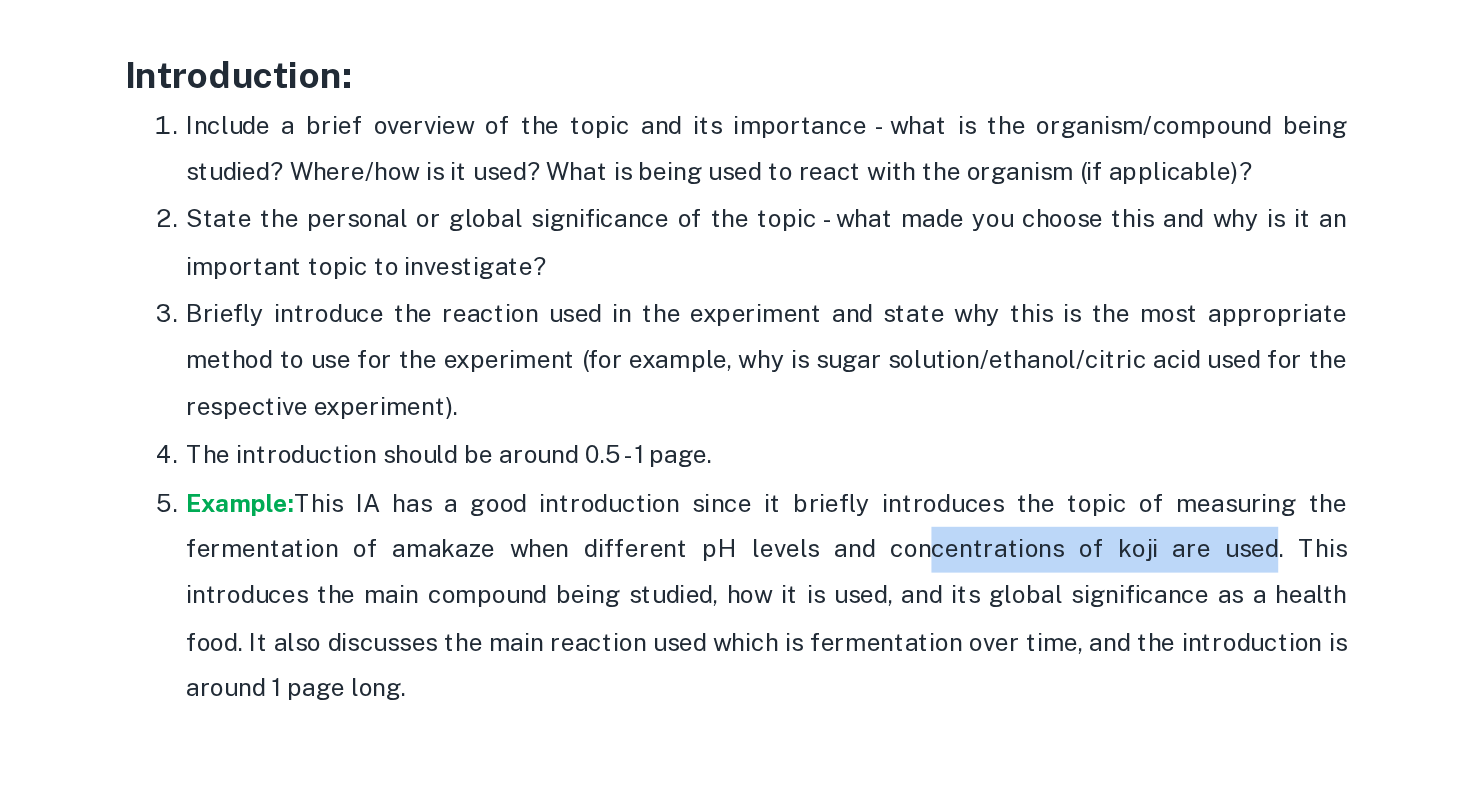 drag, startPoint x: 805, startPoint y: 638, endPoint x: 1010, endPoint y: 638, distance: 205 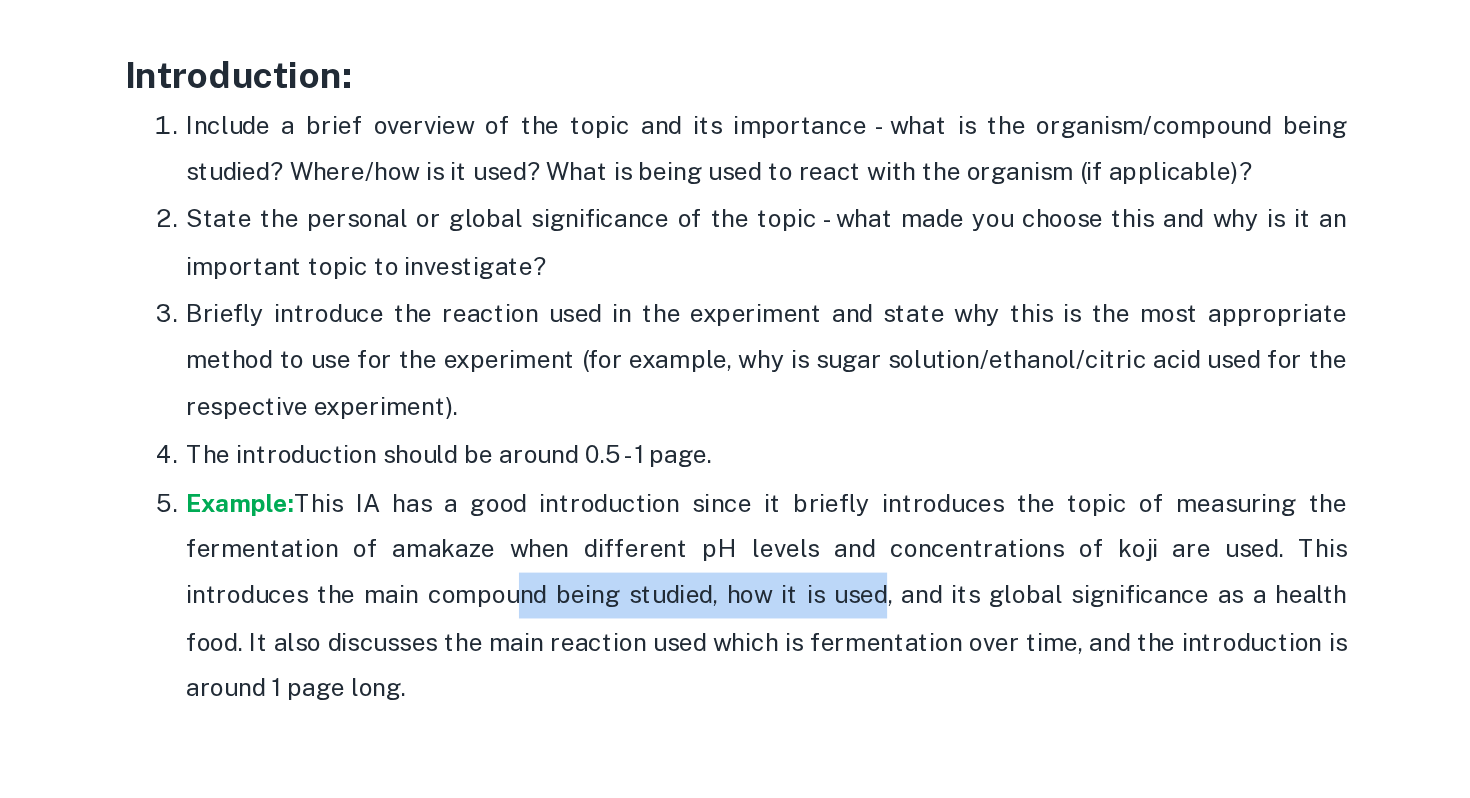 drag, startPoint x: 495, startPoint y: 671, endPoint x: 774, endPoint y: 671, distance: 279 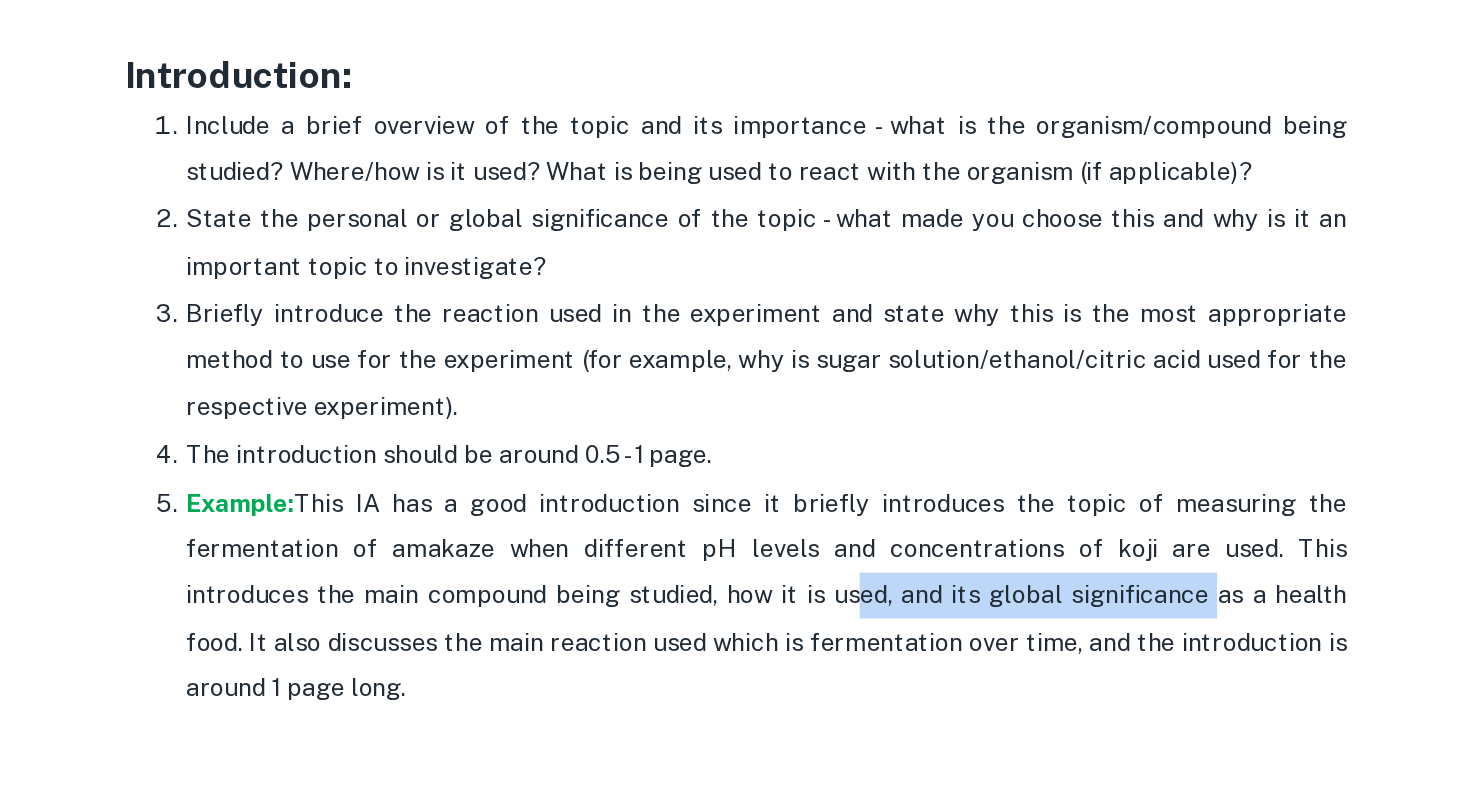 drag, startPoint x: 720, startPoint y: 671, endPoint x: 949, endPoint y: 671, distance: 229 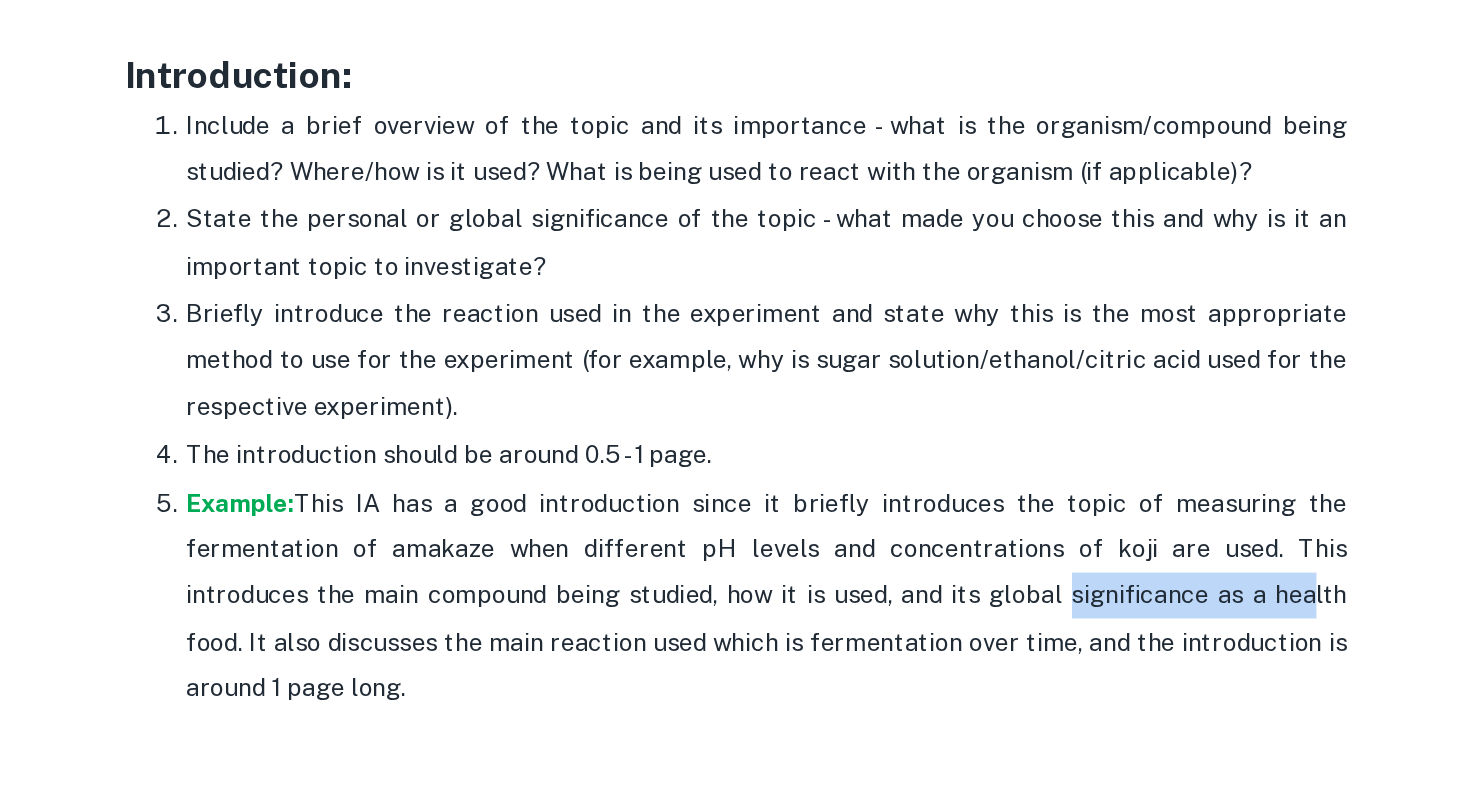 drag, startPoint x: 858, startPoint y: 673, endPoint x: 1017, endPoint y: 673, distance: 159 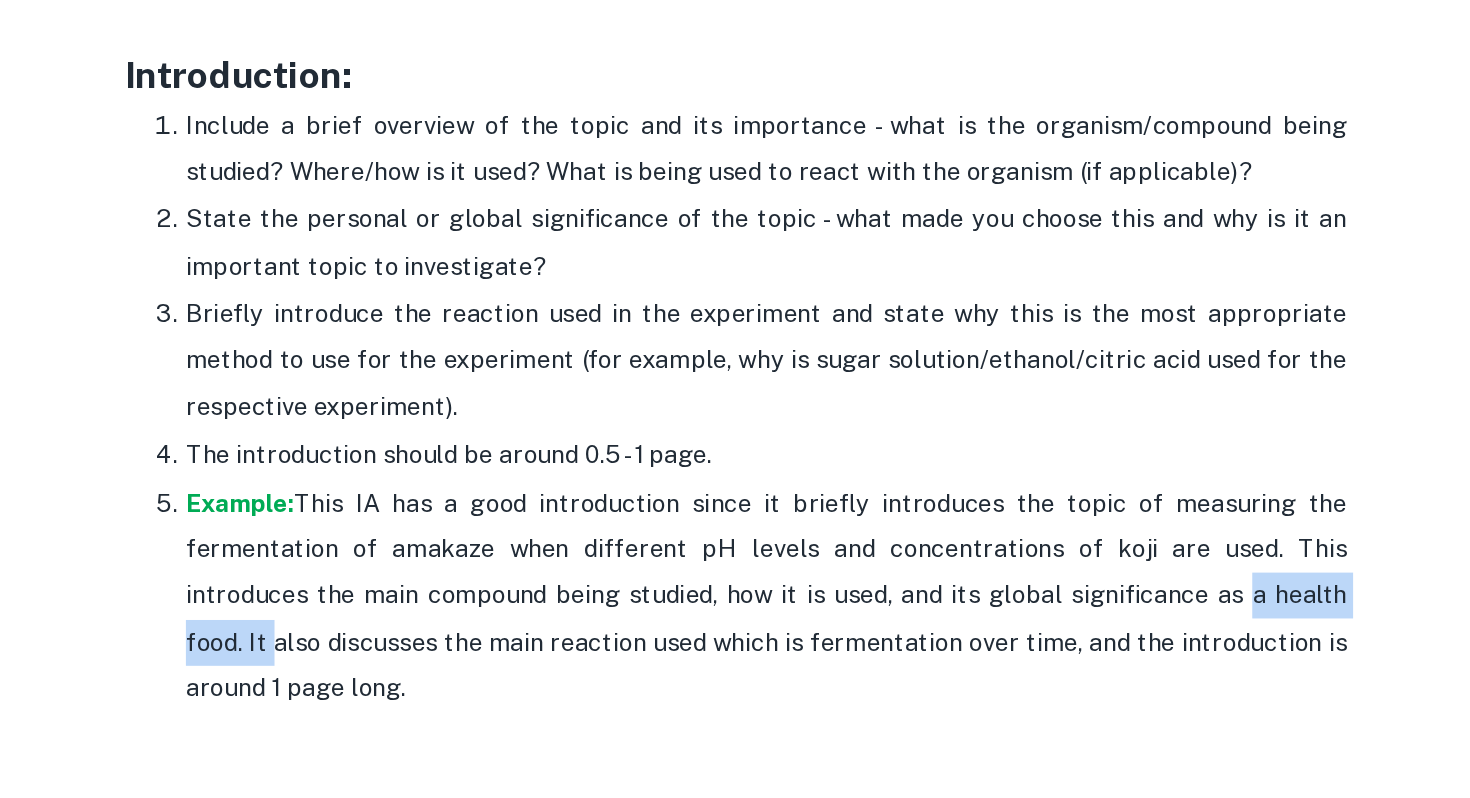 drag, startPoint x: 974, startPoint y: 677, endPoint x: 1097, endPoint y: 676, distance: 123.00407 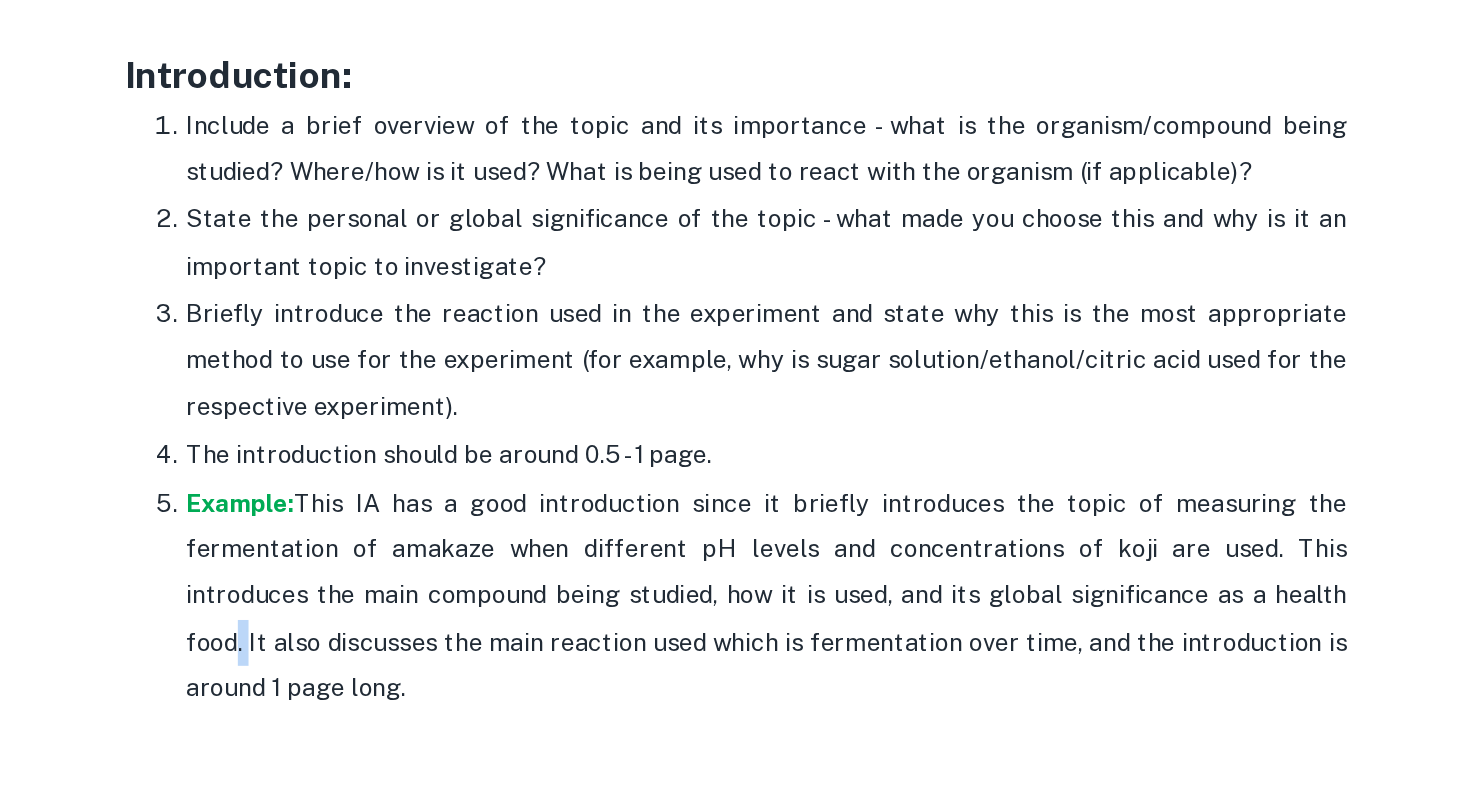 drag 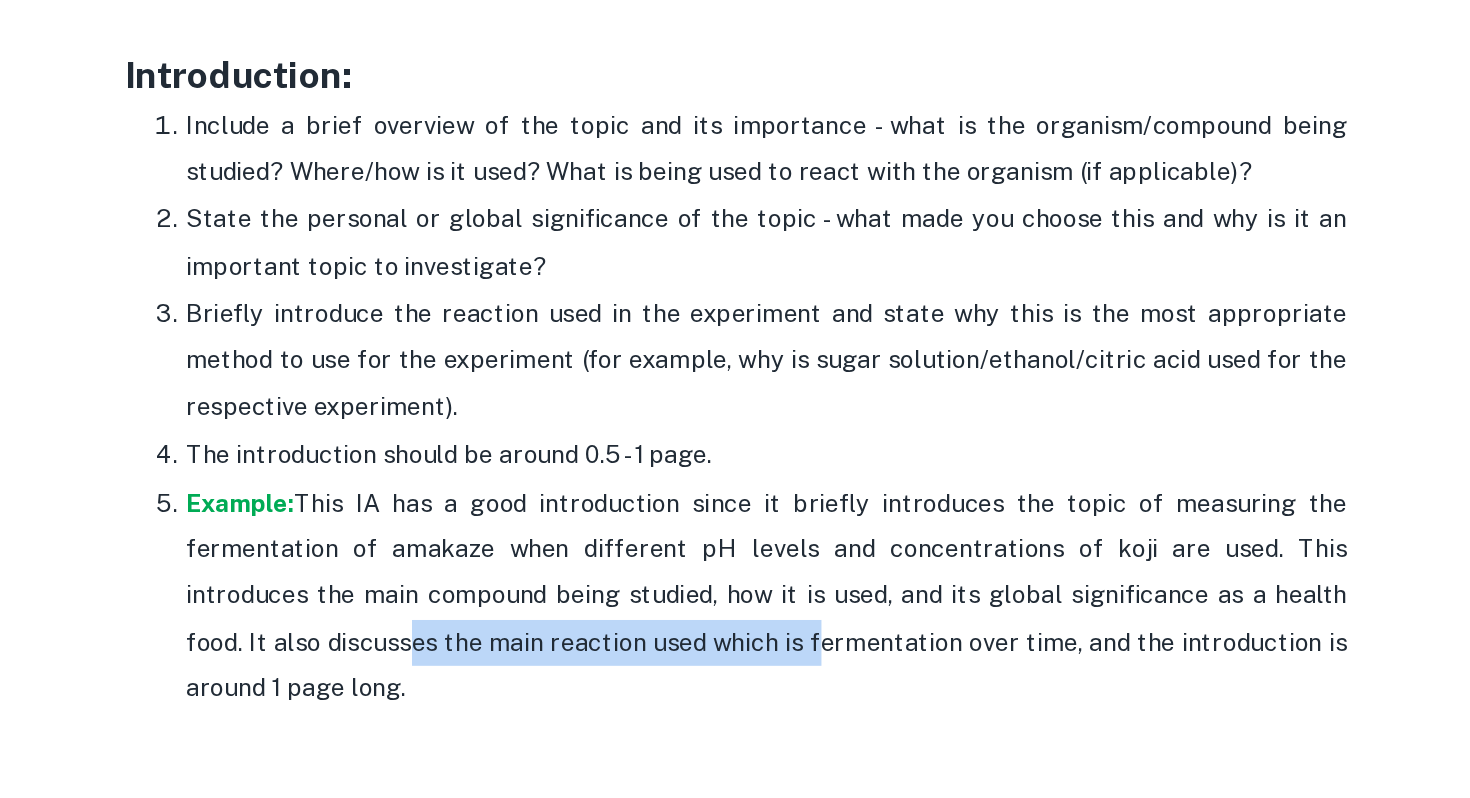 click on "Example:  This IA has a good introduction since it briefly introduces the topic of measuring the fermentation of amakaze when different pH levels and concentrations of koji are used. This introduces the main compound being studied, how it is used, and its global significance as a health food. It also discusses the main reaction used which is fermentation over time, and the introduction is around 1 page long." at bounding box center (755, 666) 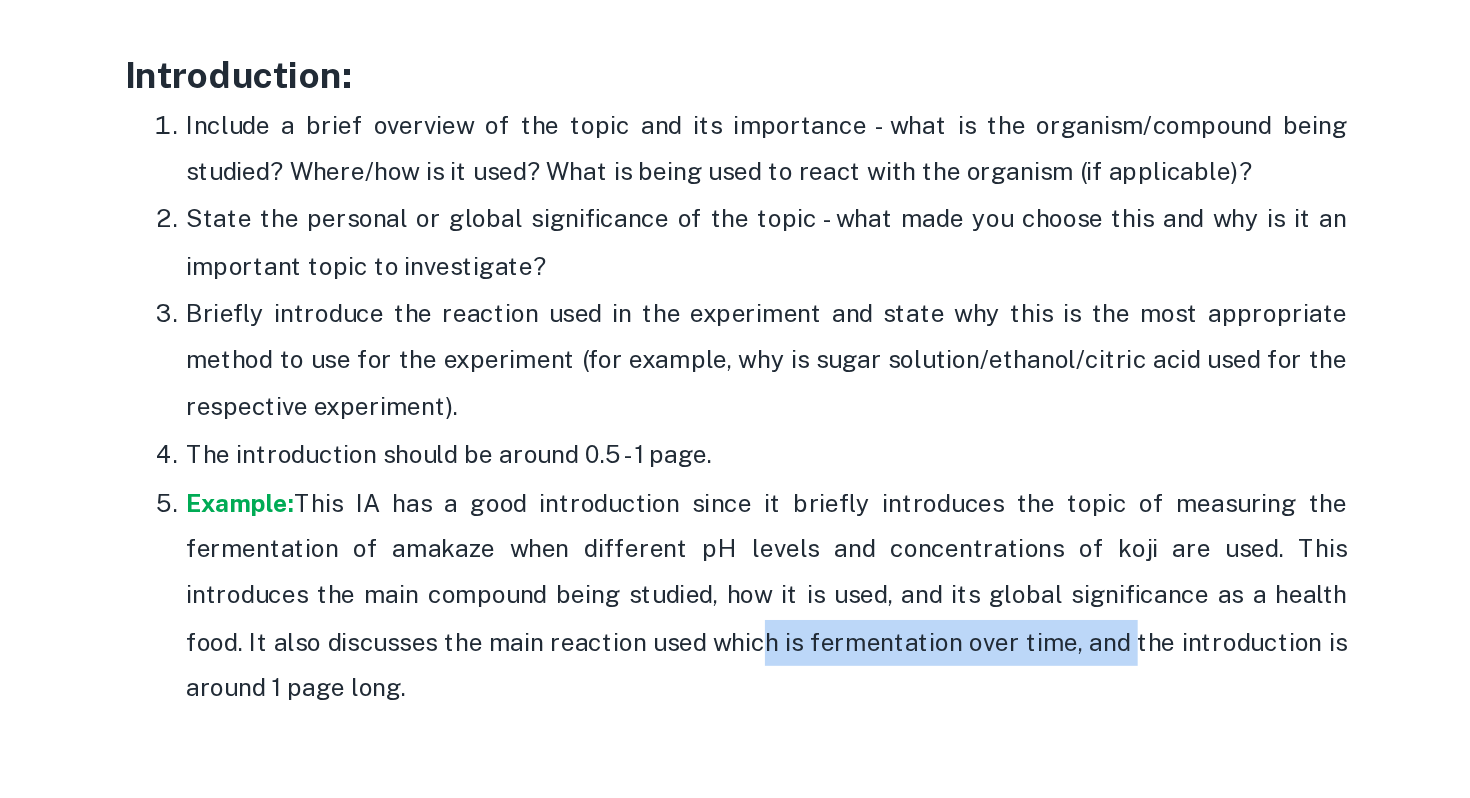 click on "Example:  This IA has a good introduction since it briefly introduces the topic of measuring the fermentation of amakaze when different pH levels and concentrations of koji are used. This introduces the main compound being studied, how it is used, and its global significance as a health food. It also discusses the main reaction used which is fermentation over time, and the introduction is around 1 page long." at bounding box center (755, 666) 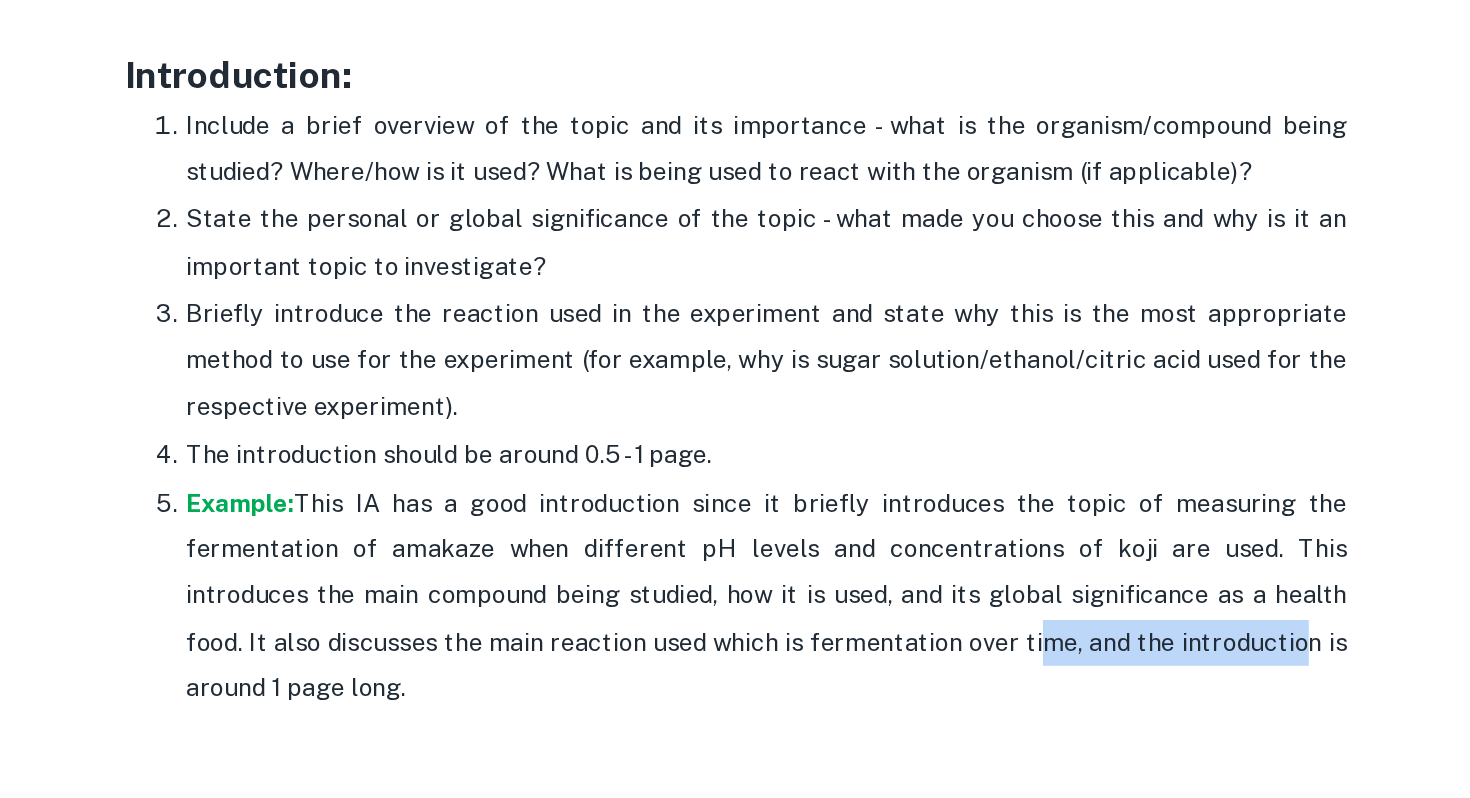 click on "Example:  This IA has a good introduction since it briefly introduces the topic of measuring the fermentation of amakaze when different pH levels and concentrations of koji are used. This introduces the main compound being studied, how it is used, and its global significance as a health food. It also discusses the main reaction used which is fermentation over time, and the introduction is around 1 page long." at bounding box center [755, 666] 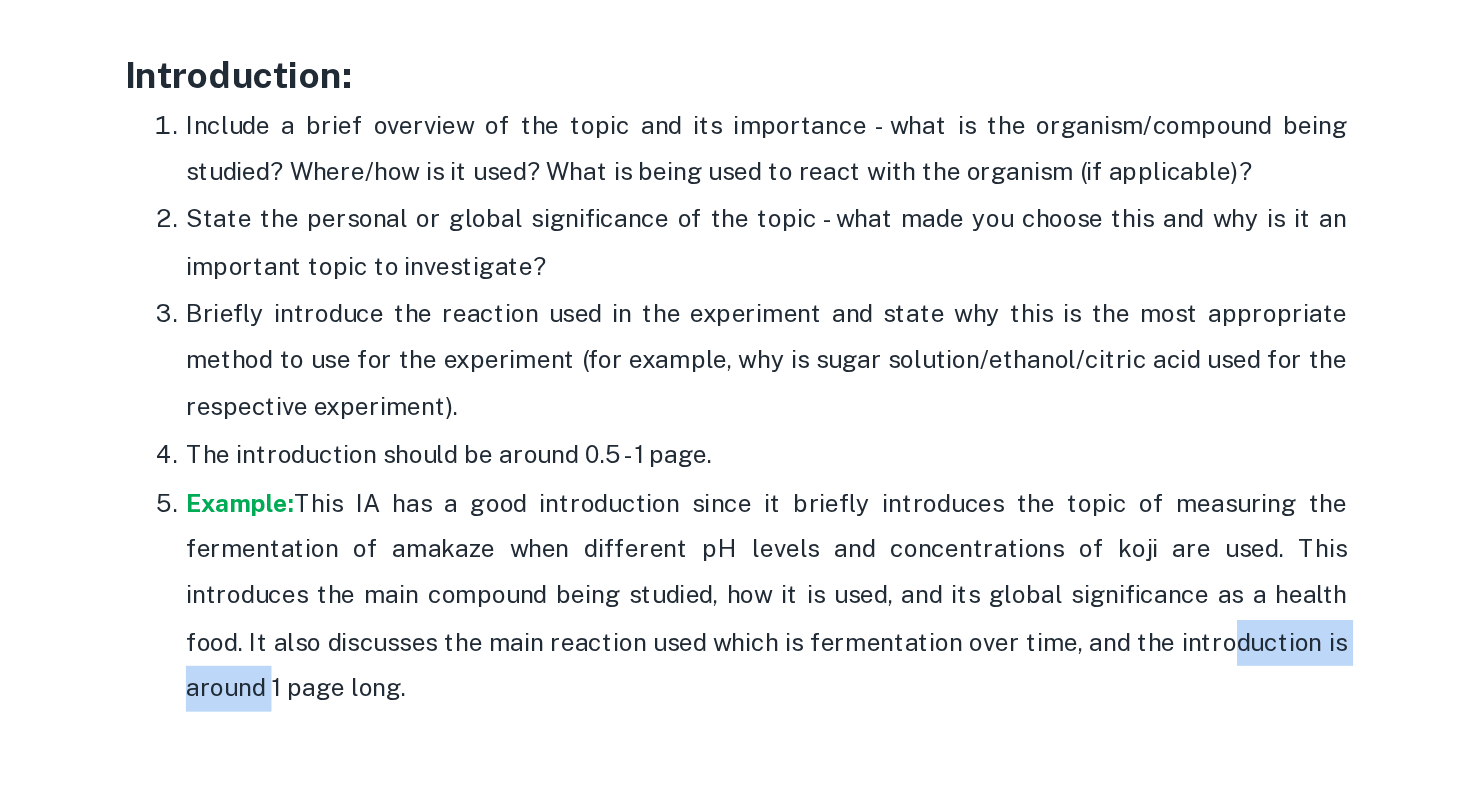 click on "Example:  This IA has a good introduction since it briefly introduces the topic of measuring the fermentation of amakaze when different pH levels and concentrations of koji are used. This introduces the main compound being studied, how it is used, and its global significance as a health food. It also discusses the main reaction used which is fermentation over time, and the introduction is around 1 page long." at bounding box center (755, 666) 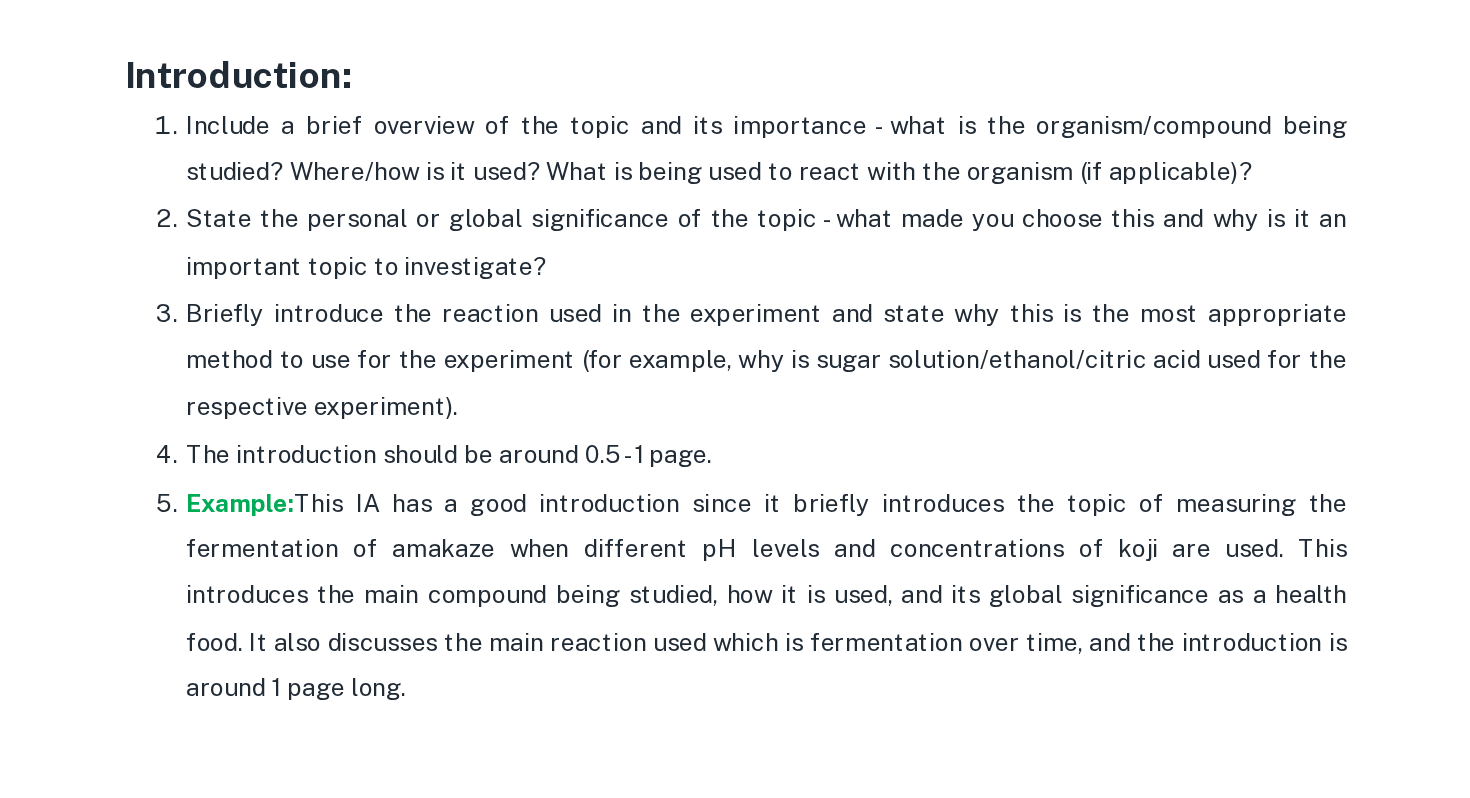 click on "Example:  This IA has a good introduction since it briefly introduces the topic of measuring the fermentation of amakaze when different pH levels and concentrations of koji are used. This introduces the main compound being studied, how it is used, and its global significance as a health food. It also discusses the main reaction used which is fermentation over time, and the introduction is around 1 page long." at bounding box center (755, 666) 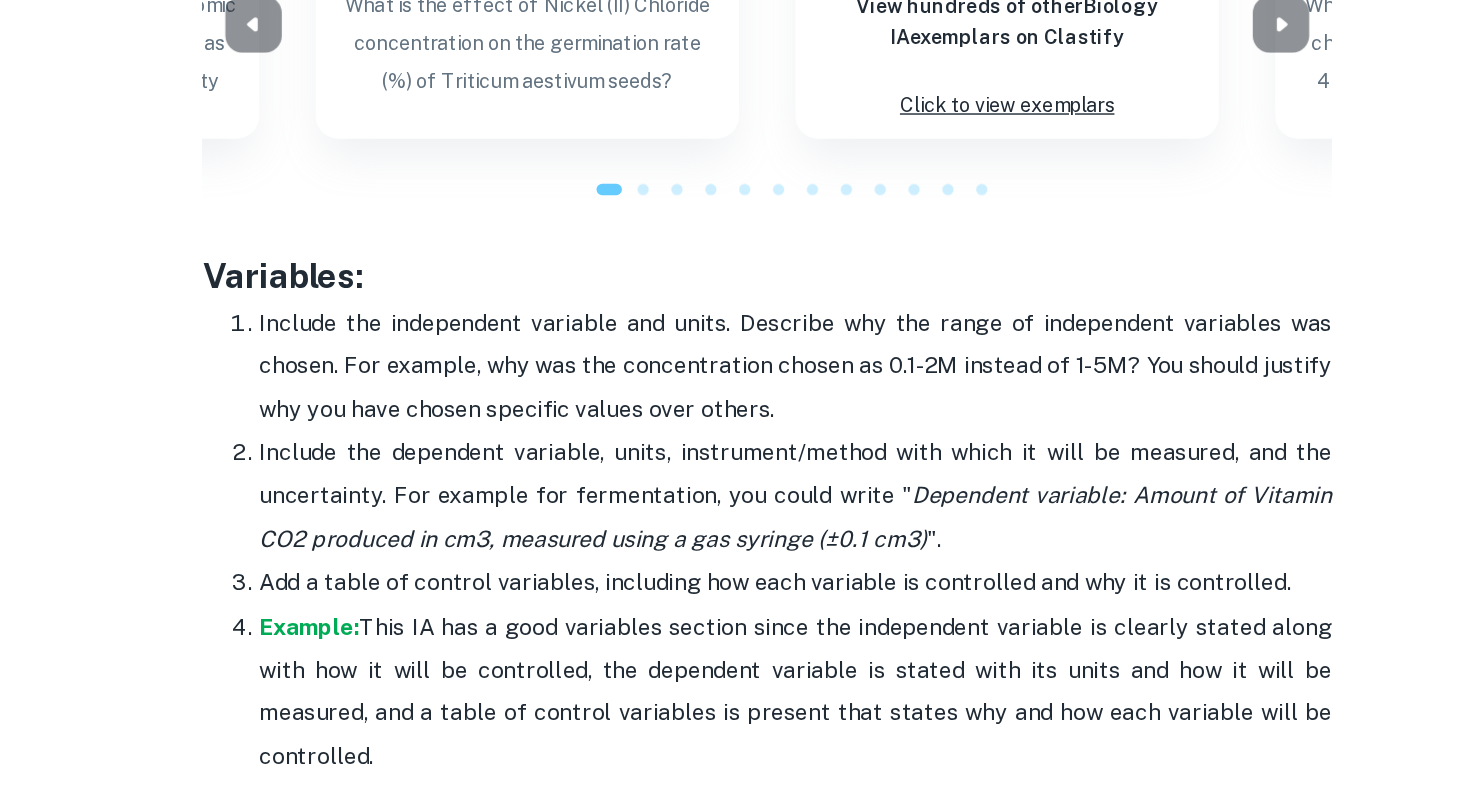 scroll, scrollTop: 3247, scrollLeft: 0, axis: vertical 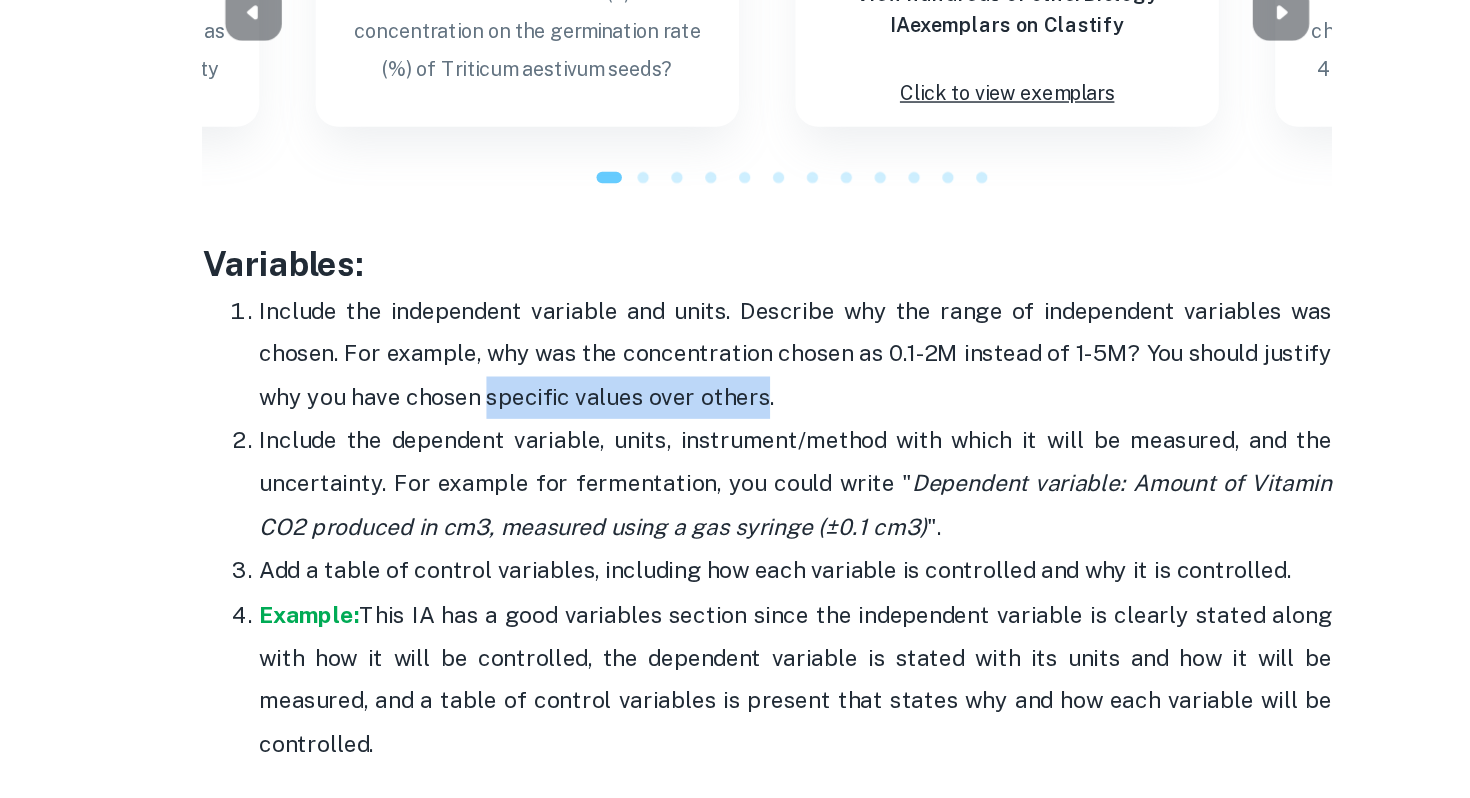 drag, startPoint x: 534, startPoint y: 512, endPoint x: 729, endPoint y: 511, distance: 195.00256 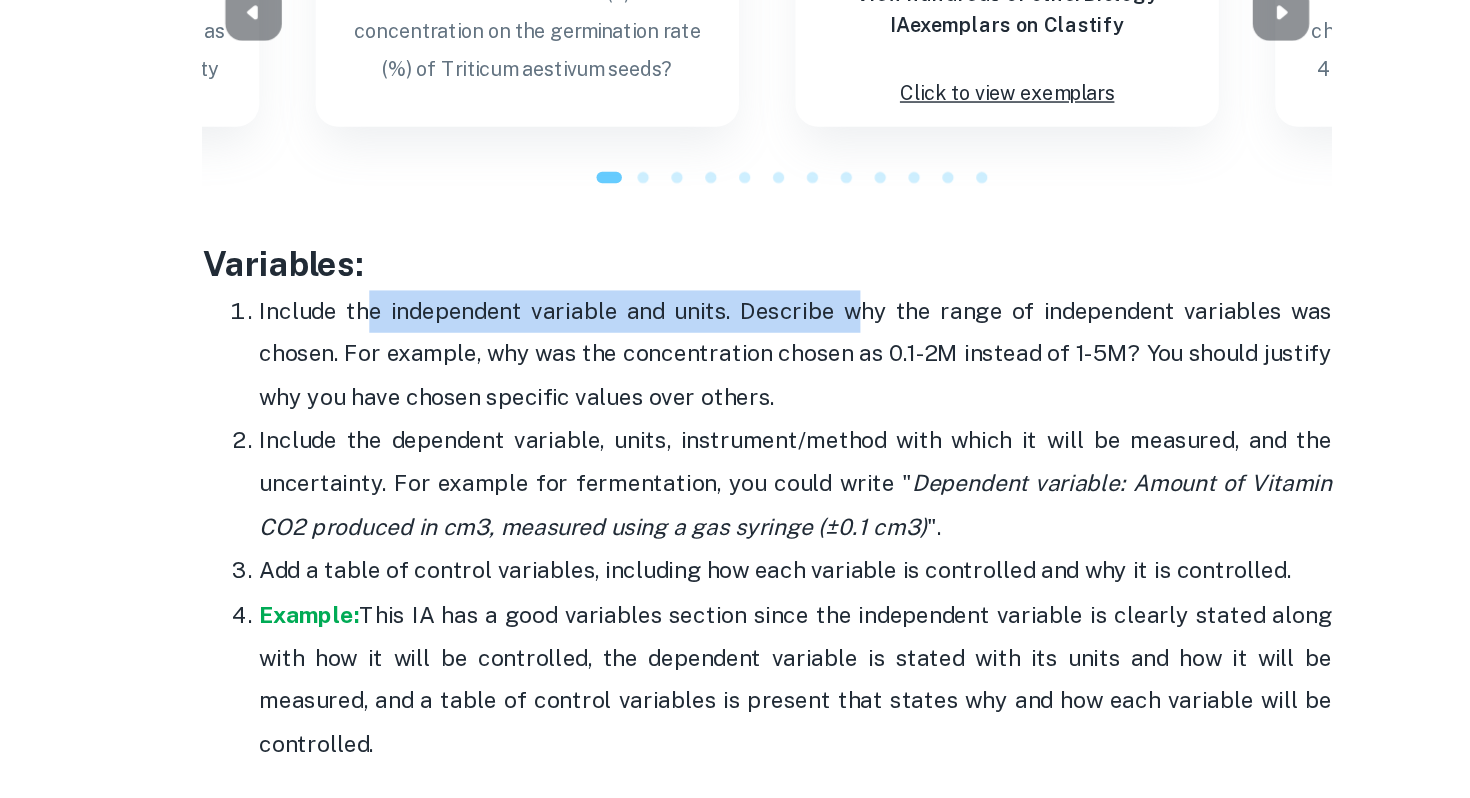 drag, startPoint x: 453, startPoint y: 456, endPoint x: 800, endPoint y: 460, distance: 347.02304 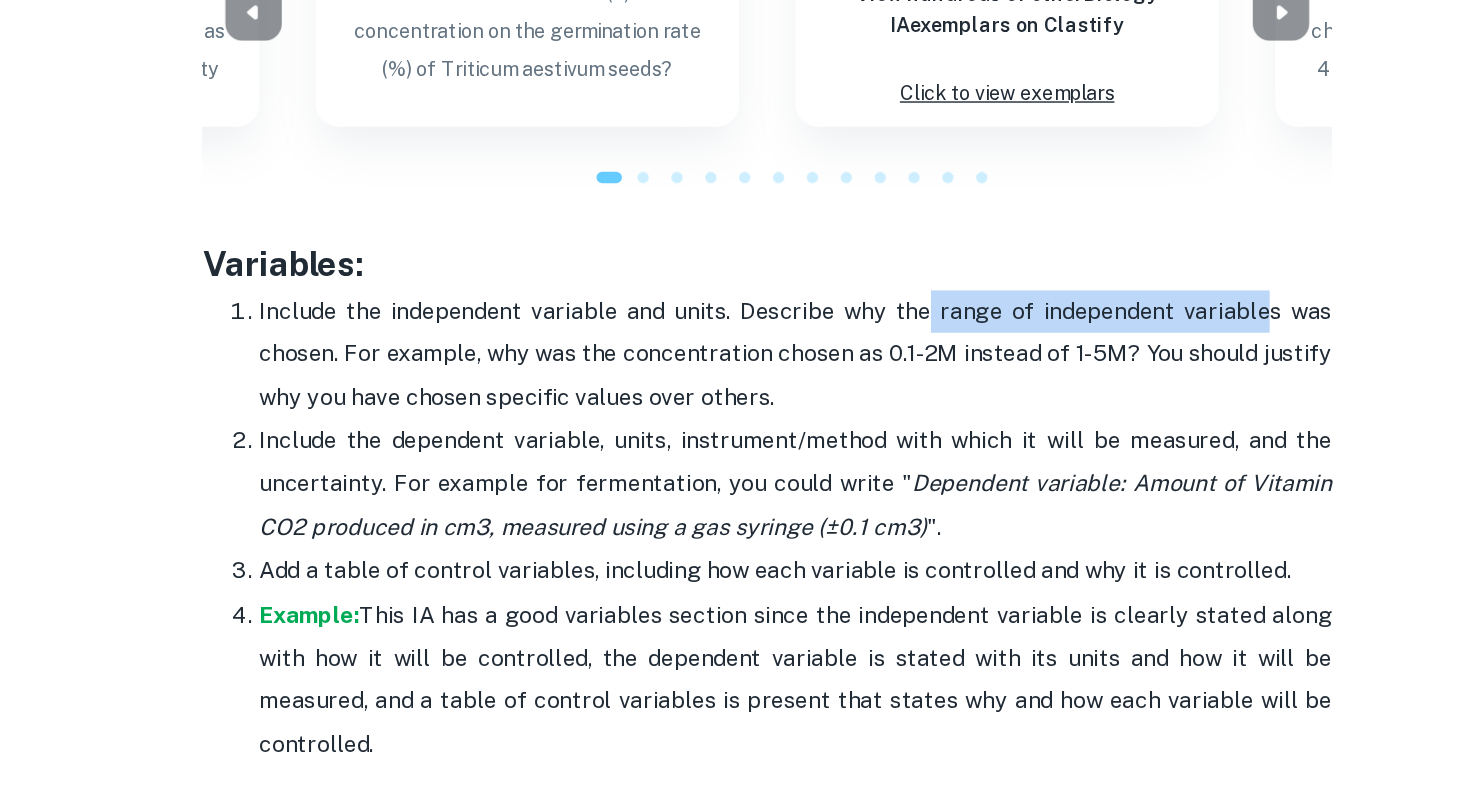 drag, startPoint x: 854, startPoint y: 457, endPoint x: 1098, endPoint y: 457, distance: 244 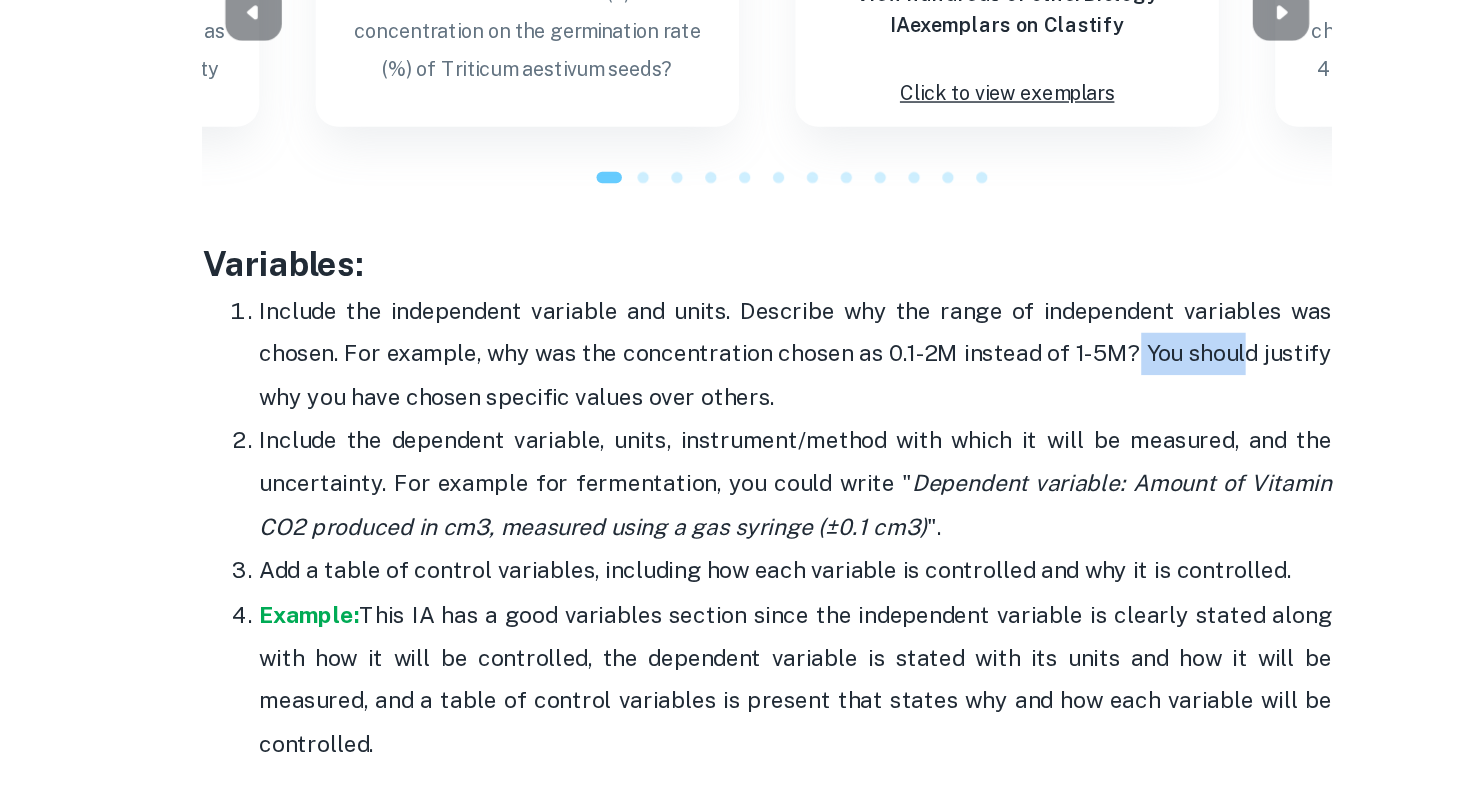 drag, startPoint x: 1001, startPoint y: 473, endPoint x: 1080, endPoint y: 472, distance: 79.00633 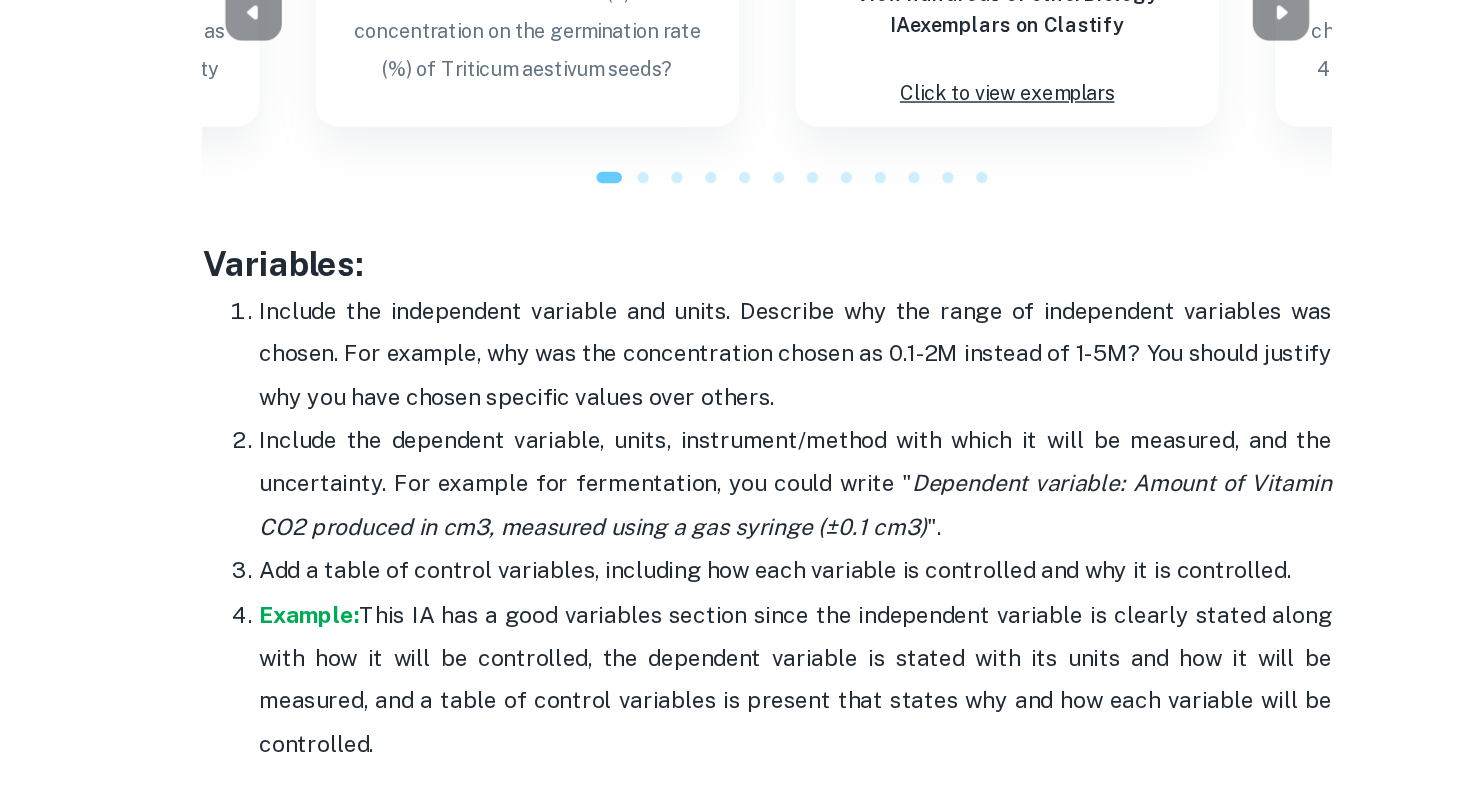 drag, startPoint x: 453, startPoint y: 509, endPoint x: 448, endPoint y: 518, distance: 10.29563 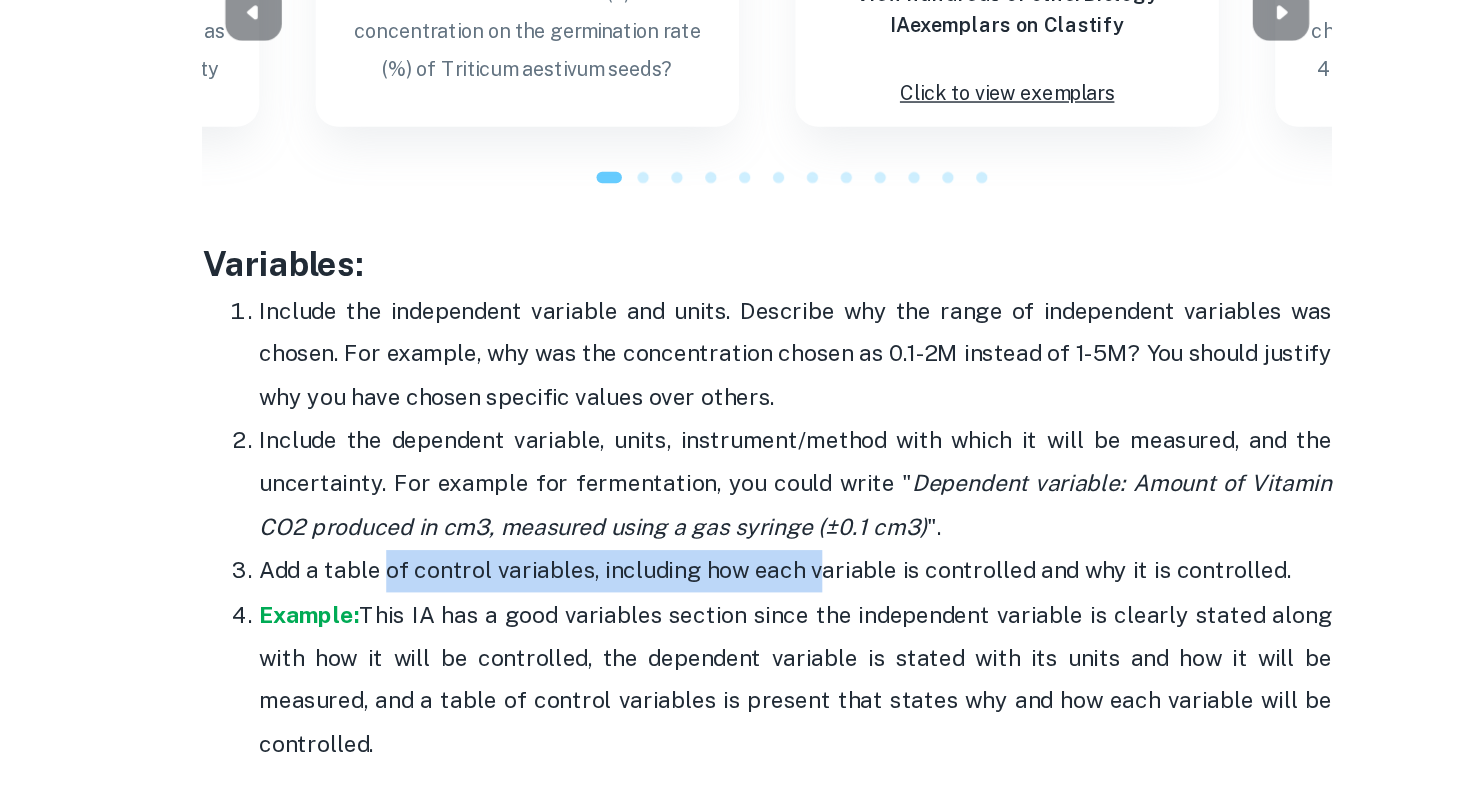 drag, startPoint x: 464, startPoint y: 640, endPoint x: 791, endPoint y: 640, distance: 327 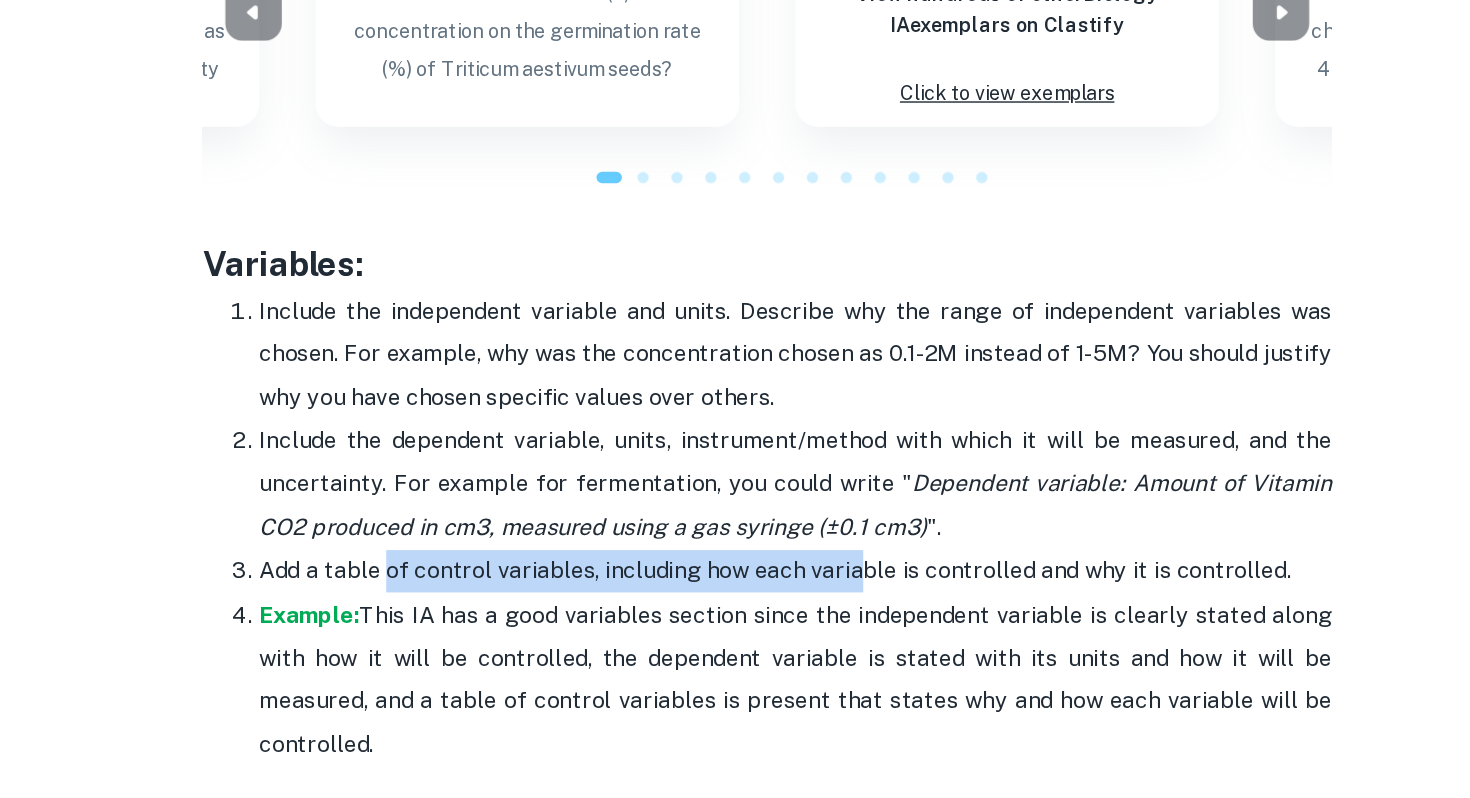 click on "Add a table of control variables, including how each variable is controlled and why it is controlled." at bounding box center (755, 637) 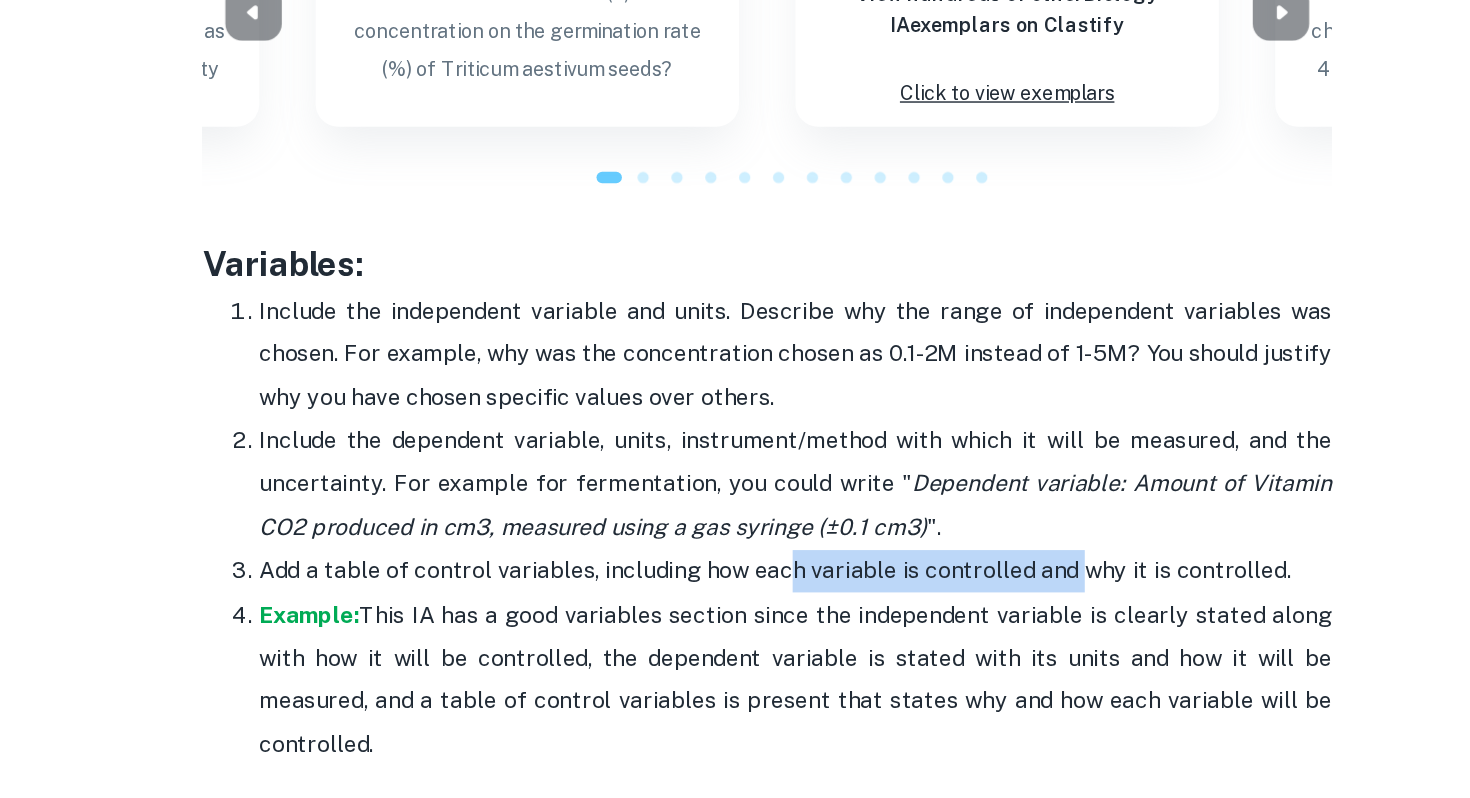 drag, startPoint x: 743, startPoint y: 641, endPoint x: 956, endPoint y: 641, distance: 213 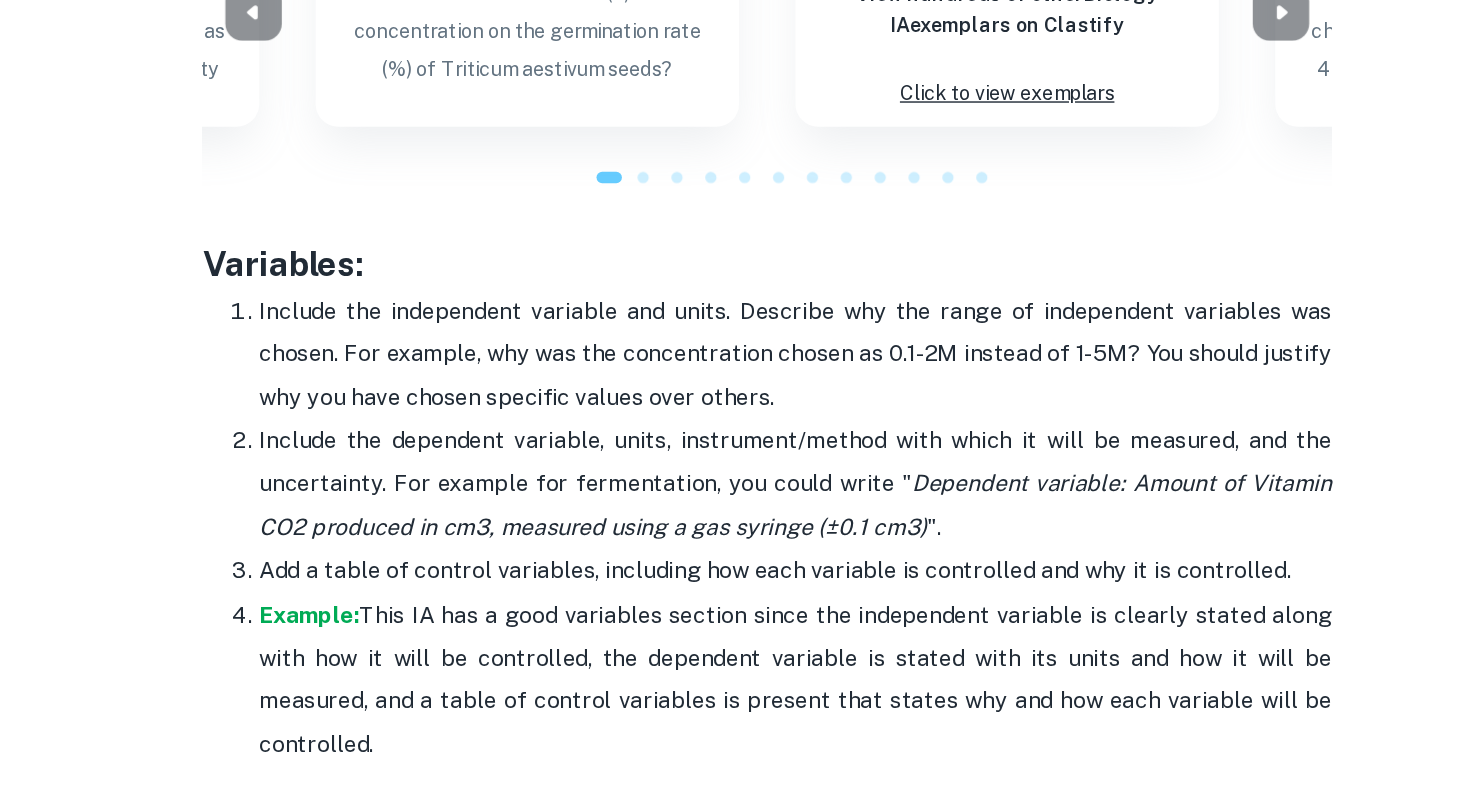click on "Add a table of control variables, including how each variable is controlled and why it is controlled." at bounding box center (755, 637) 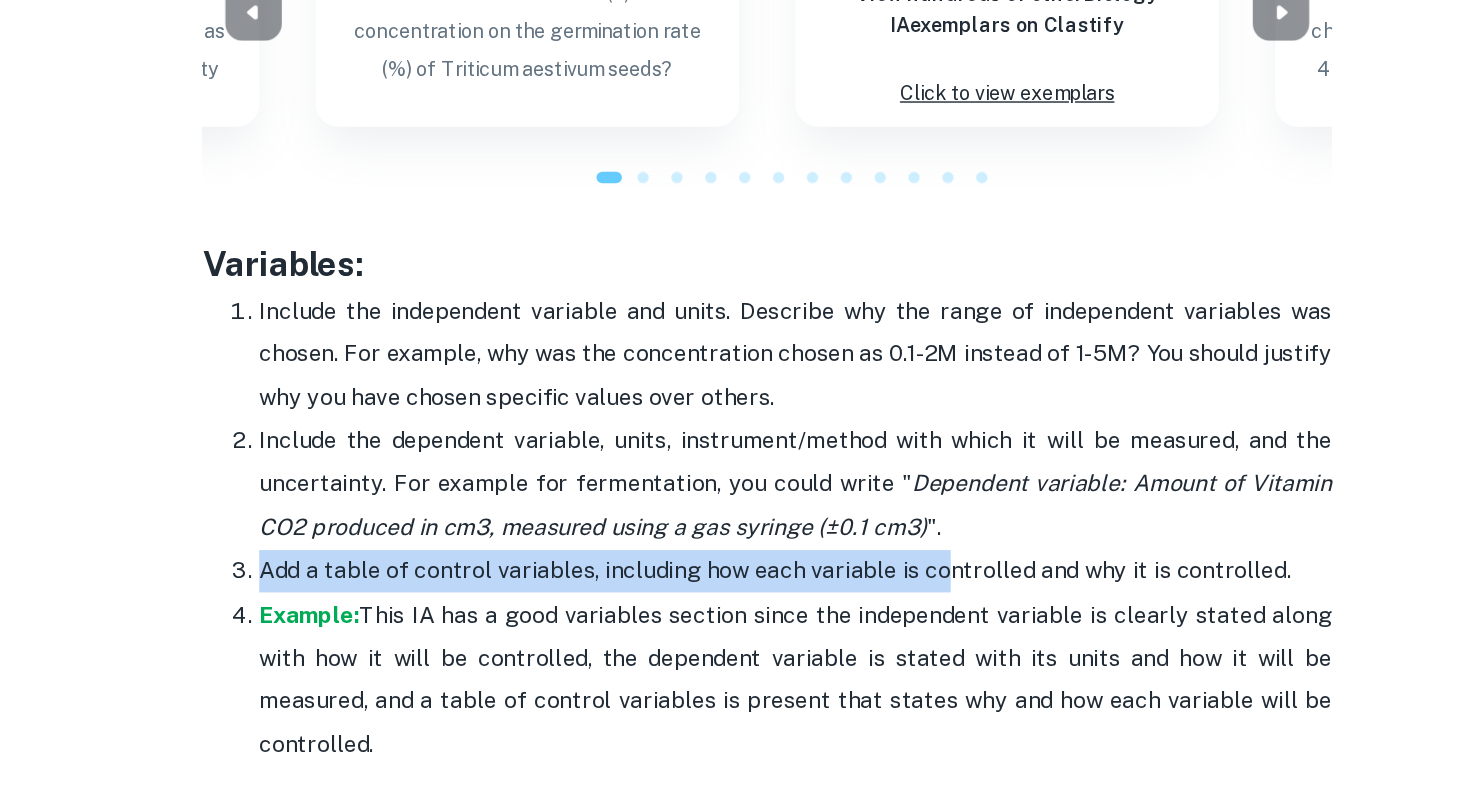 drag, startPoint x: 853, startPoint y: 644, endPoint x: 1188, endPoint y: 644, distance: 335 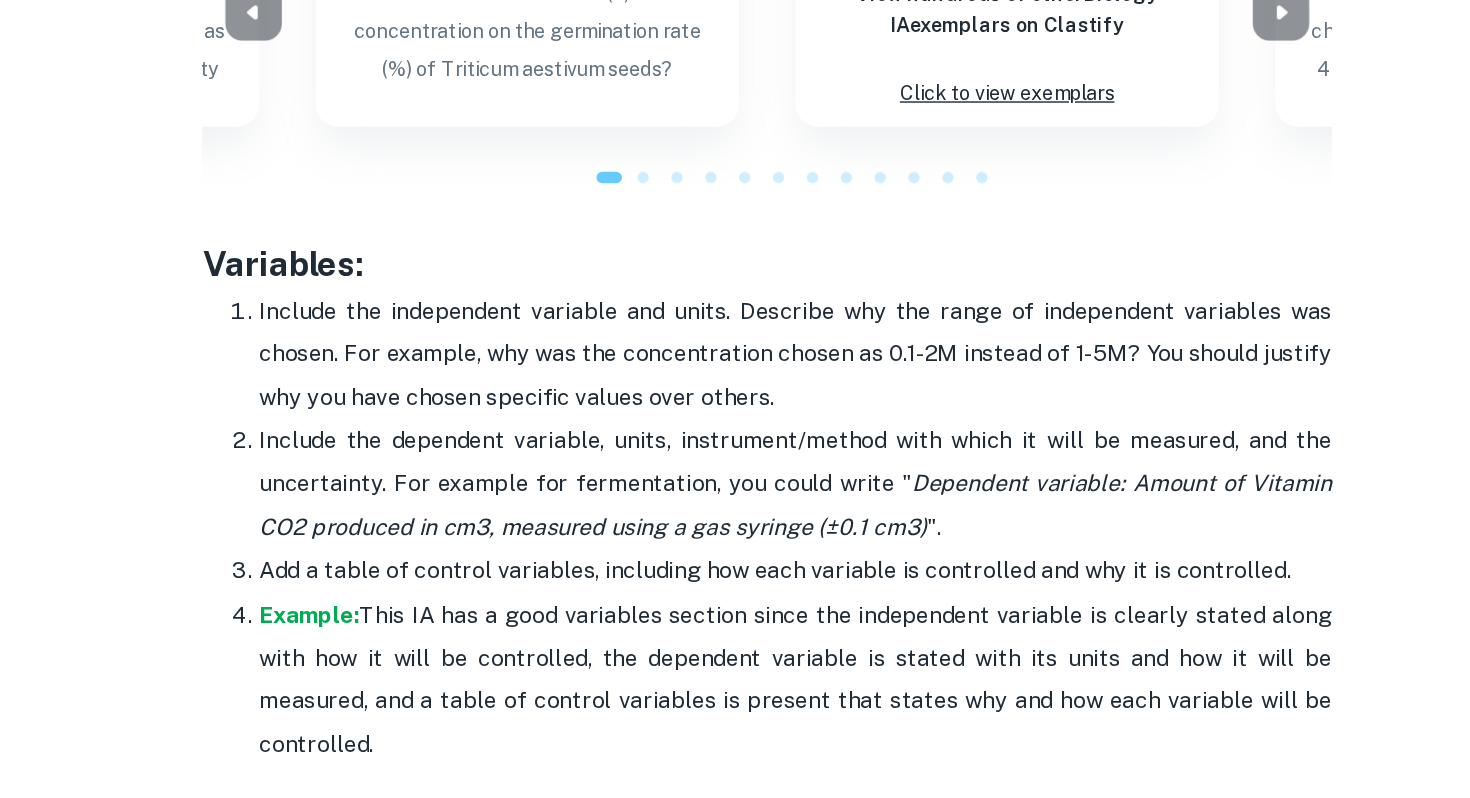 click on "Example:  This IA has a good variables section since the independent variable is clearly stated along with how it will be controlled, the dependent variable is stated with its units and how it will be measured, and a table of control variables is present that states why and how each variable will be controlled." at bounding box center [755, 715] 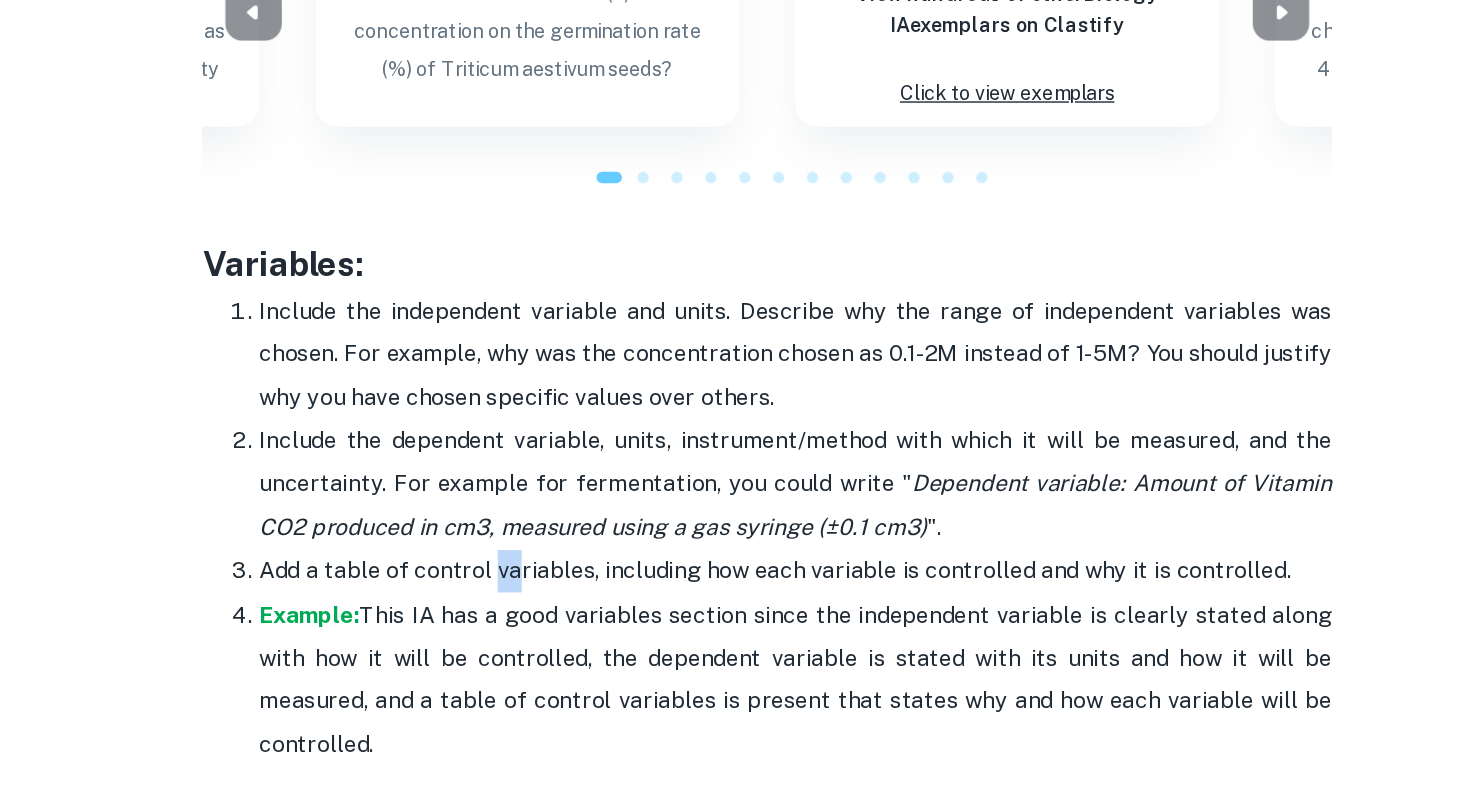 drag, startPoint x: 542, startPoint y: 640, endPoint x: 564, endPoint y: 640, distance: 22 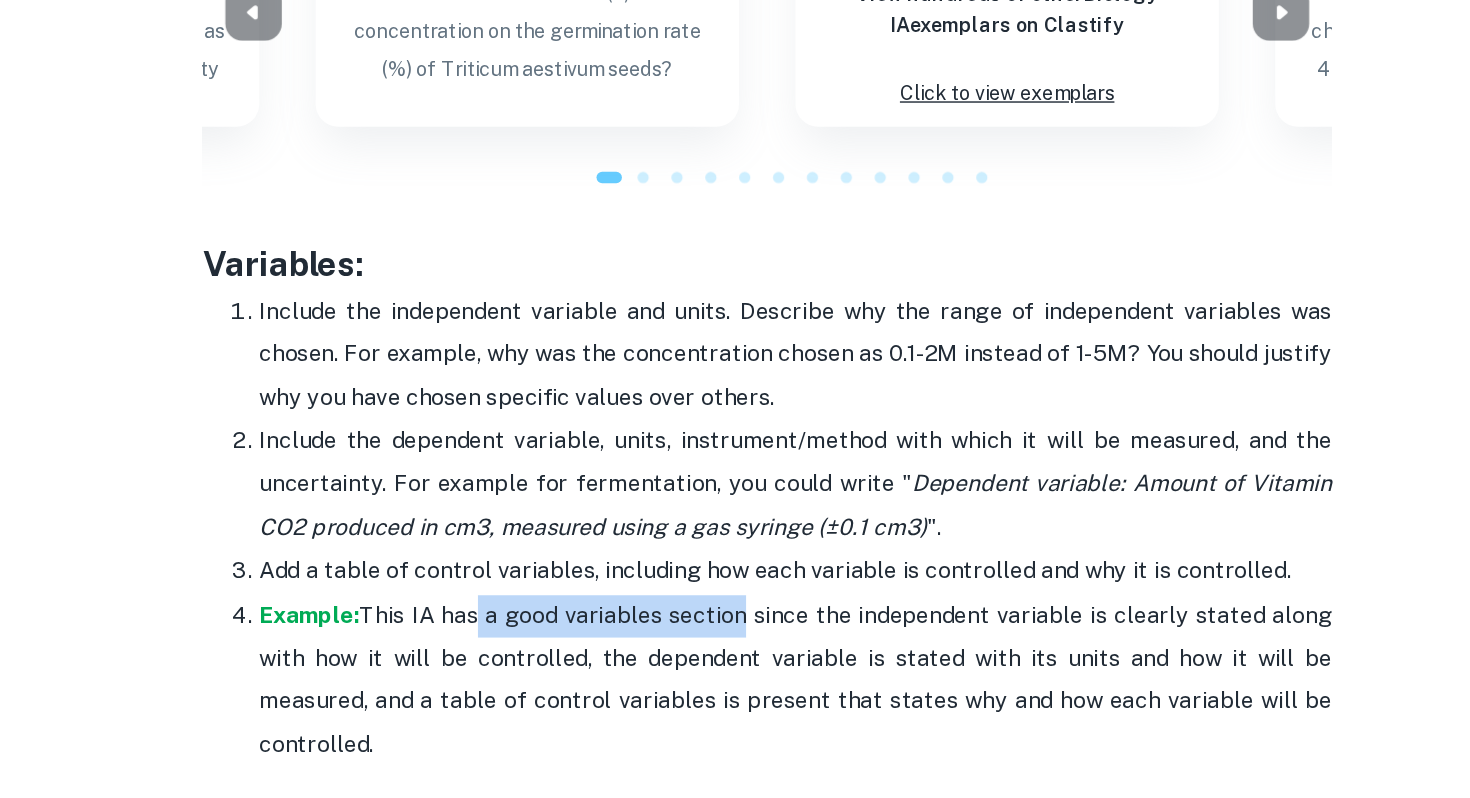 drag, startPoint x: 528, startPoint y: 666, endPoint x: 746, endPoint y: 669, distance: 218.02065 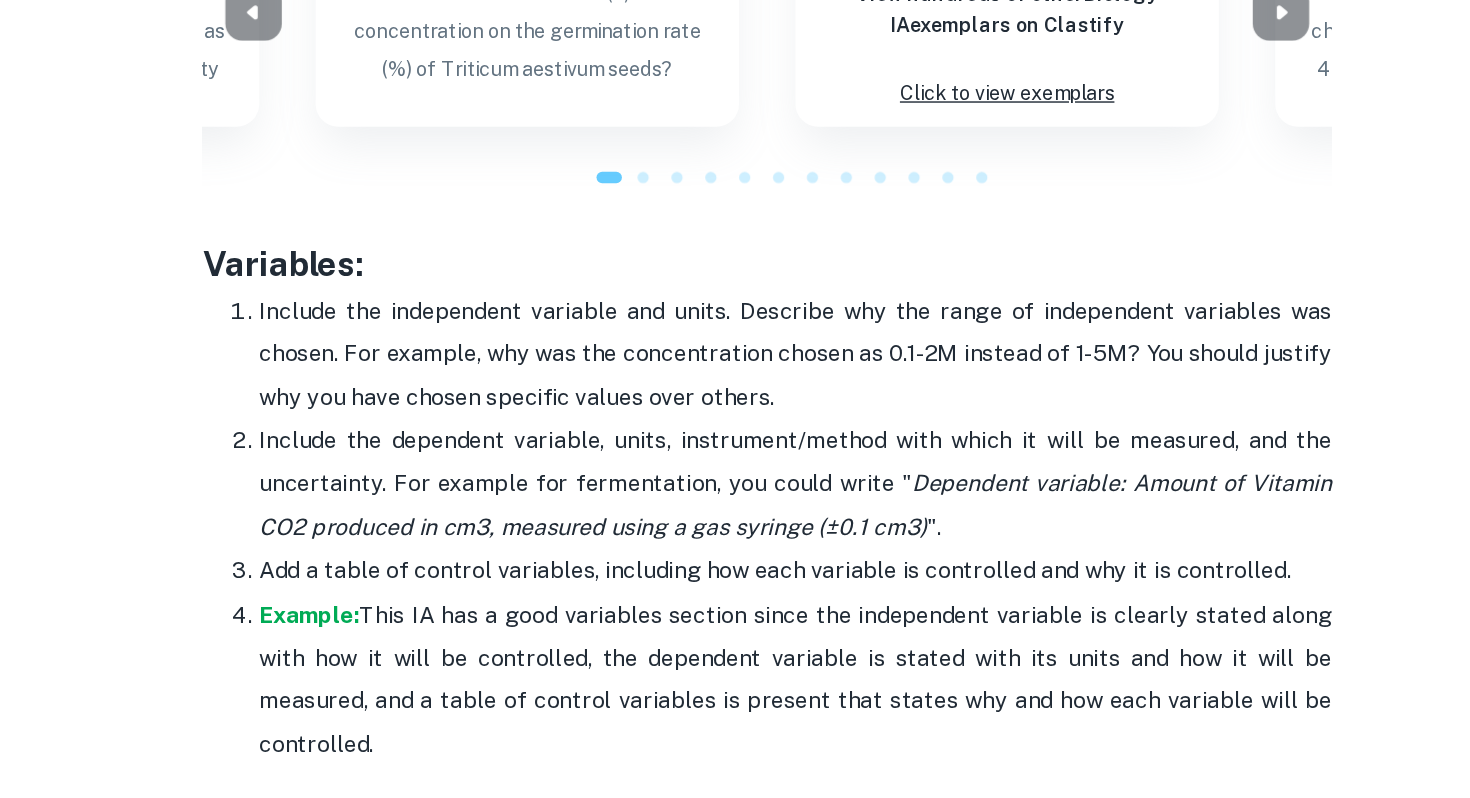 click on "Example:  This IA has a good variables section since the independent variable is clearly stated along with how it will be controlled, the dependent variable is stated with its units and how it will be measured, and a table of control variables is present that states why and how each variable will be controlled." at bounding box center [755, 715] 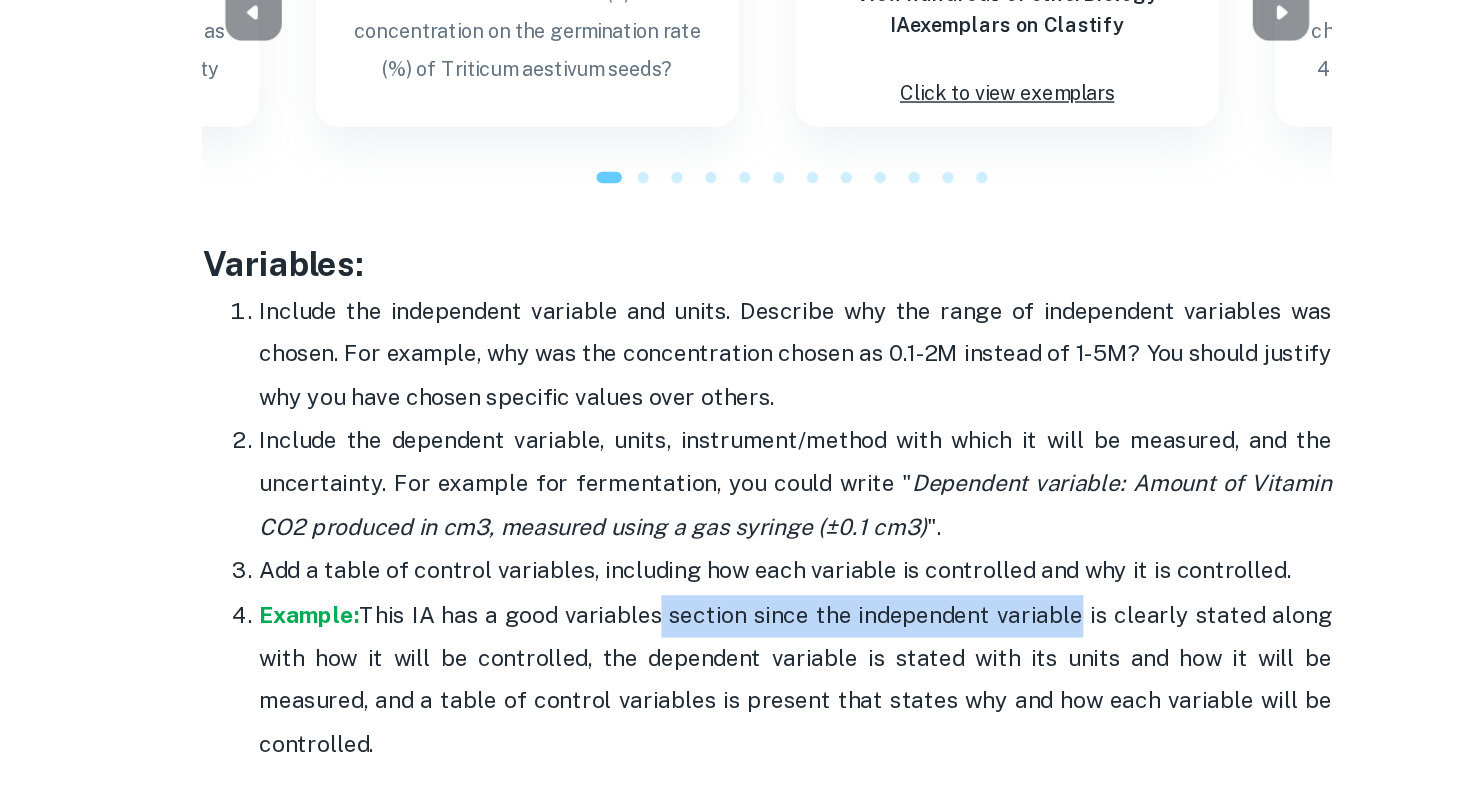 drag, startPoint x: 654, startPoint y: 666, endPoint x: 976, endPoint y: 666, distance: 322 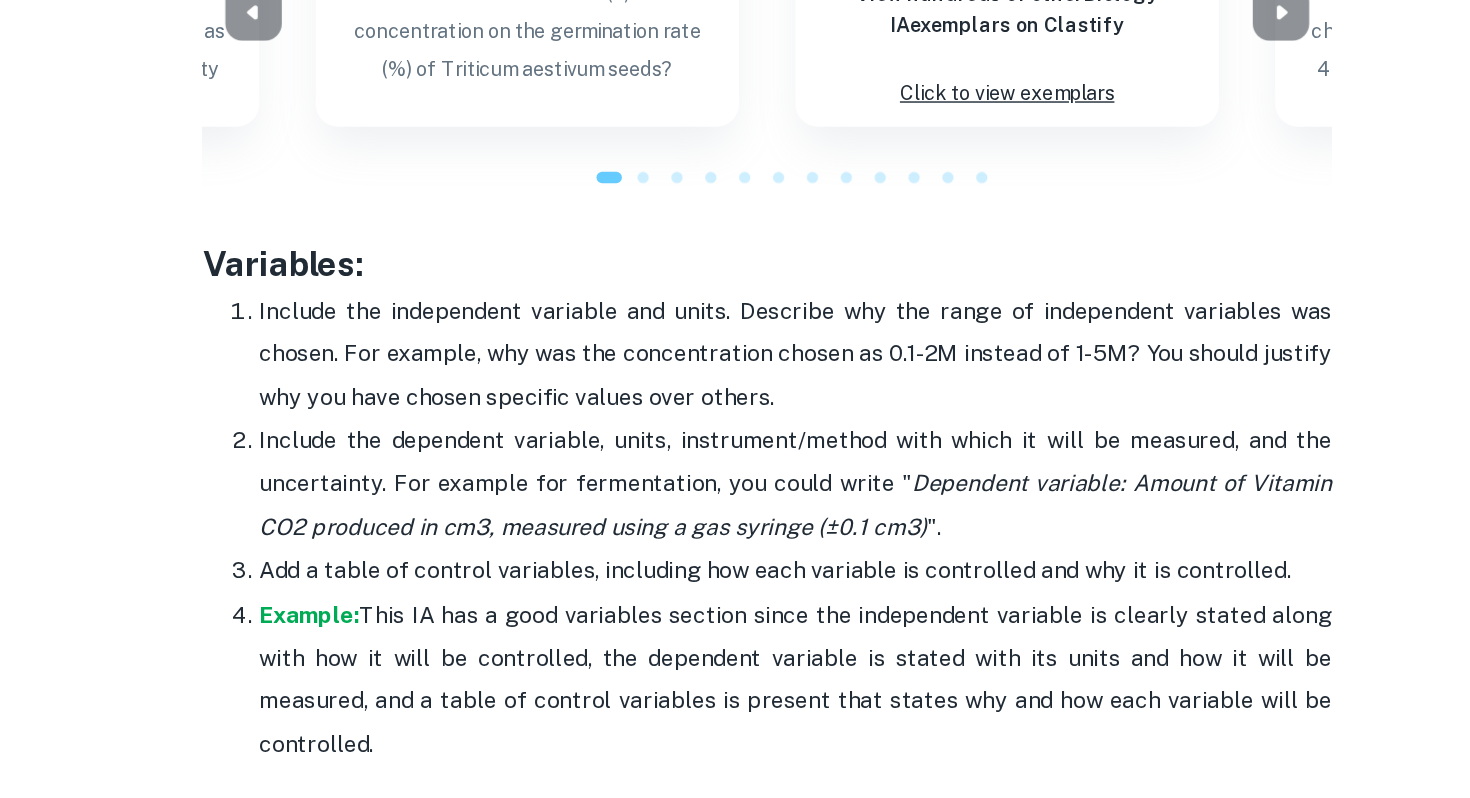 click on "Example:  This IA has a good variables section since the independent variable is clearly stated along with how it will be controlled, the dependent variable is stated with its units and how it will be measured, and a table of control variables is present that states why and how each variable will be controlled." at bounding box center (755, 715) 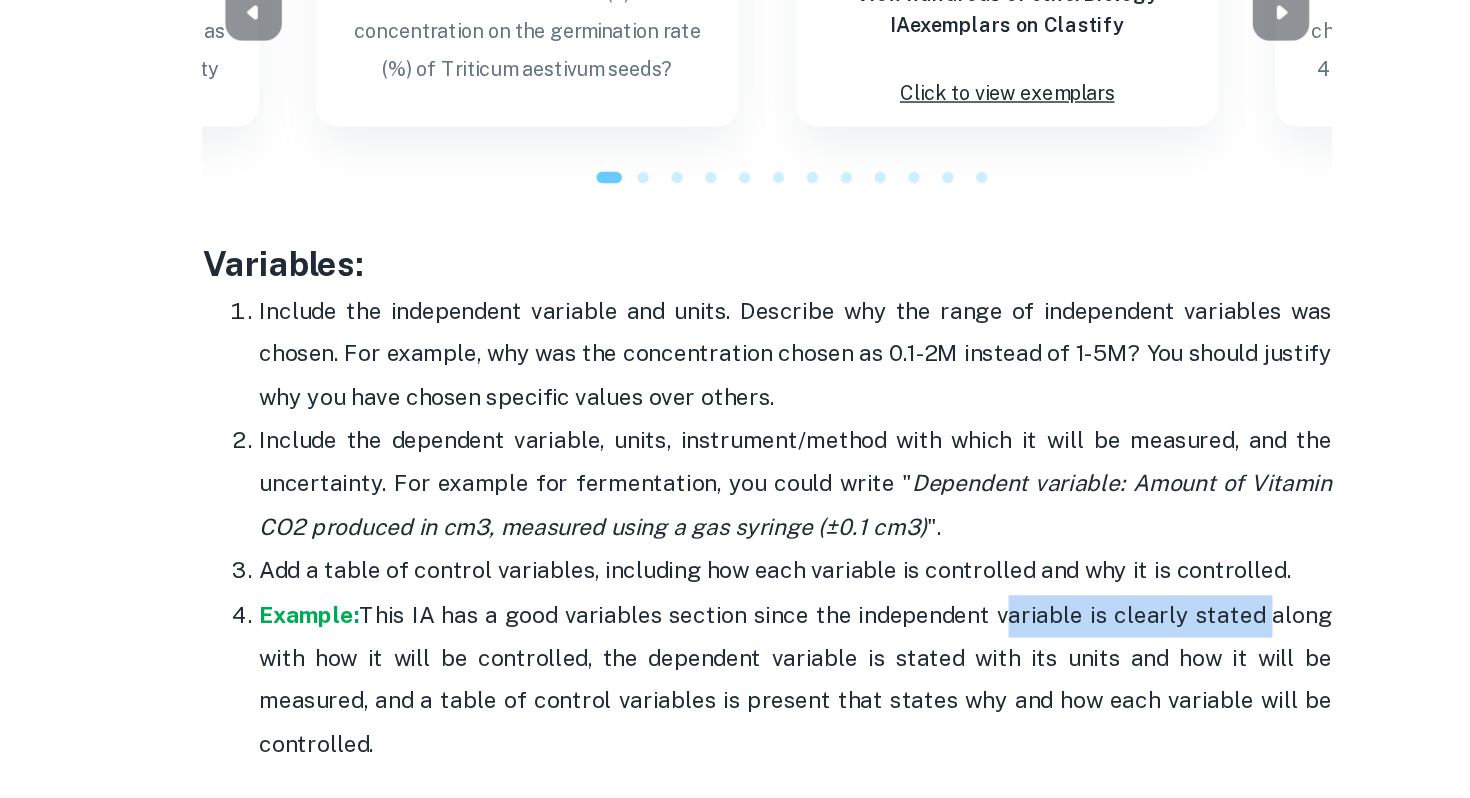 drag, startPoint x: 950, startPoint y: 665, endPoint x: 1120, endPoint y: 665, distance: 170 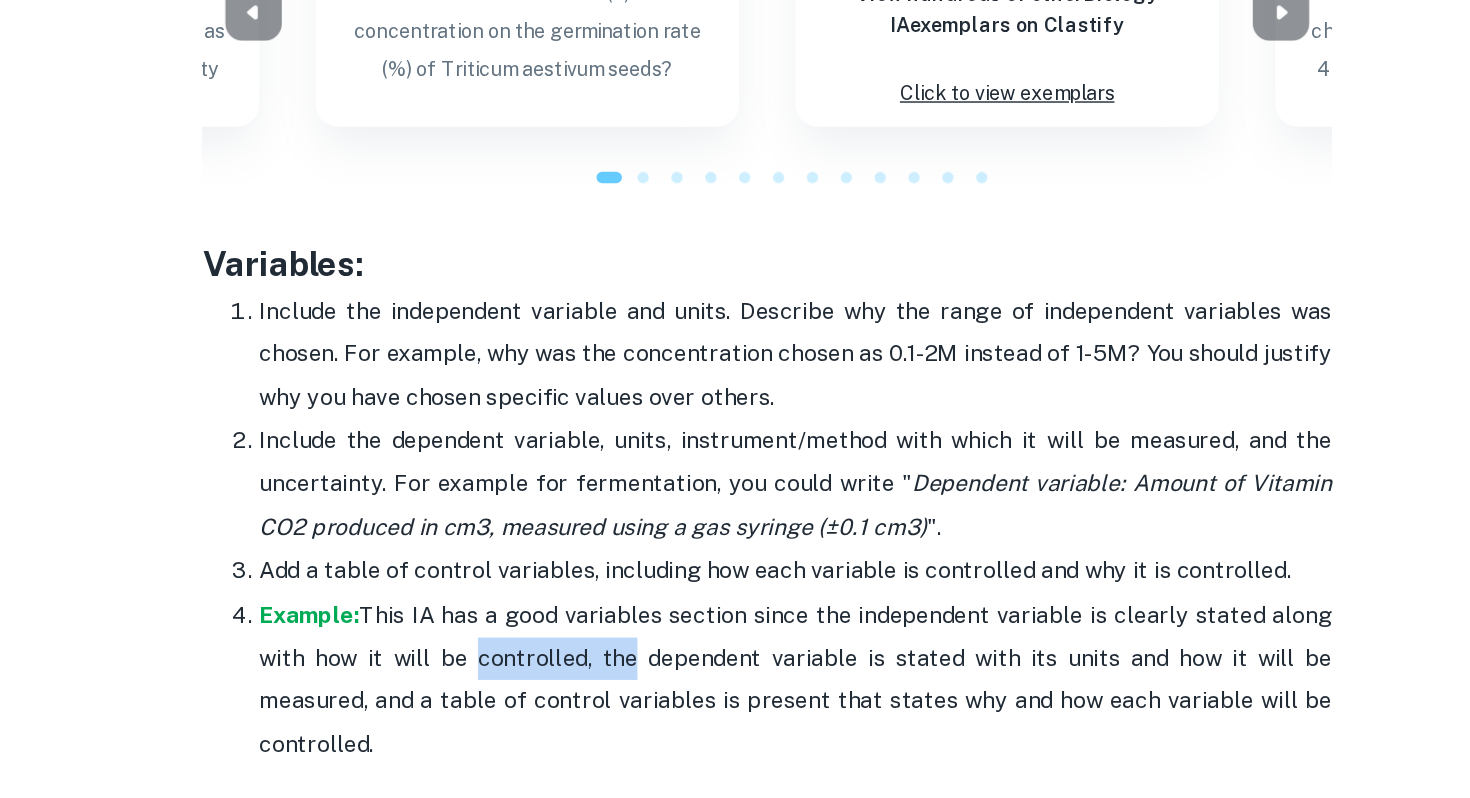 drag, startPoint x: 523, startPoint y: 704, endPoint x: 701, endPoint y: 704, distance: 178 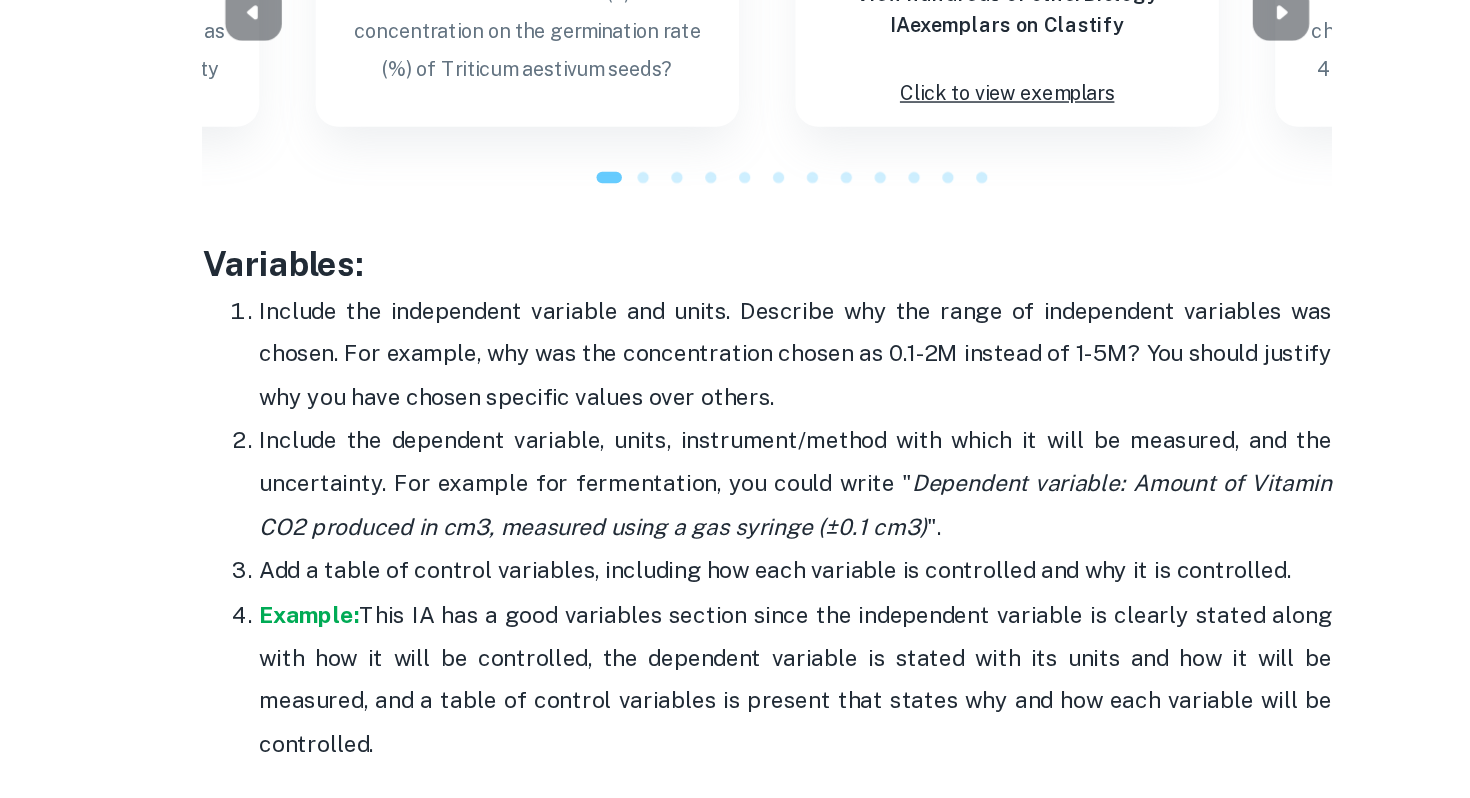click on "Example:  This IA has a good variables section since the independent variable is clearly stated along with how it will be controlled, the dependent variable is stated with its units and how it will be measured, and a table of control variables is present that states why and how each variable will be controlled." at bounding box center [755, 715] 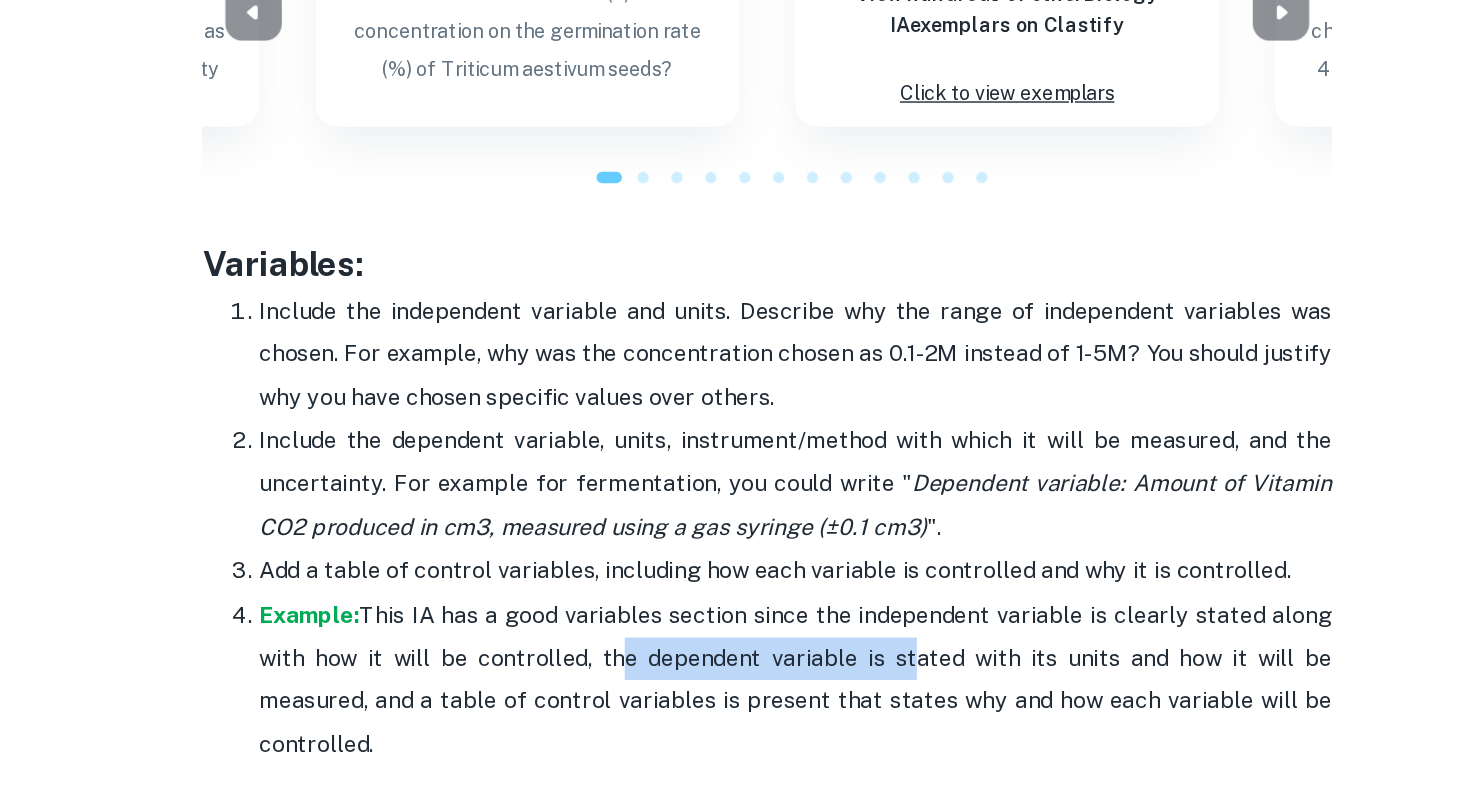 drag, startPoint x: 627, startPoint y: 706, endPoint x: 833, endPoint y: 698, distance: 206.15529 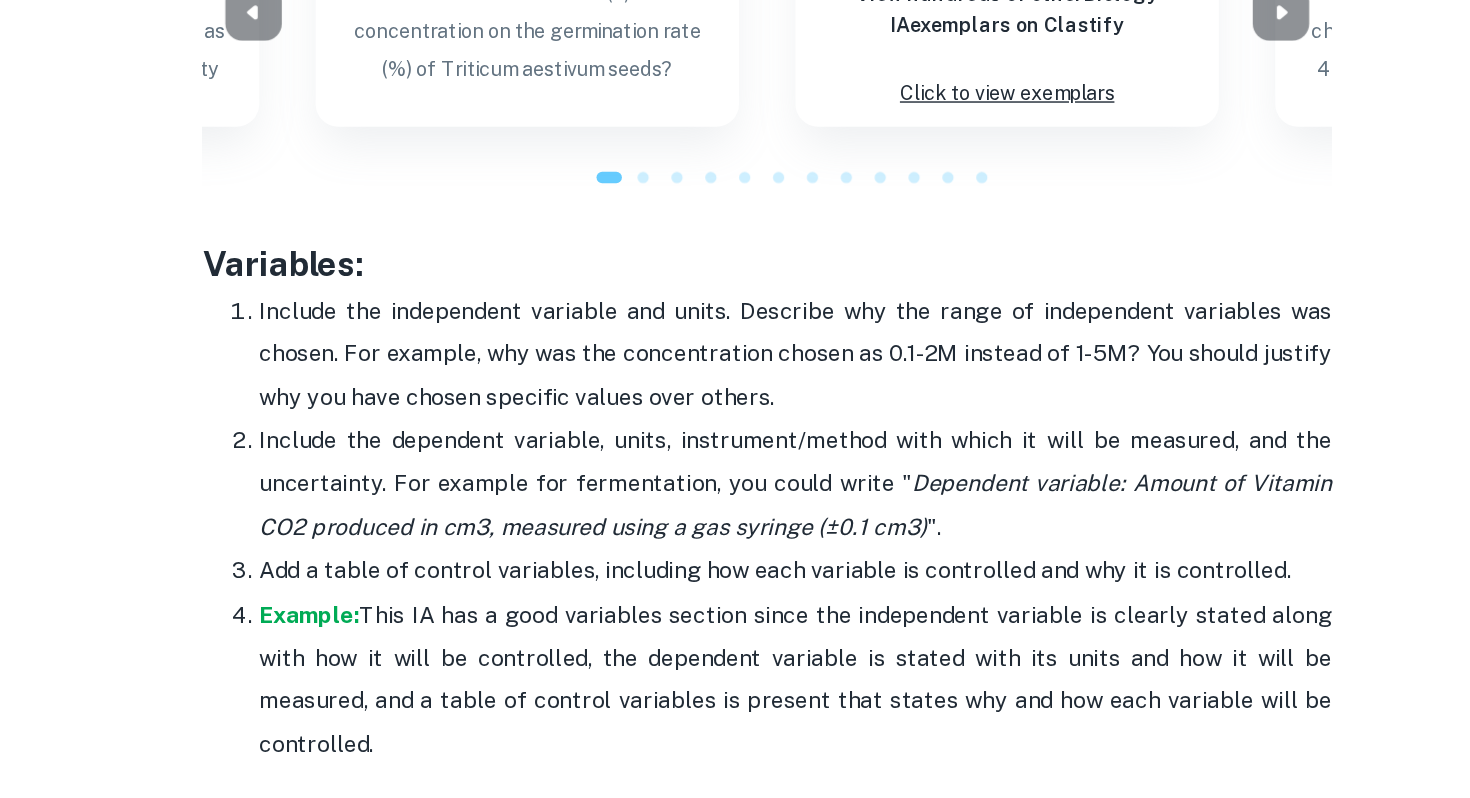 click on "Example:  This IA has a good variables section since the independent variable is clearly stated along with how it will be controlled, the dependent variable is stated with its units and how it will be measured, and a table of control variables is present that states why and how each variable will be controlled." at bounding box center [755, 715] 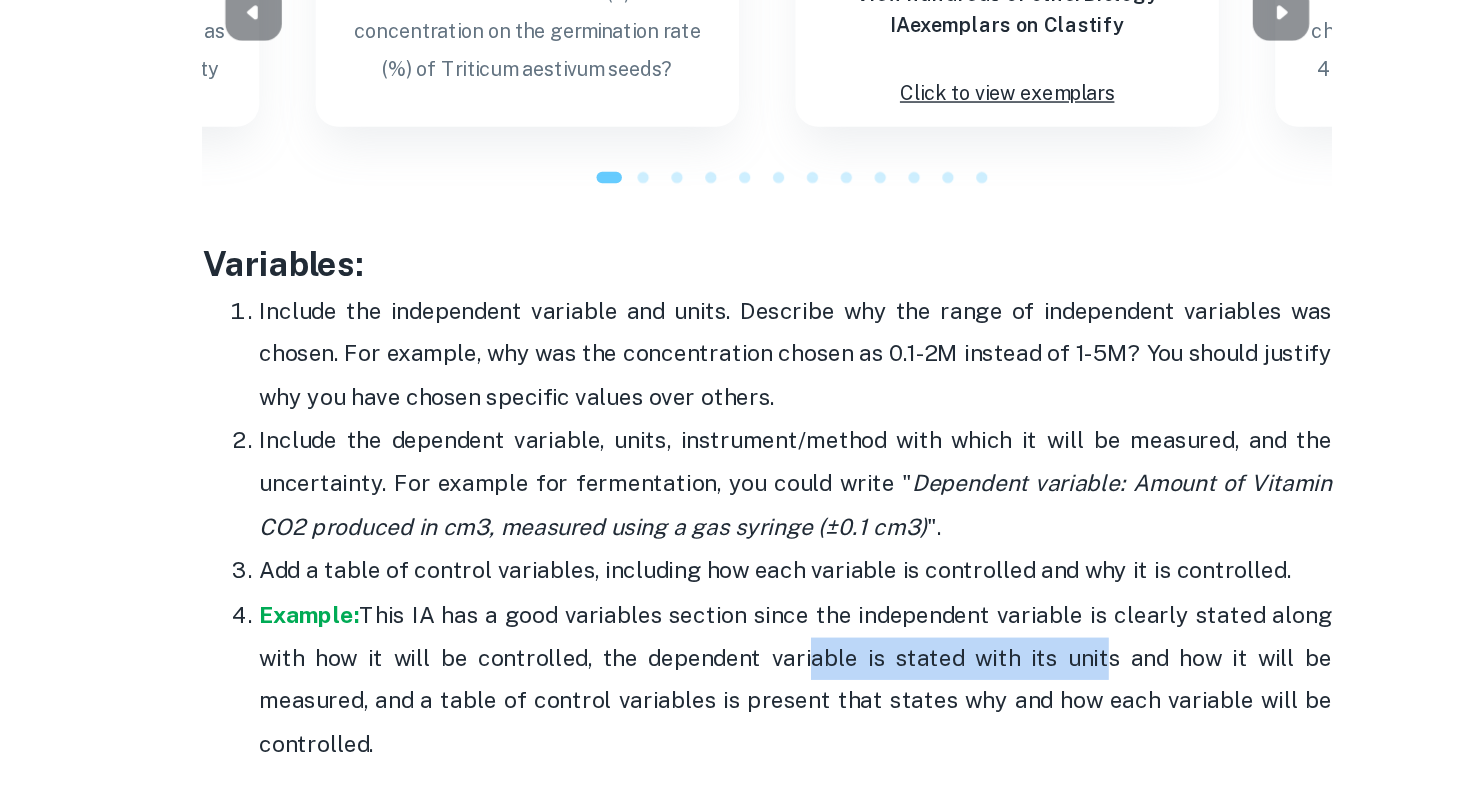 drag, startPoint x: 761, startPoint y: 698, endPoint x: 984, endPoint y: 698, distance: 223 